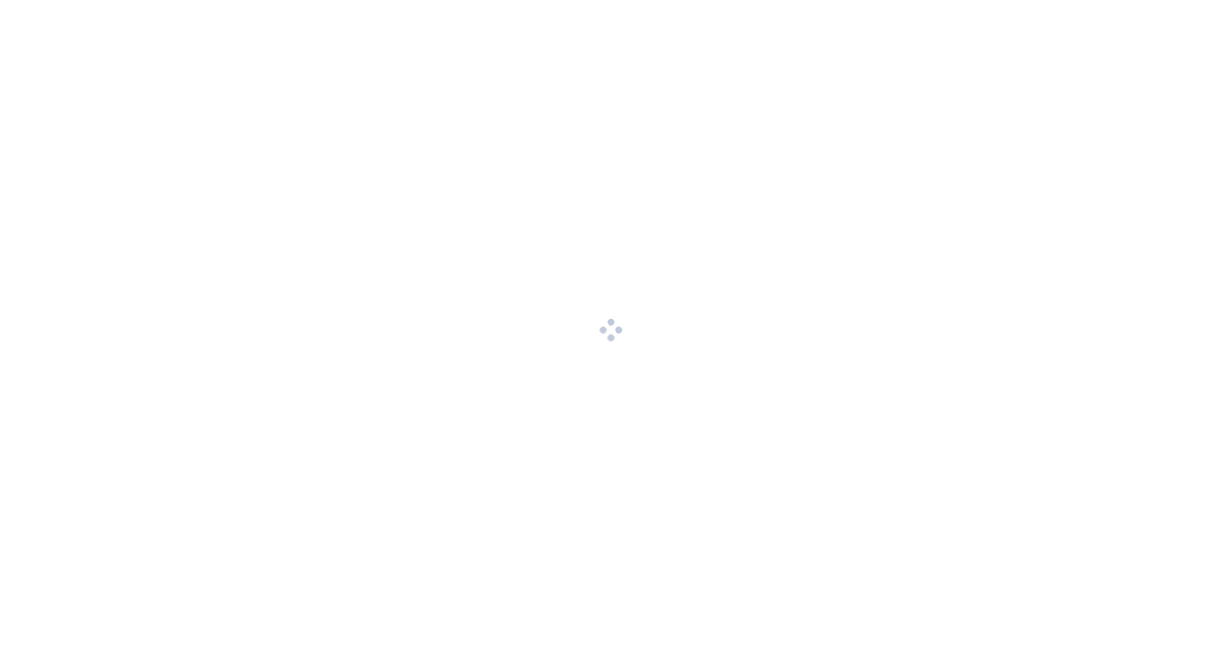 scroll, scrollTop: 0, scrollLeft: 0, axis: both 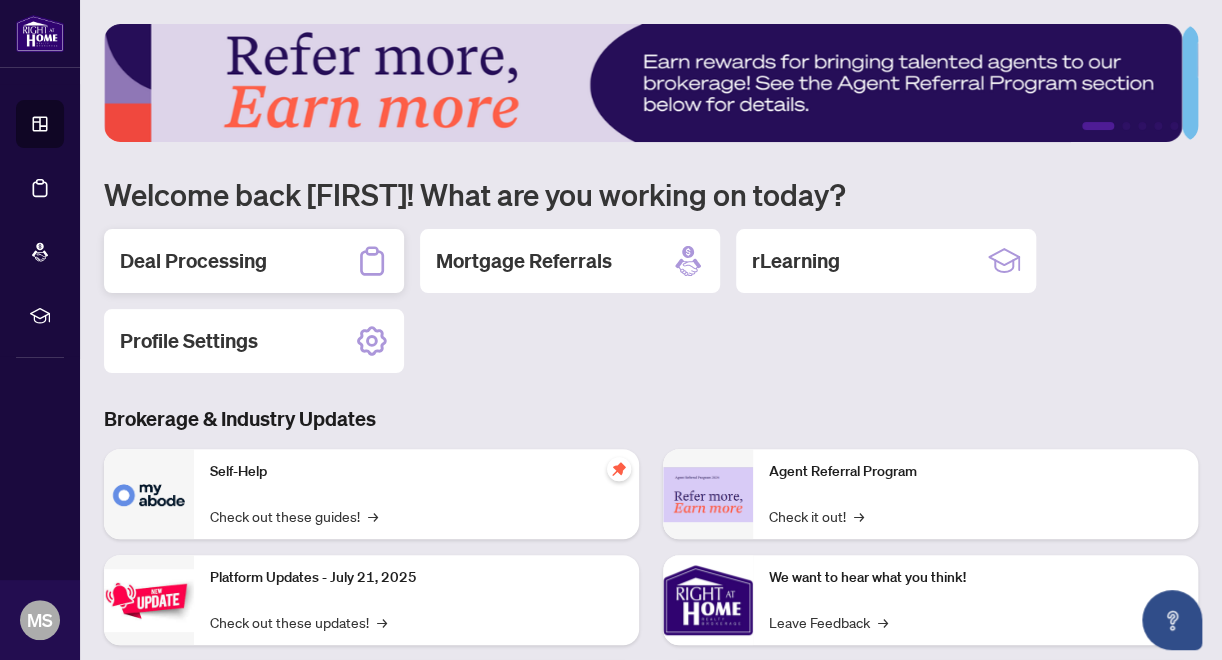click on "Deal Processing" at bounding box center [193, 261] 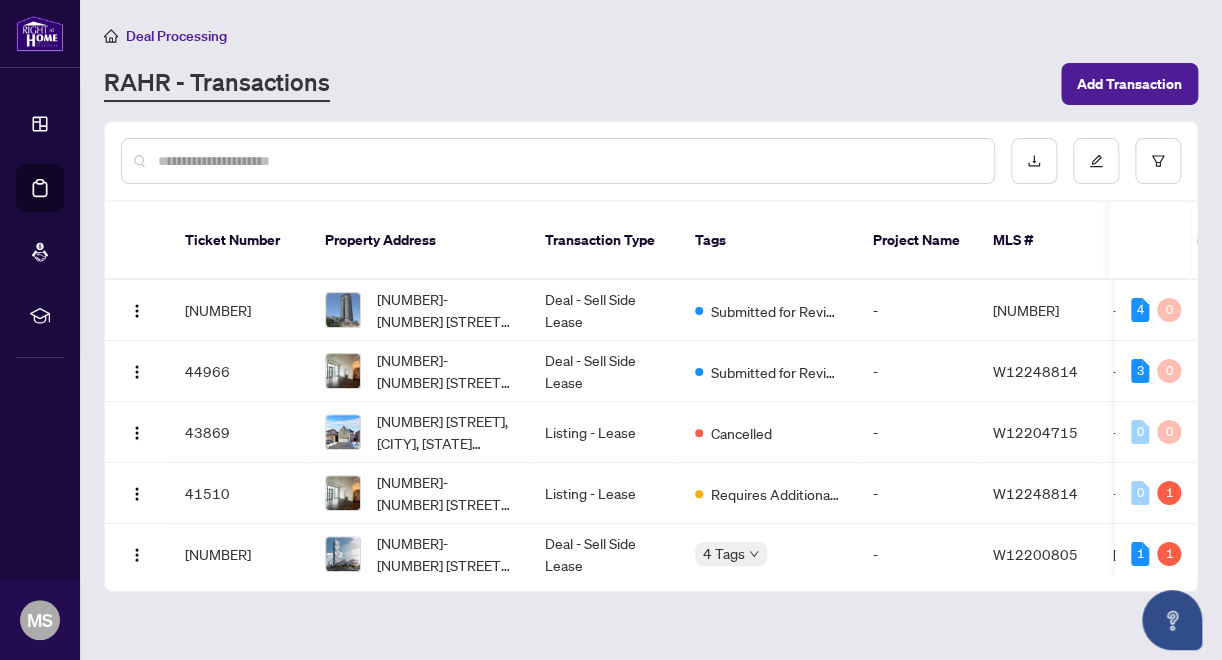 click at bounding box center (568, 161) 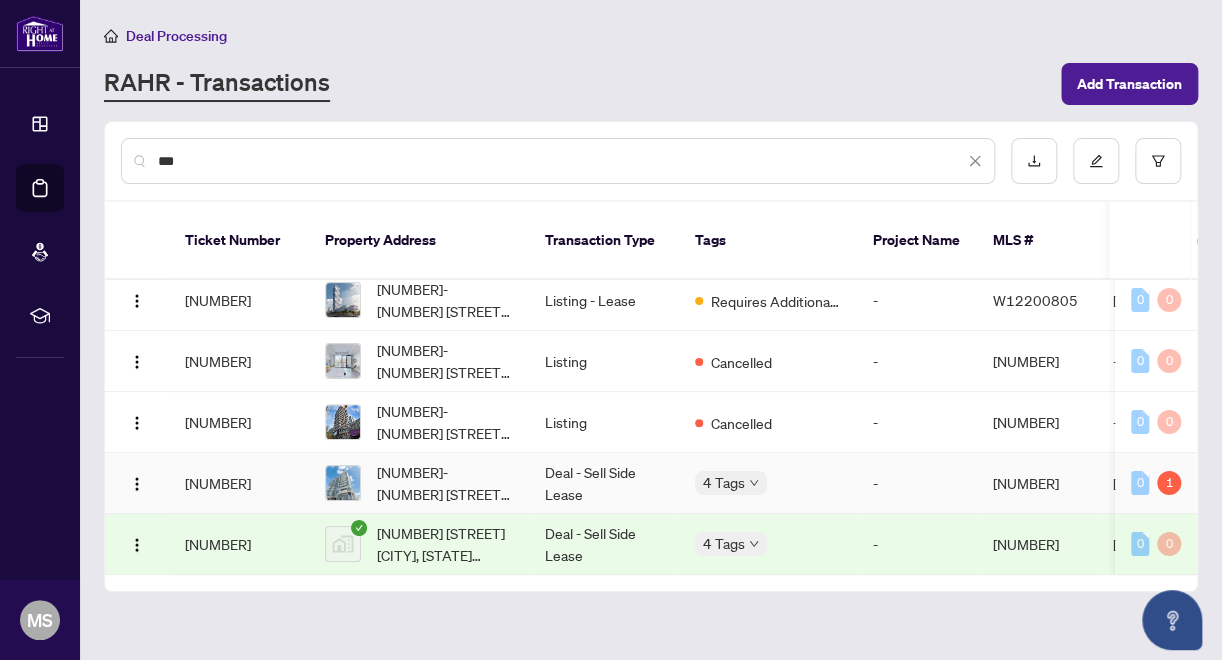 scroll, scrollTop: 0, scrollLeft: 0, axis: both 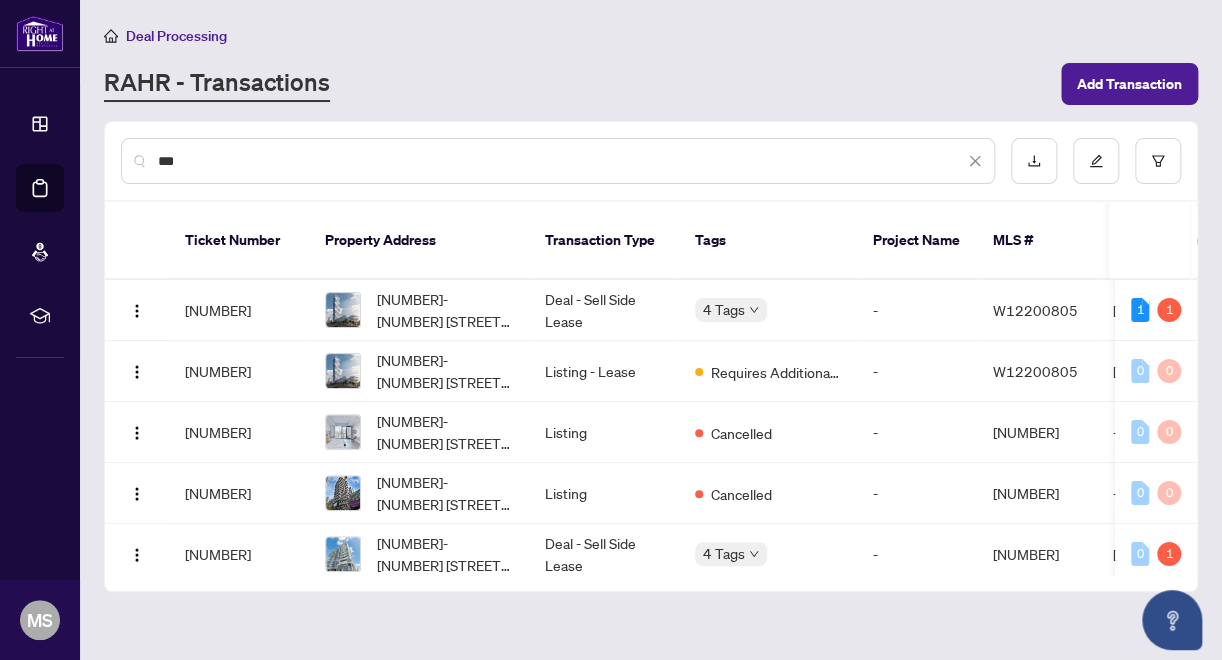 type on "***" 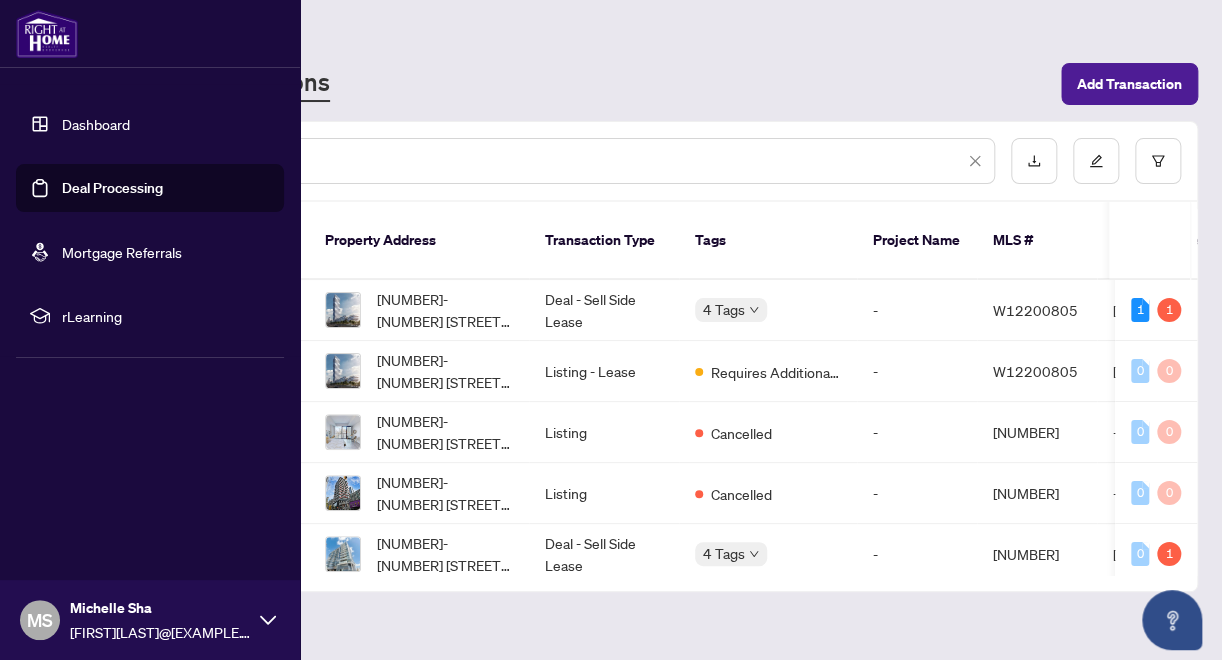 click on "Deal Processing" at bounding box center (112, 188) 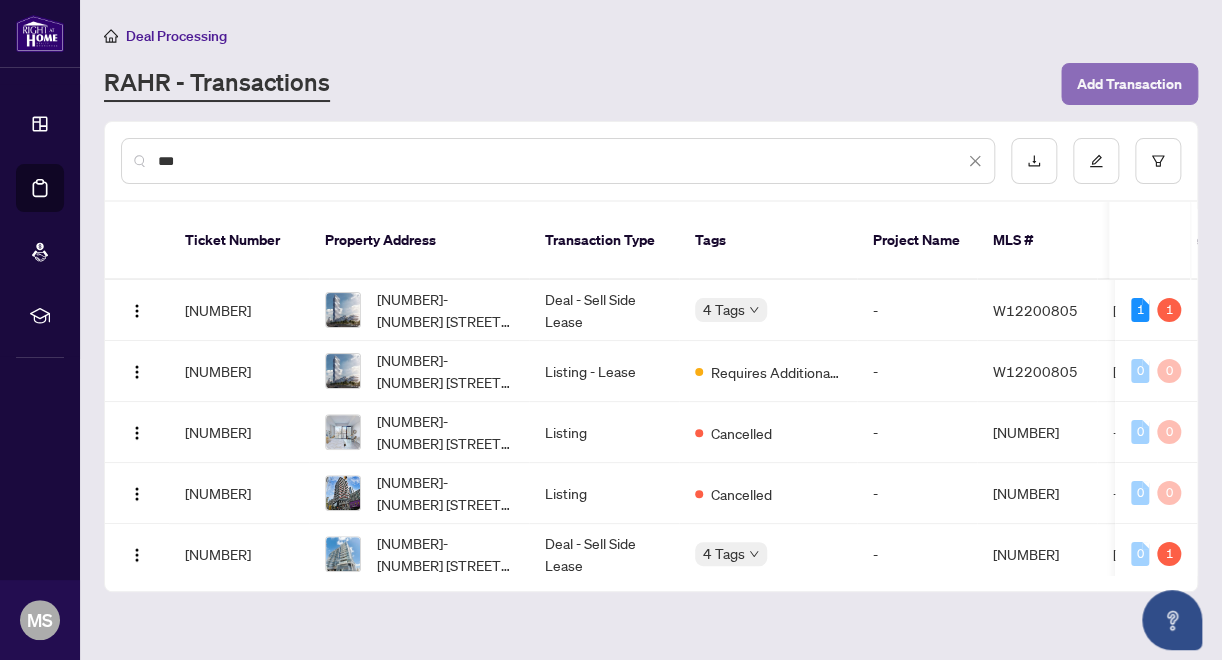click on "Add Transaction" at bounding box center (1129, 84) 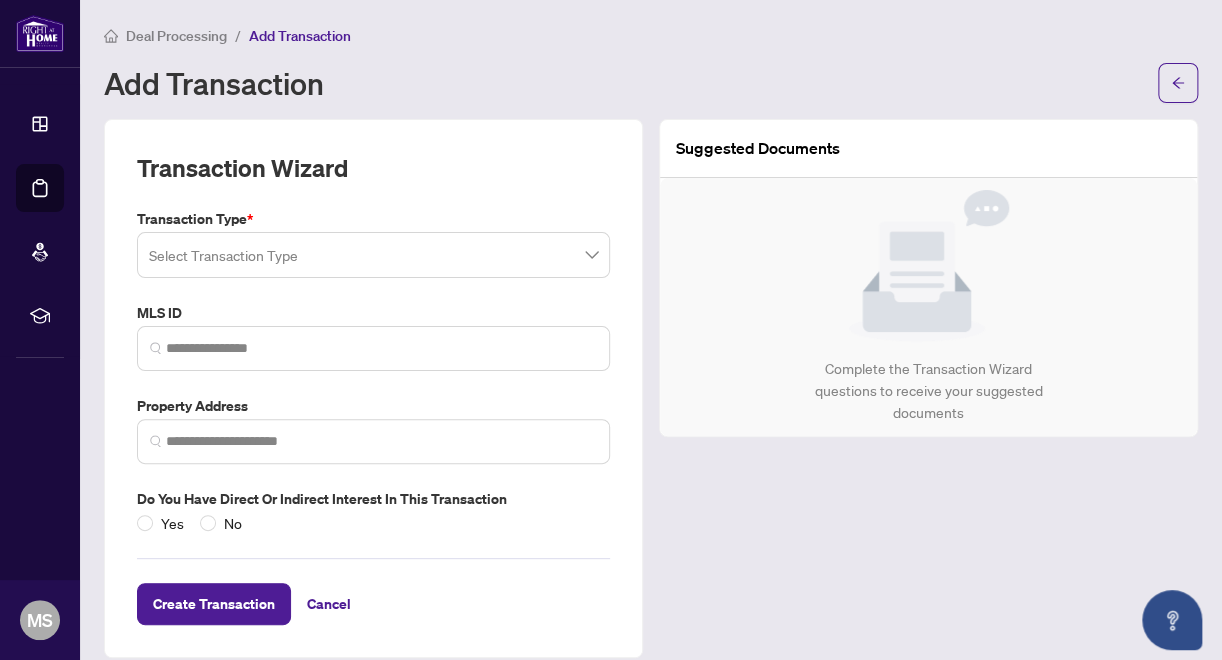 click at bounding box center (373, 255) 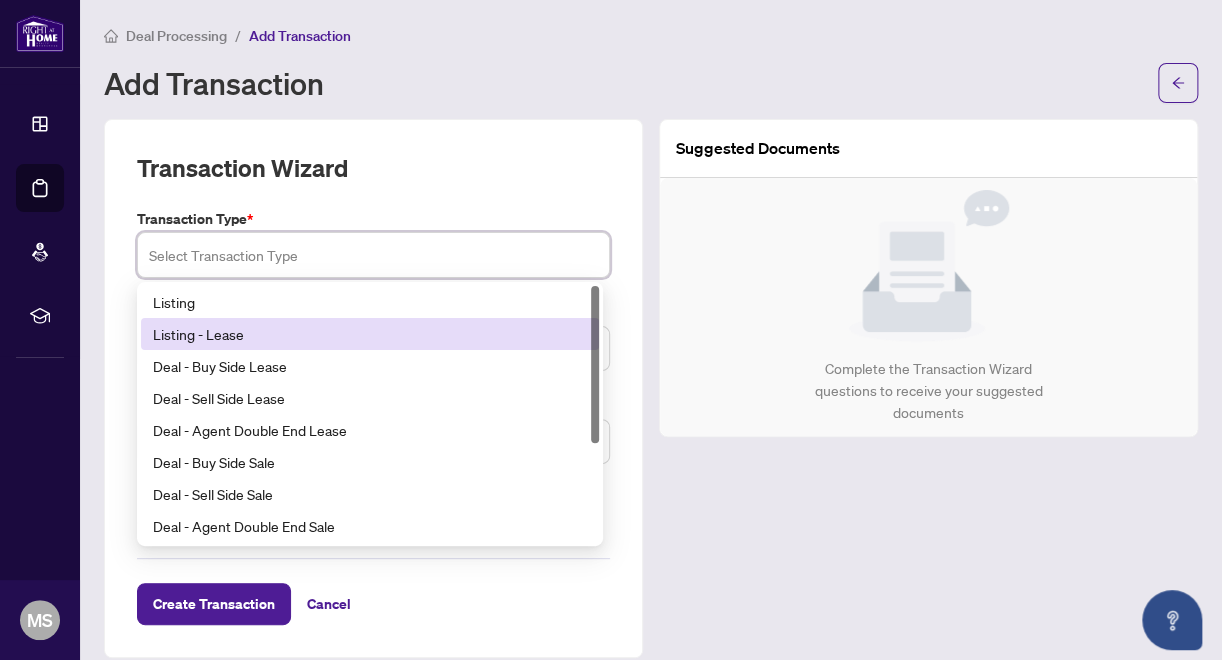 click on "Listing - Lease" at bounding box center (370, 334) 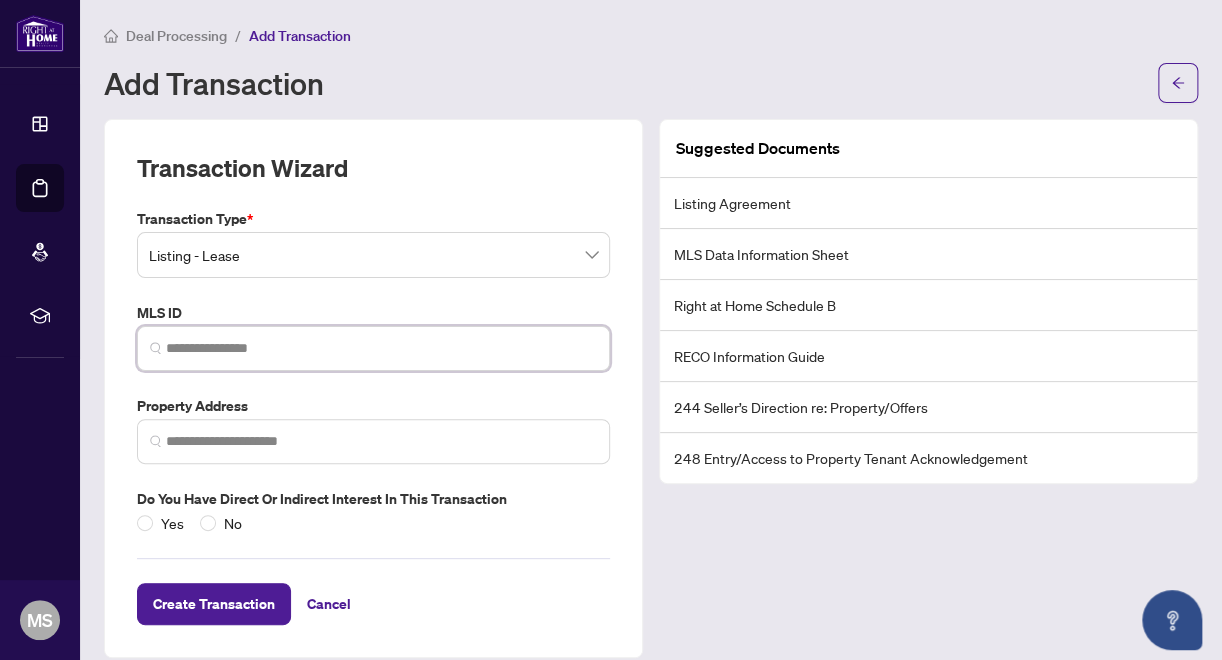 click at bounding box center [381, 348] 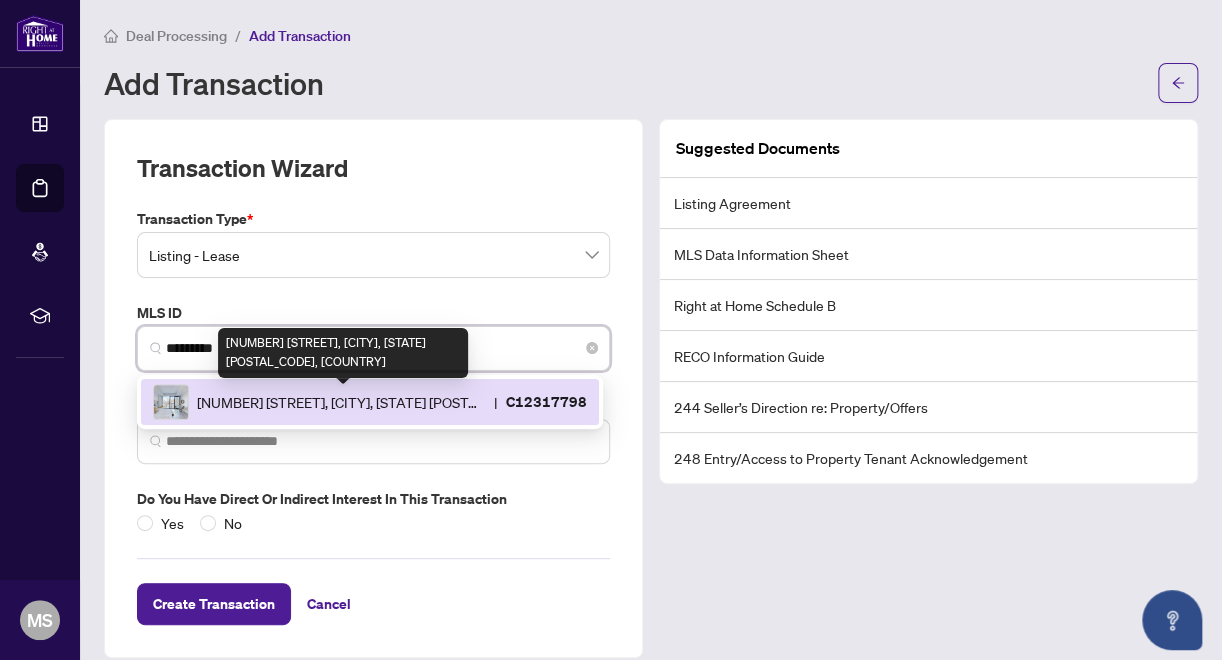 click on "[NUMBER] [STREET], [CITY], [STATE] [POSTAL_CODE], [COUNTRY]" at bounding box center (341, 402) 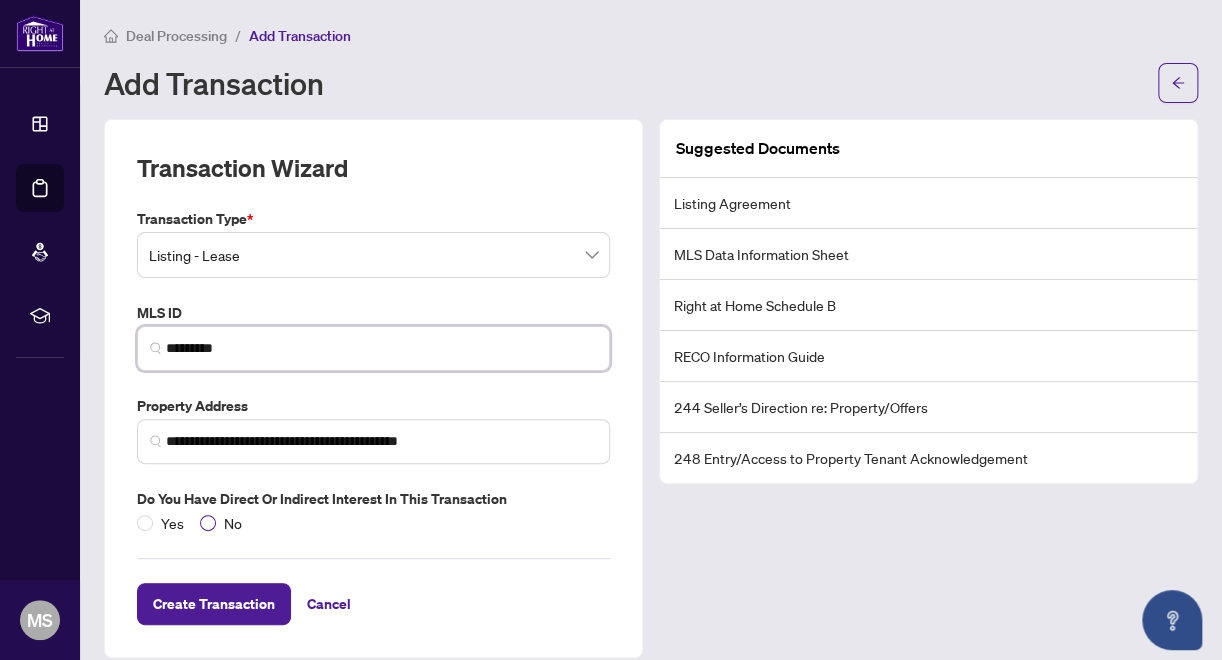type on "*********" 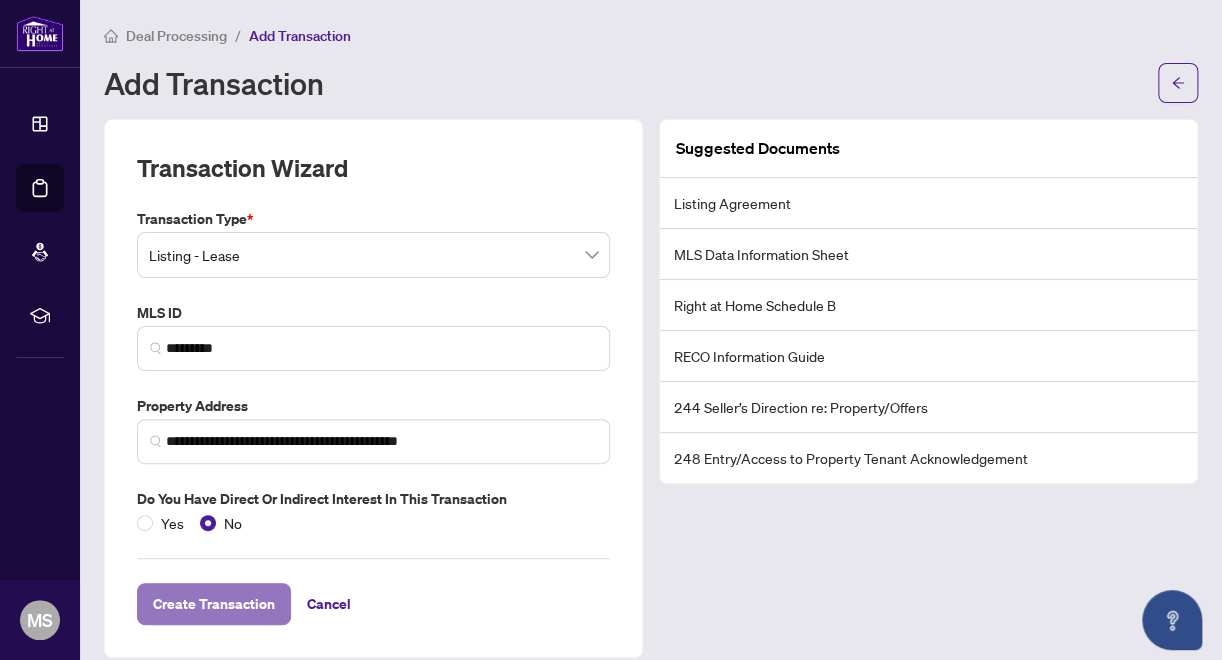 click on "Create Transaction" at bounding box center [214, 604] 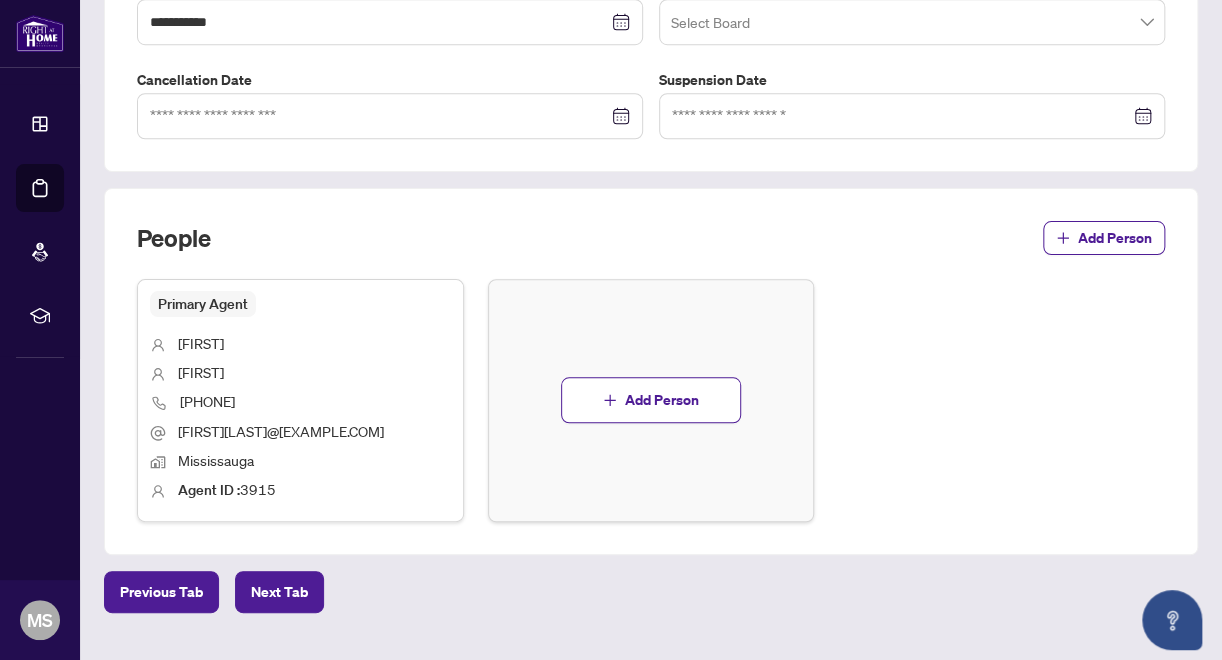scroll, scrollTop: 616, scrollLeft: 0, axis: vertical 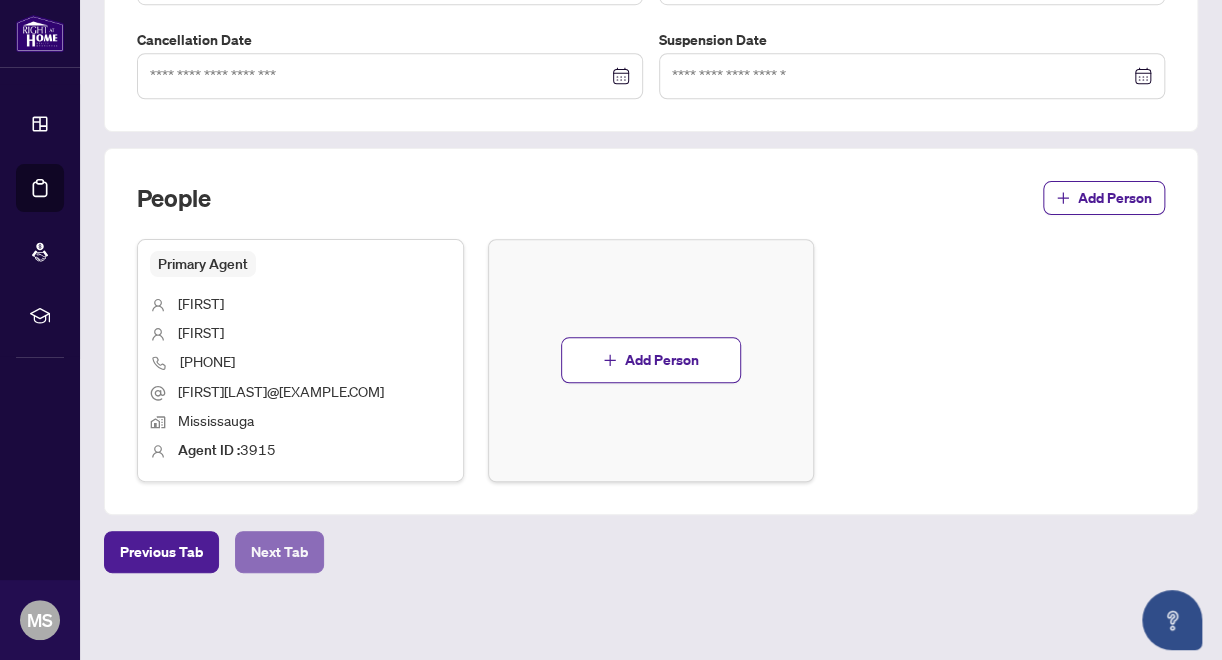 click on "Next Tab" at bounding box center [279, 552] 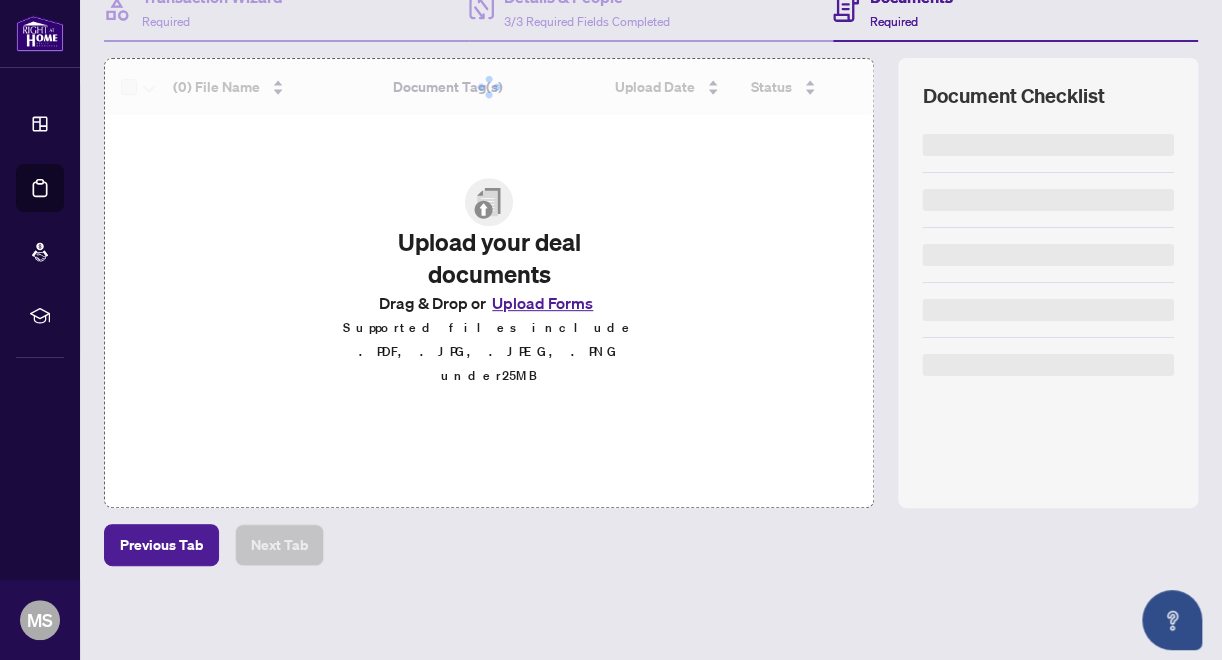 scroll, scrollTop: 0, scrollLeft: 0, axis: both 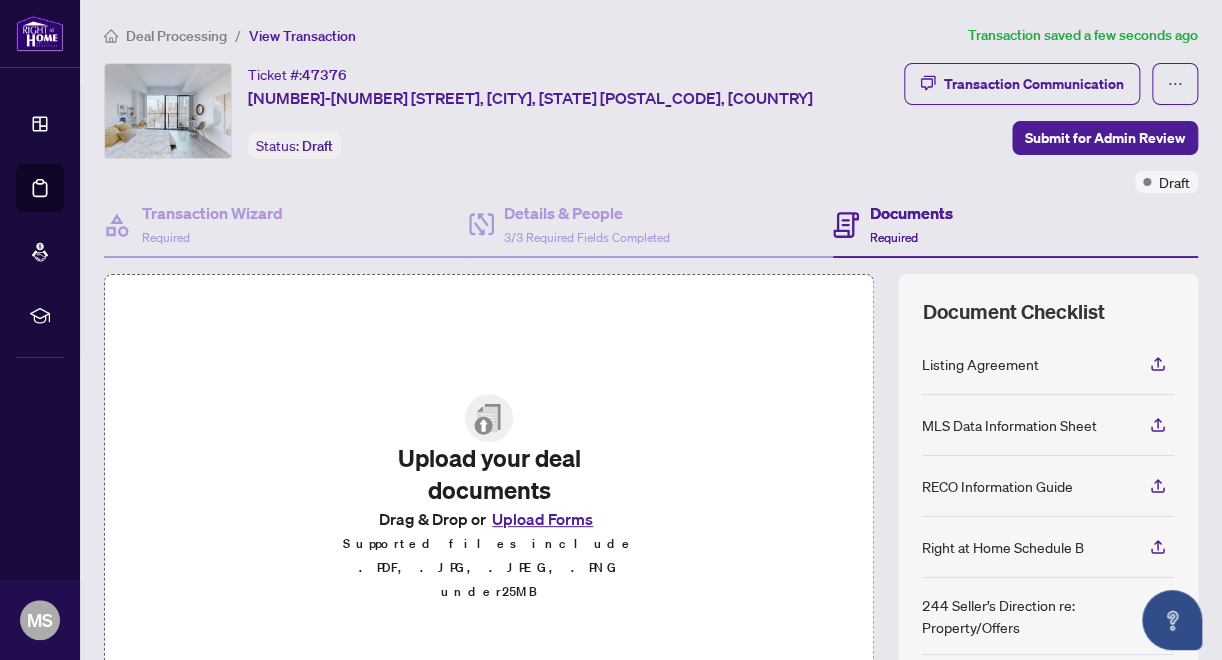 click on "Upload Forms" at bounding box center (542, 519) 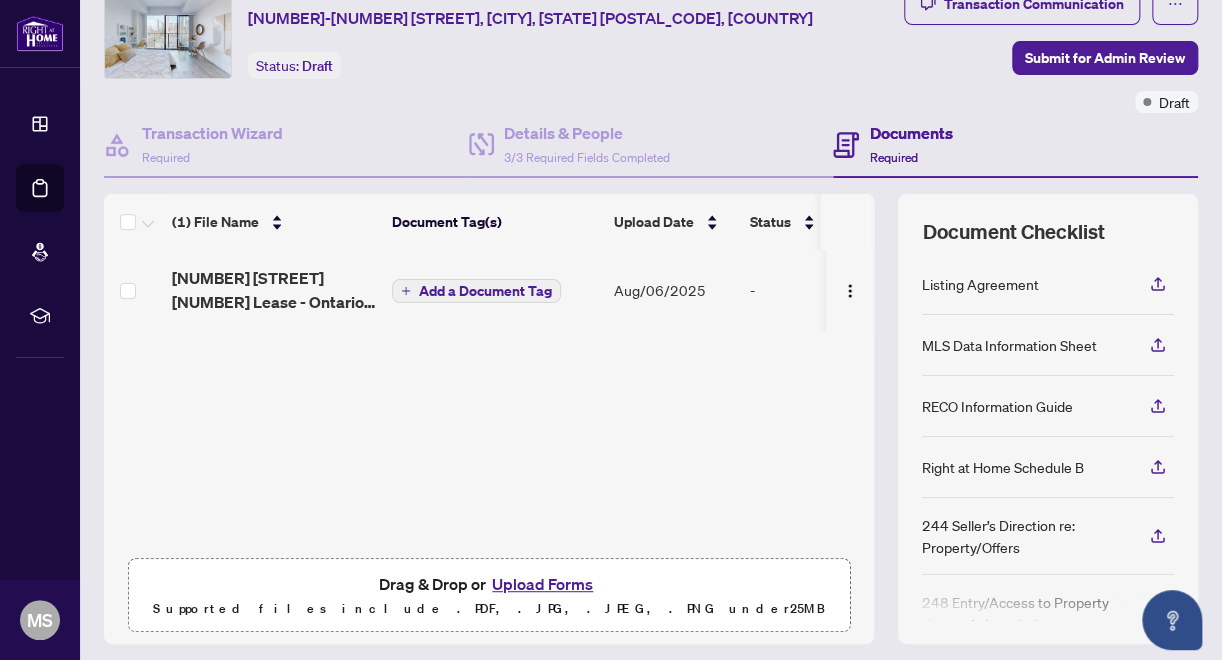 scroll, scrollTop: 0, scrollLeft: 0, axis: both 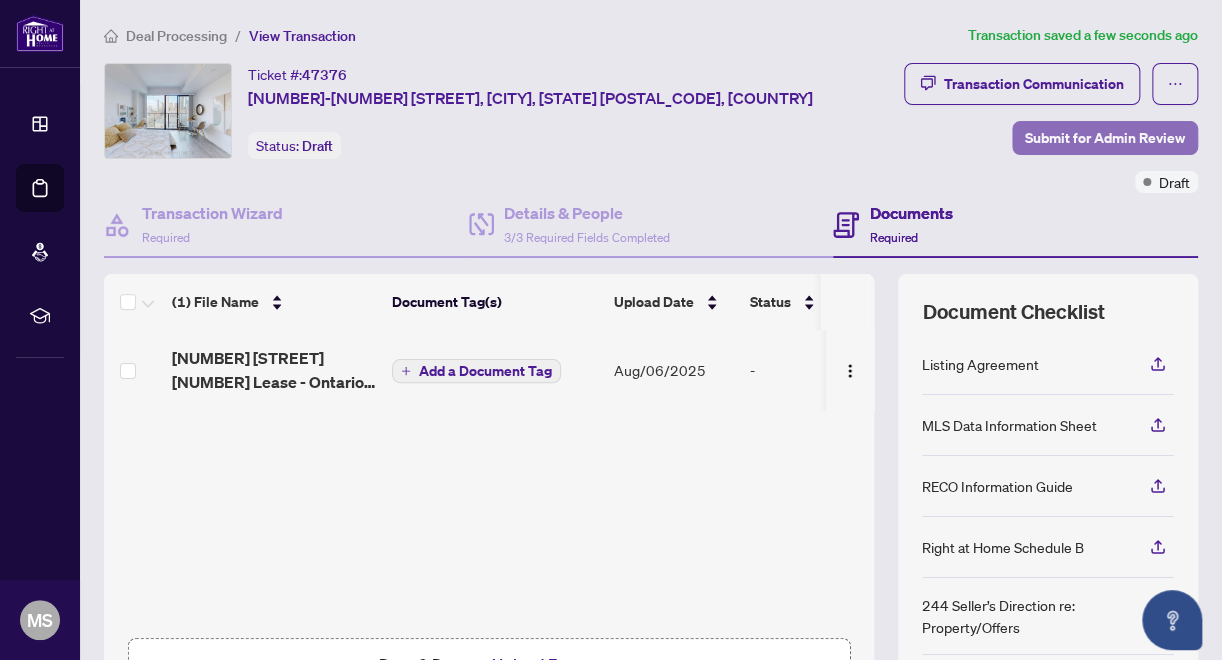 click on "Submit for Admin Review" at bounding box center [1105, 138] 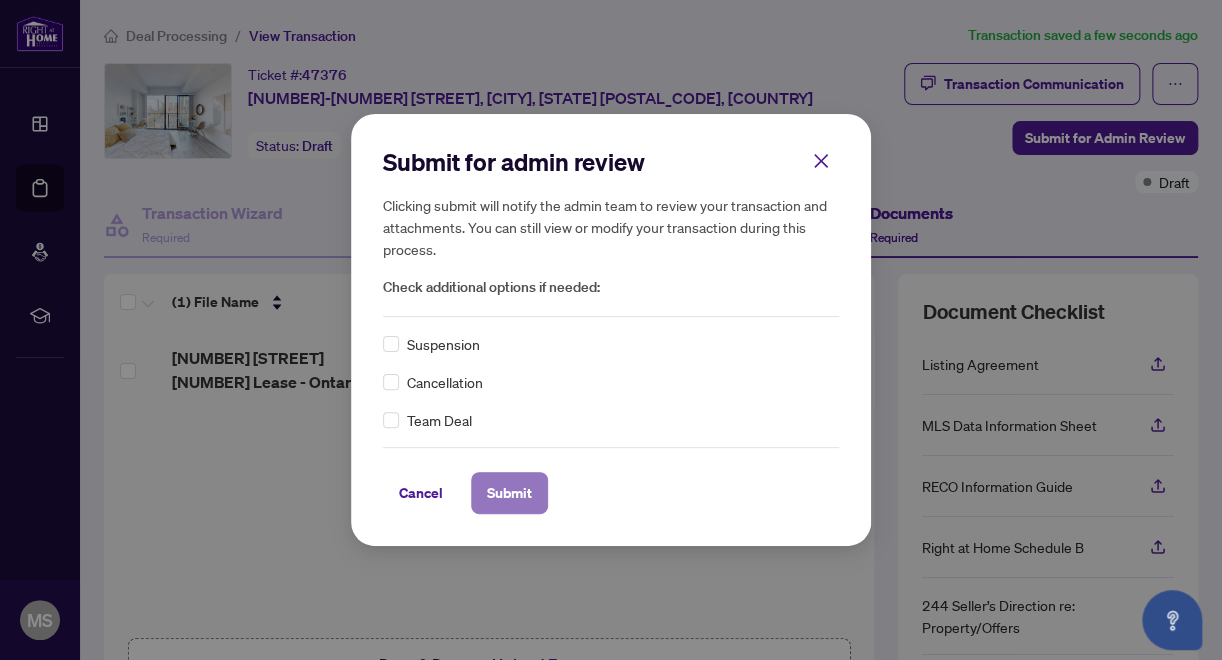 click on "Submit" at bounding box center [509, 493] 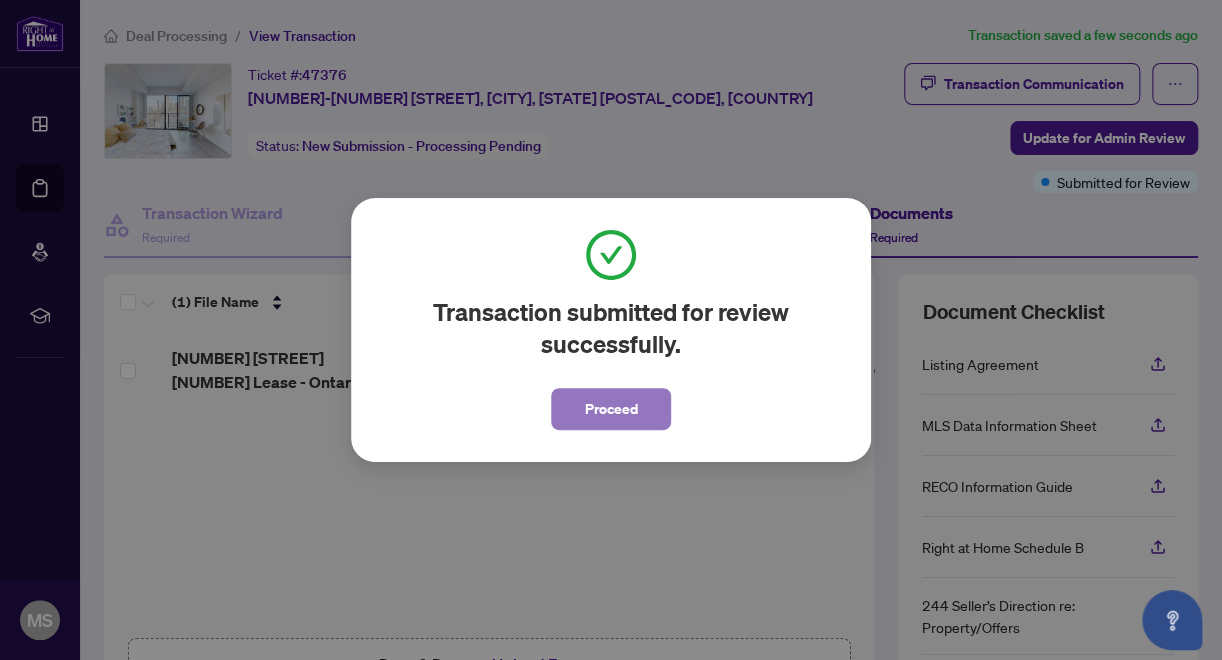 click on "Proceed" at bounding box center [611, 409] 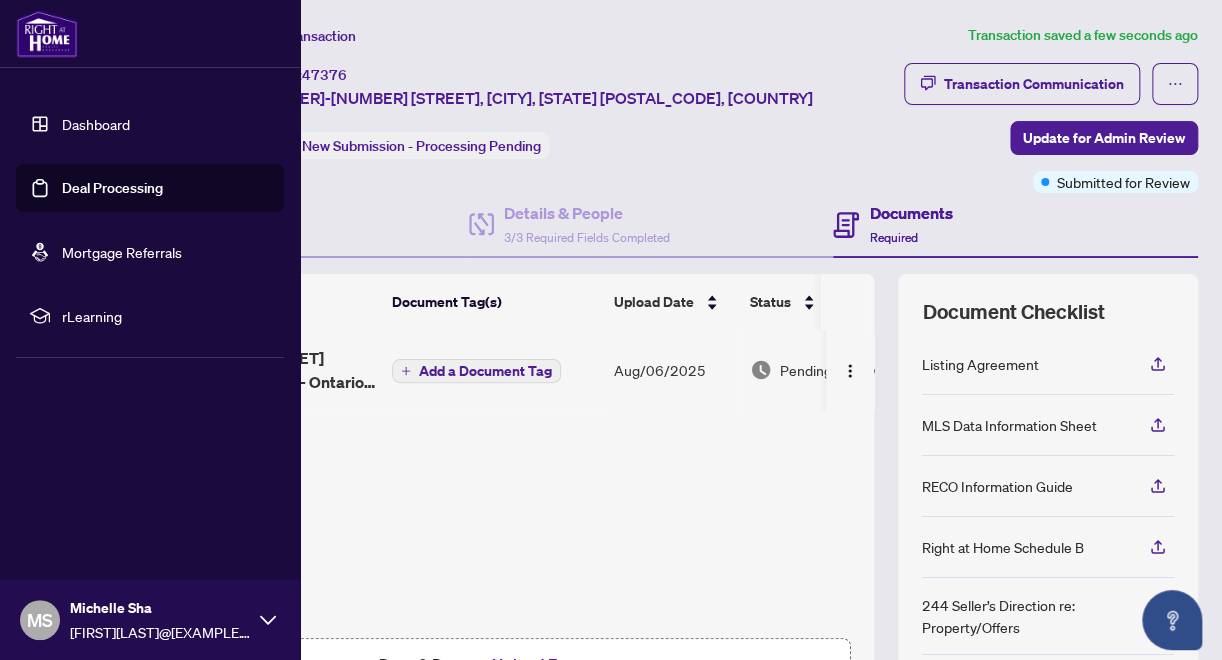 click on "Deal Processing" at bounding box center (112, 188) 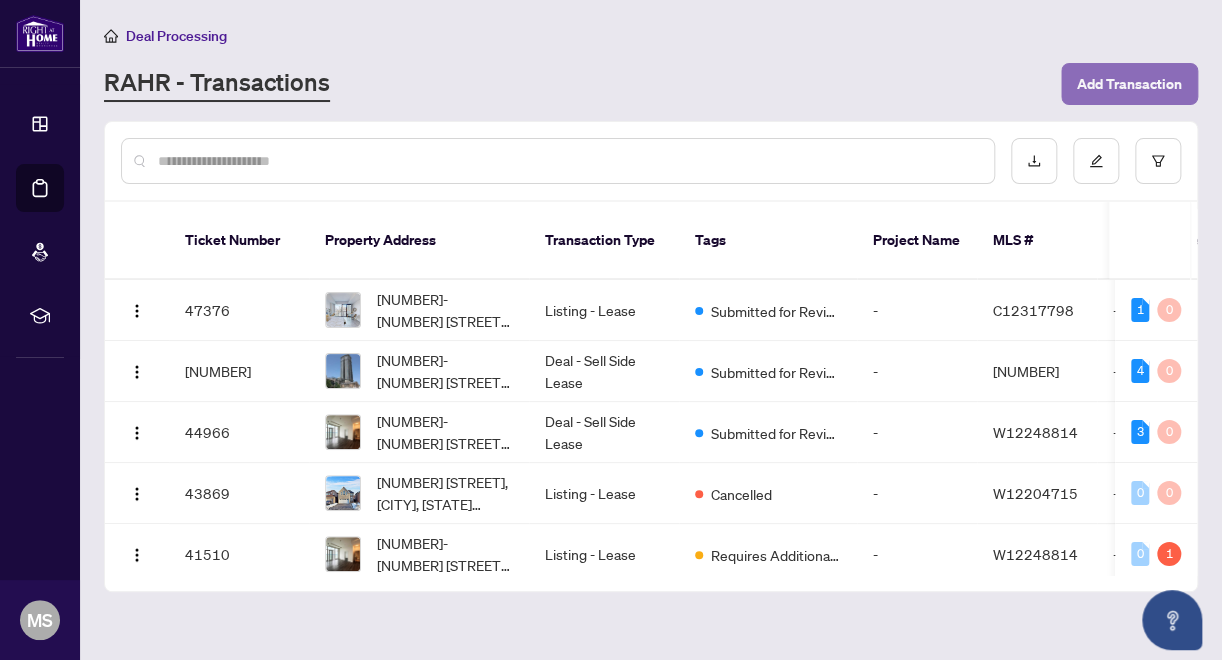 click on "Add Transaction" at bounding box center (1129, 84) 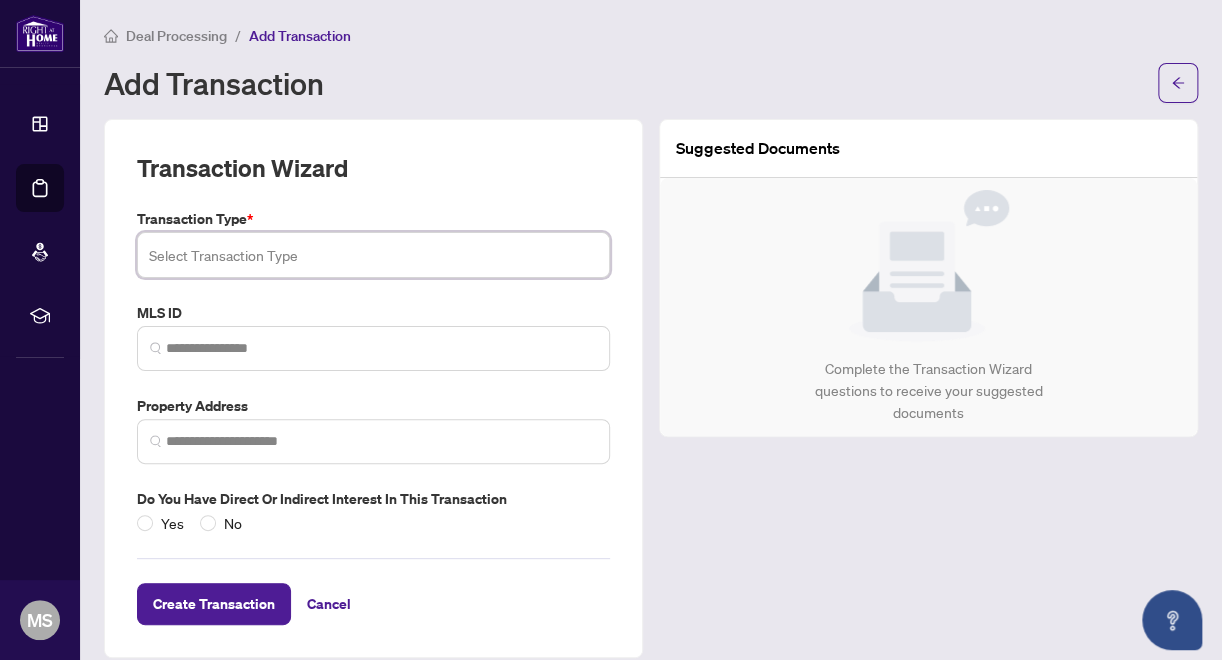 click at bounding box center (373, 255) 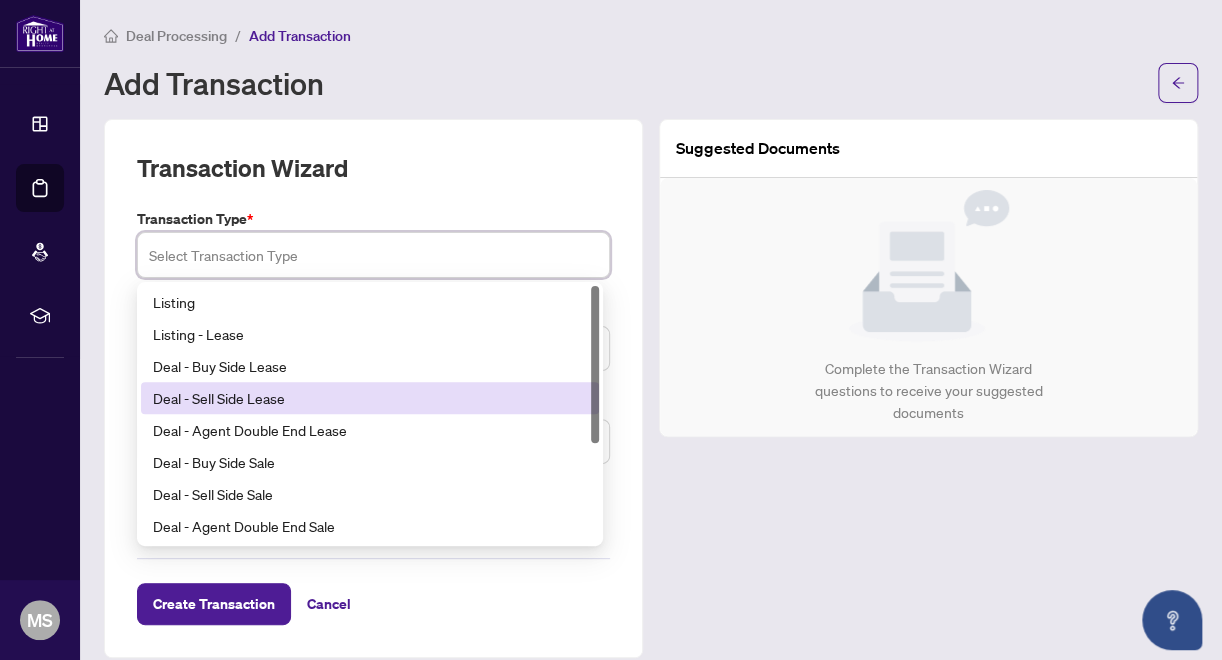 click on "Deal - Sell Side Lease" at bounding box center [370, 398] 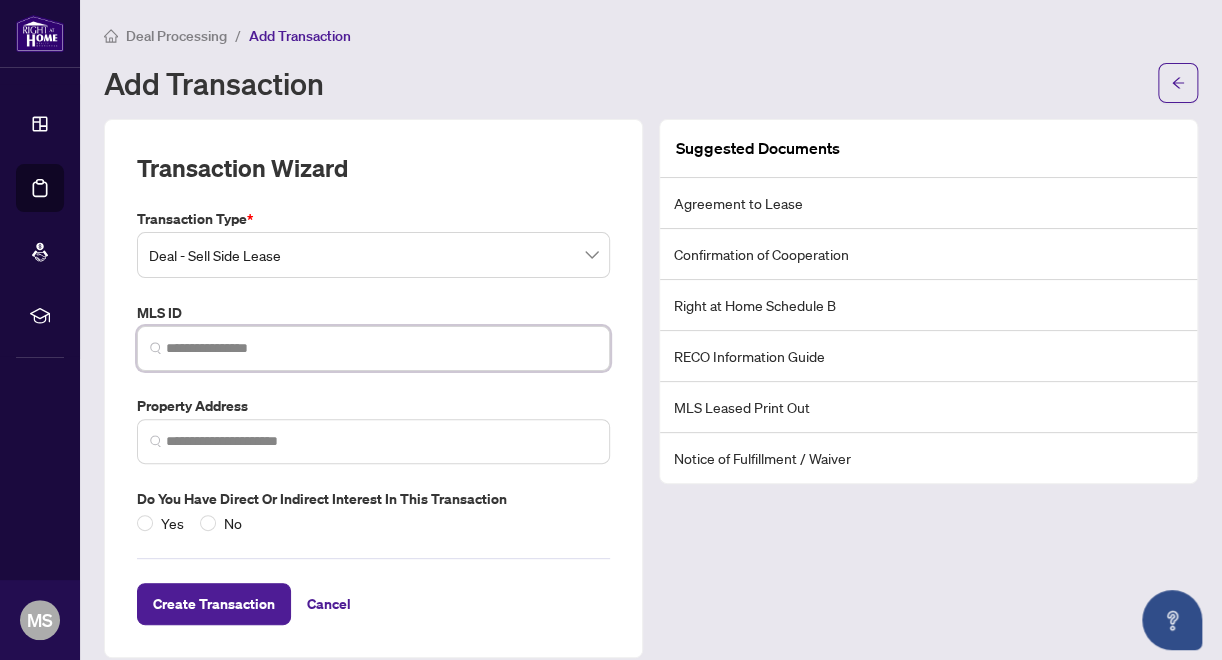 click at bounding box center (381, 348) 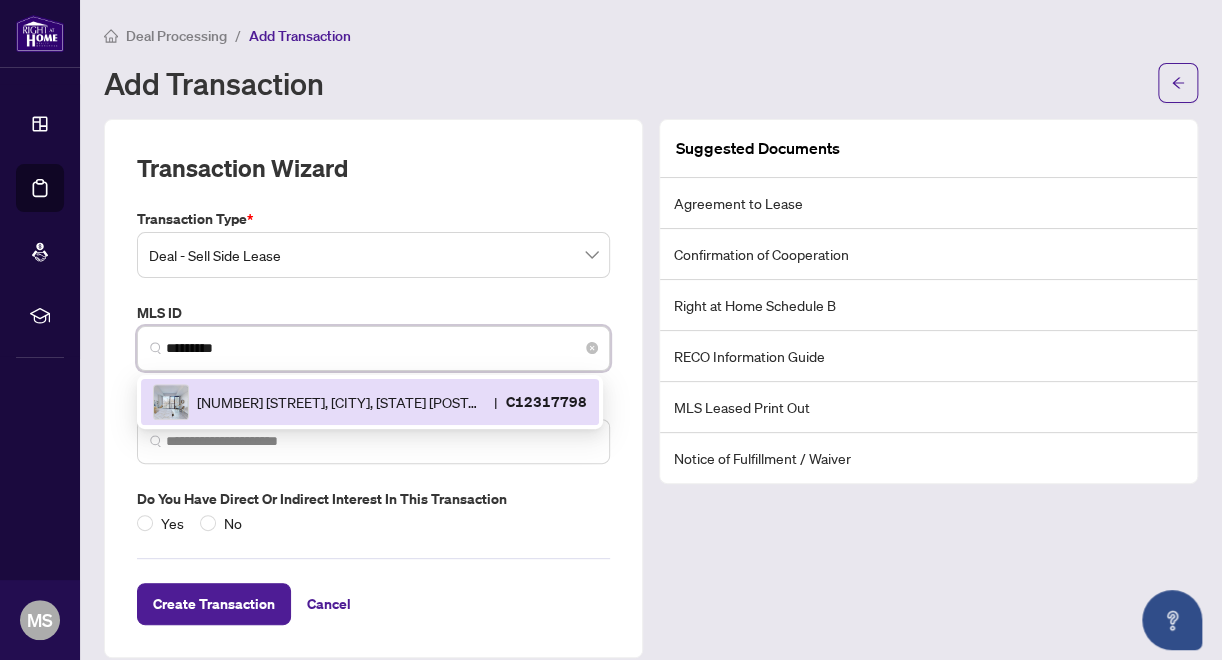click on "[NUMBER] [STREET], [CITY], [STATE] [POSTAL_CODE], [COUNTRY]" at bounding box center [341, 402] 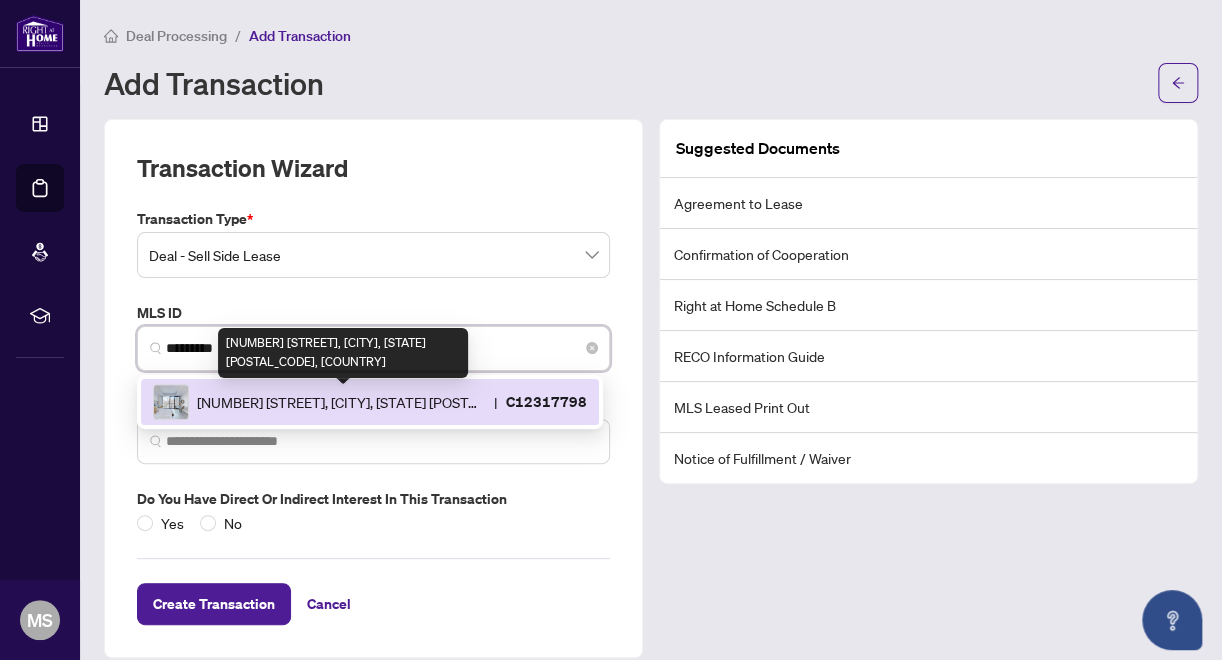 type on "**********" 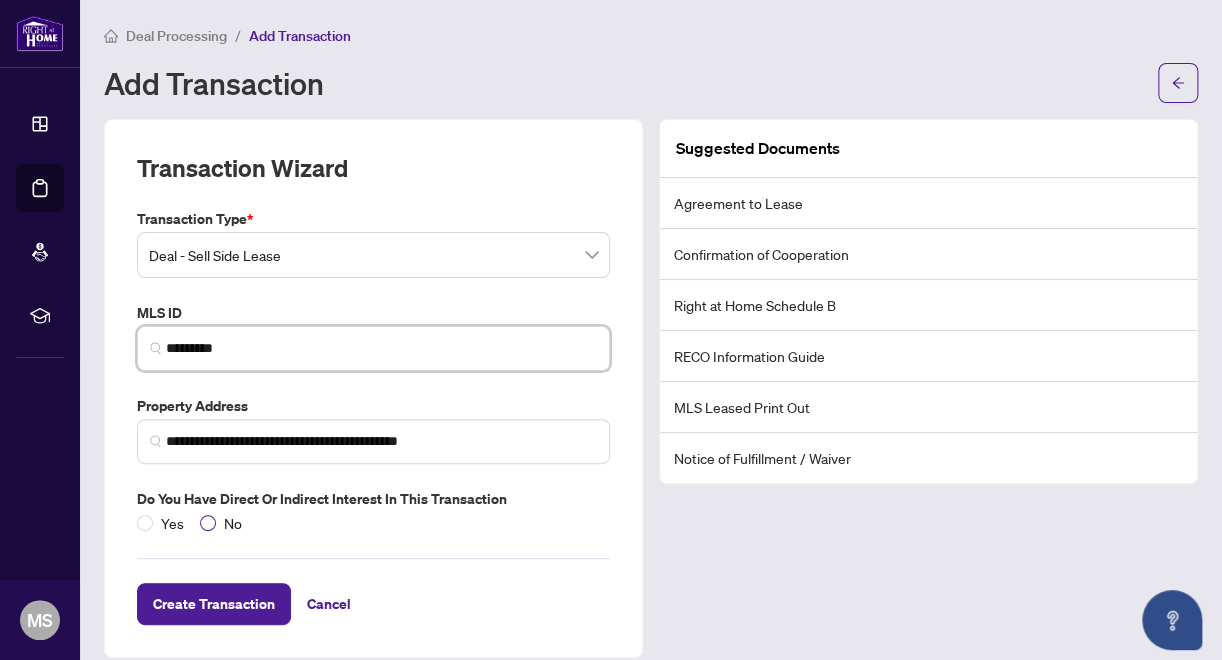 type on "*********" 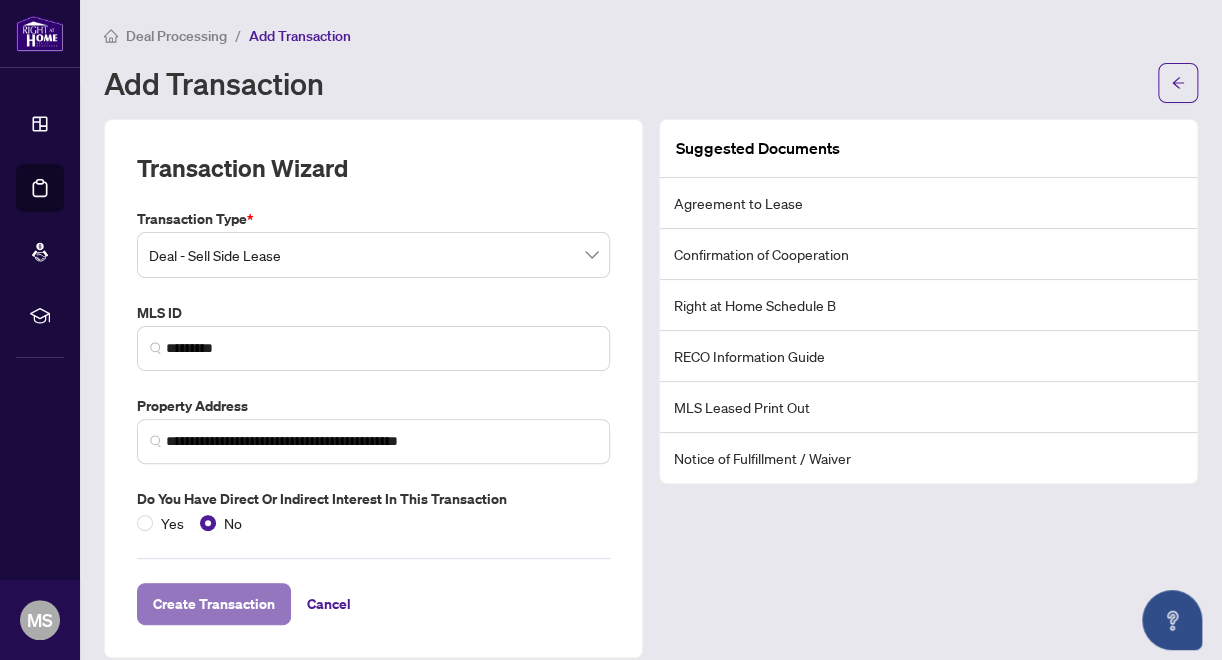 click on "Create Transaction" at bounding box center [214, 604] 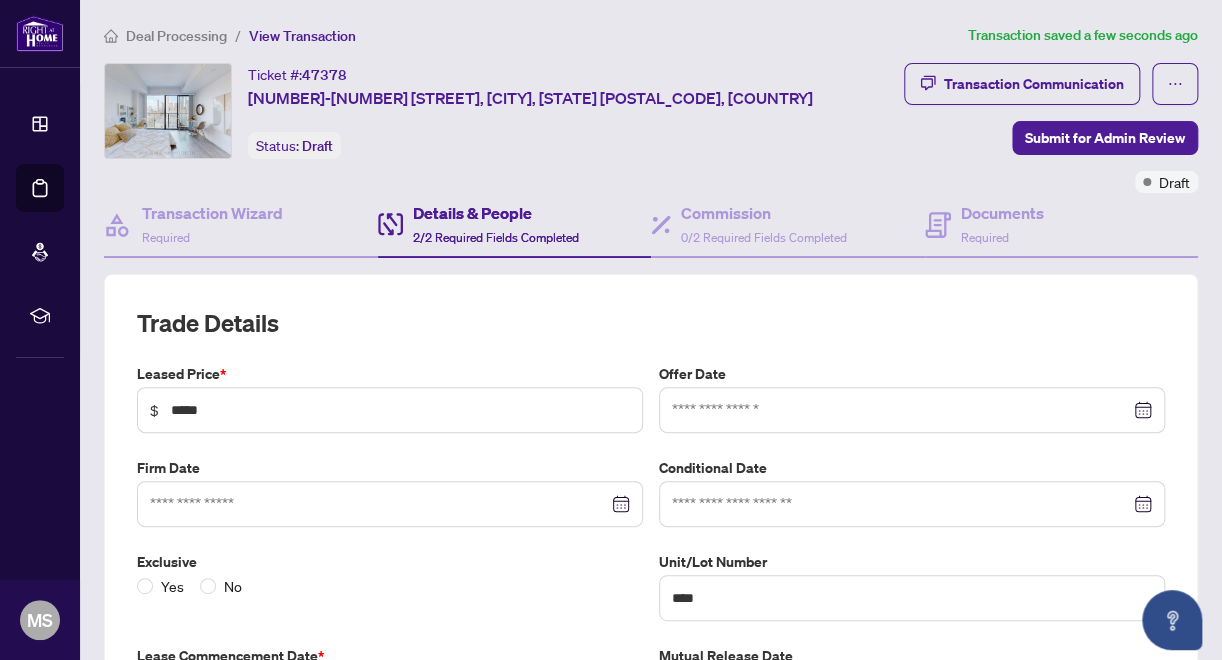 type on "**********" 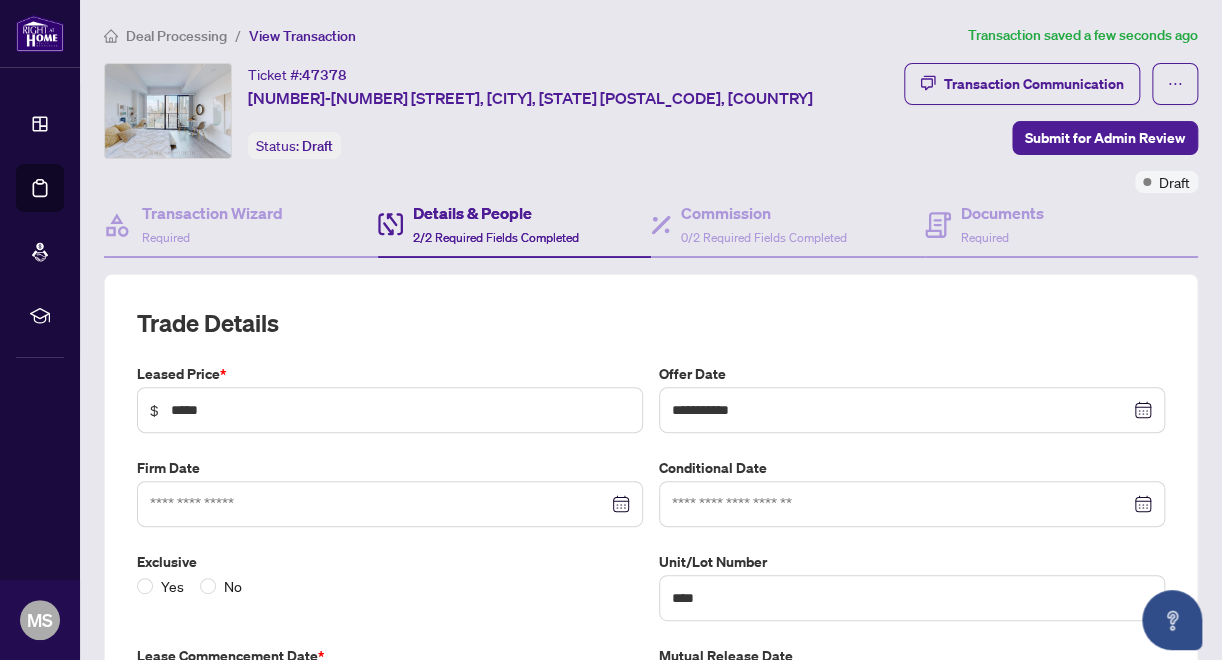 type on "**********" 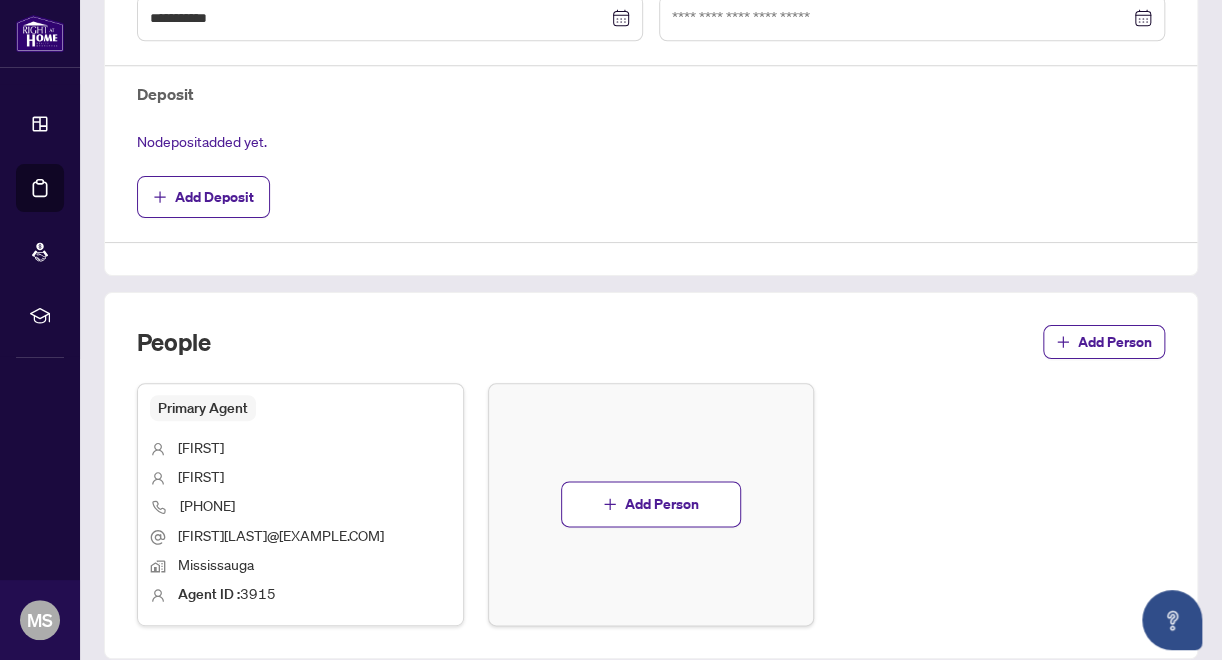 scroll, scrollTop: 700, scrollLeft: 0, axis: vertical 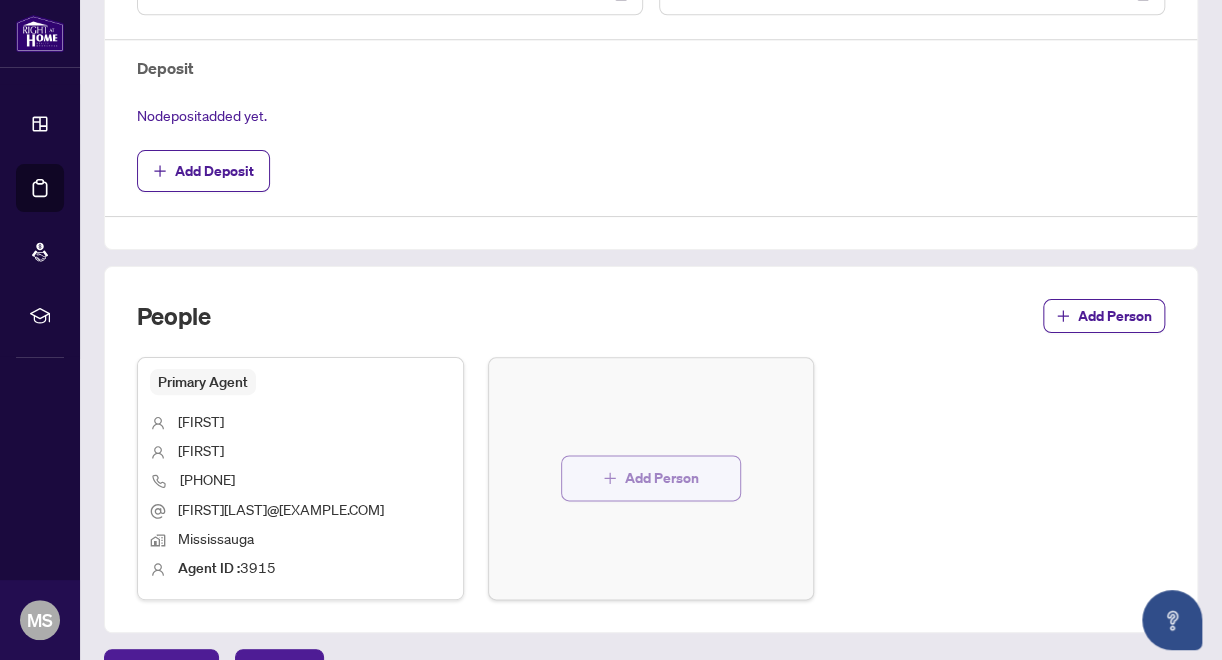click 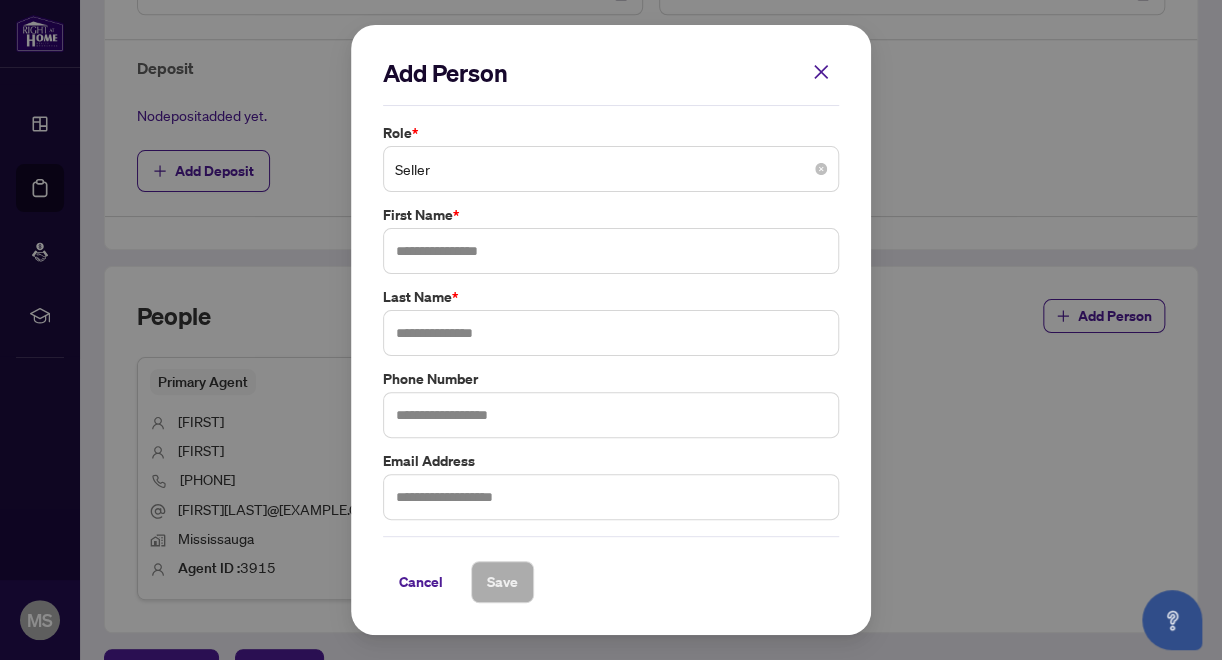 click on "Seller" at bounding box center (611, 169) 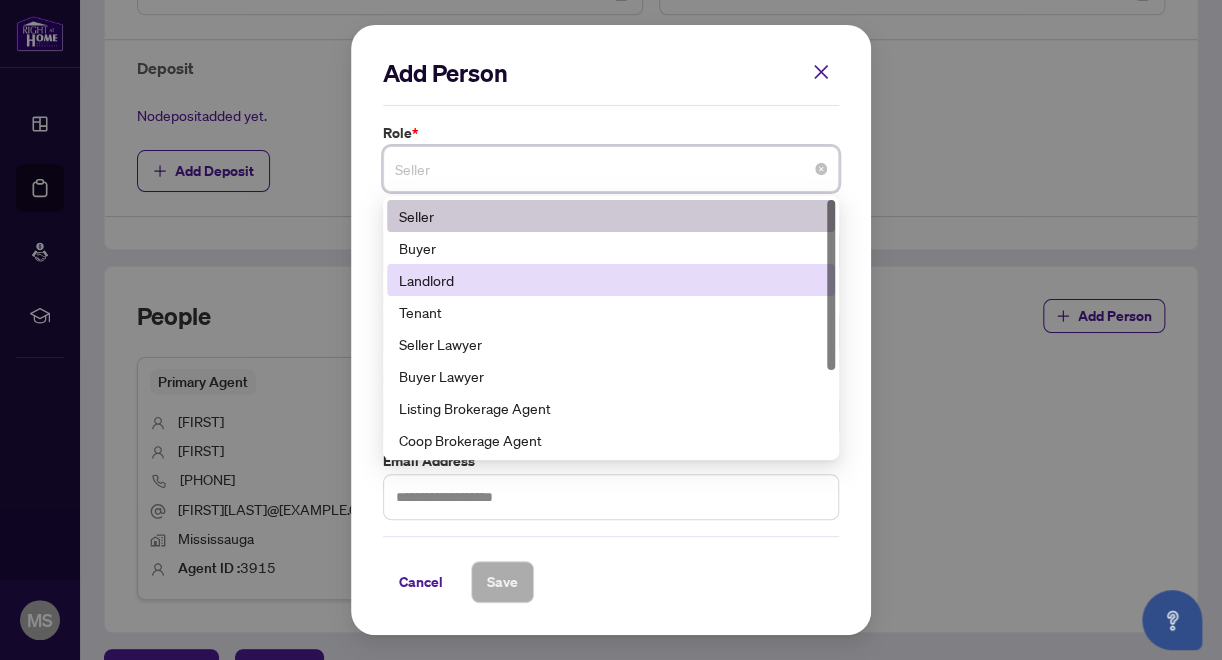 click on "Landlord" at bounding box center [611, 280] 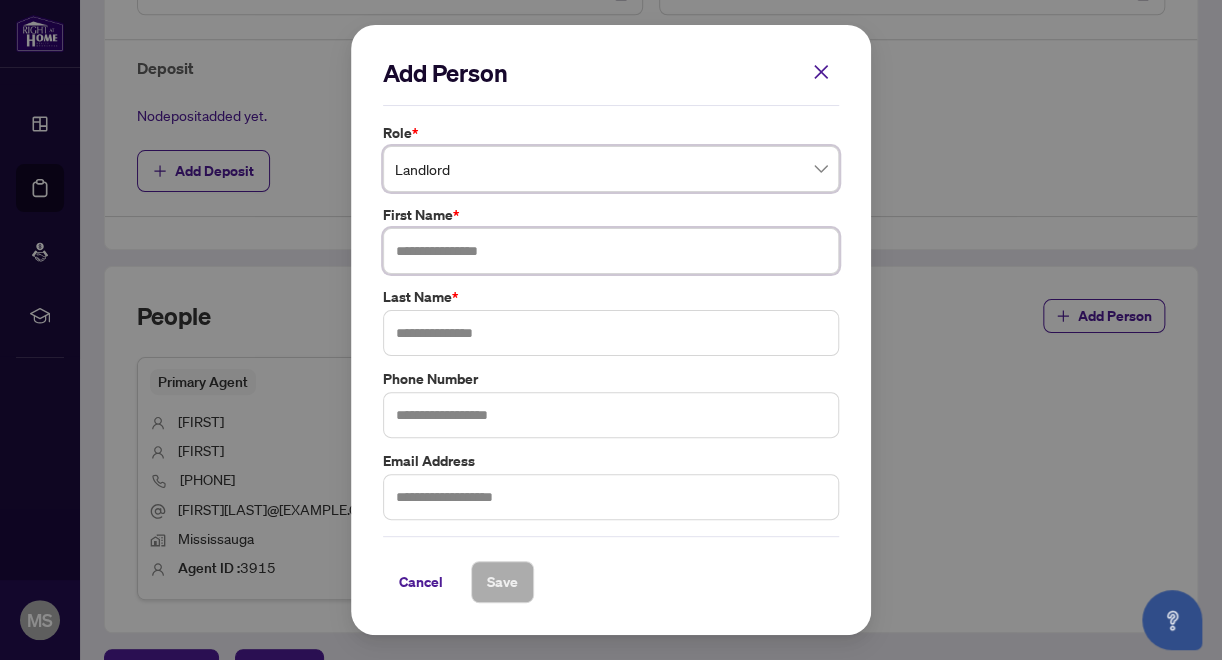 click at bounding box center [611, 251] 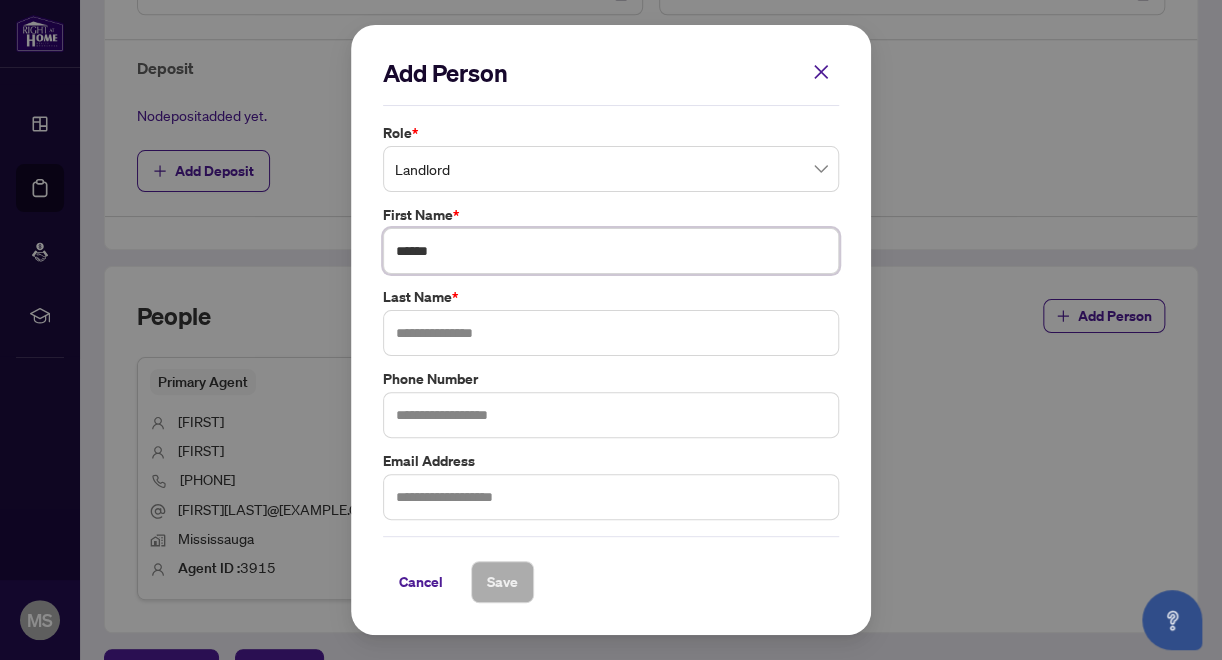 type on "******" 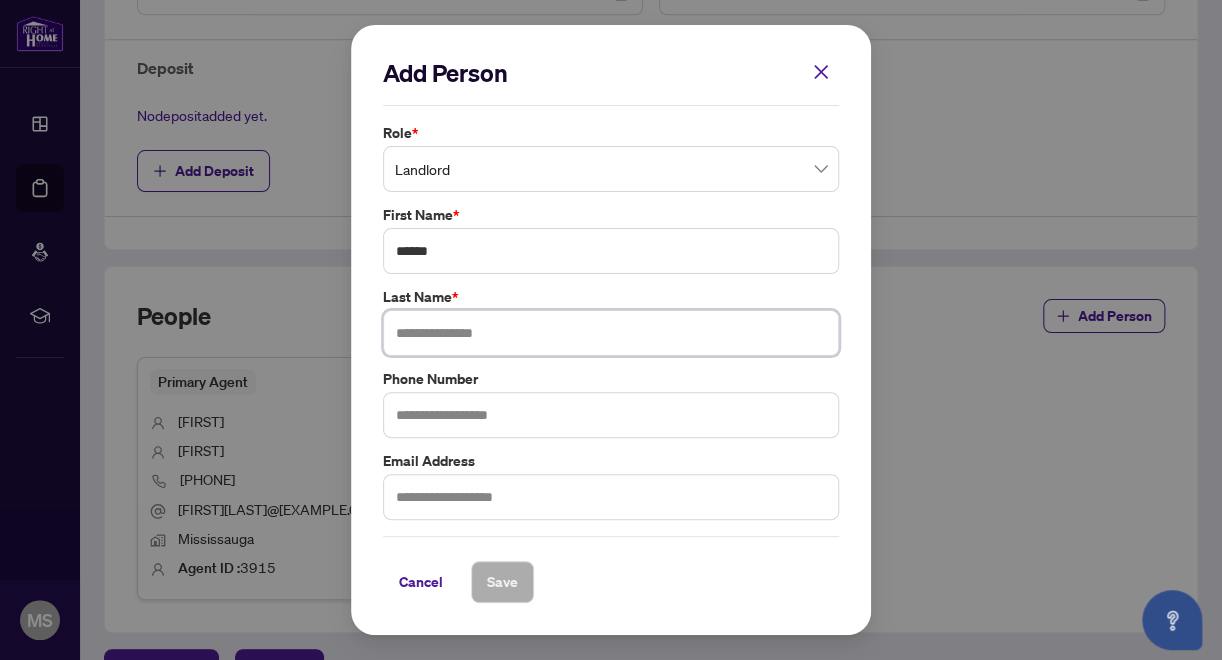 click at bounding box center (611, 333) 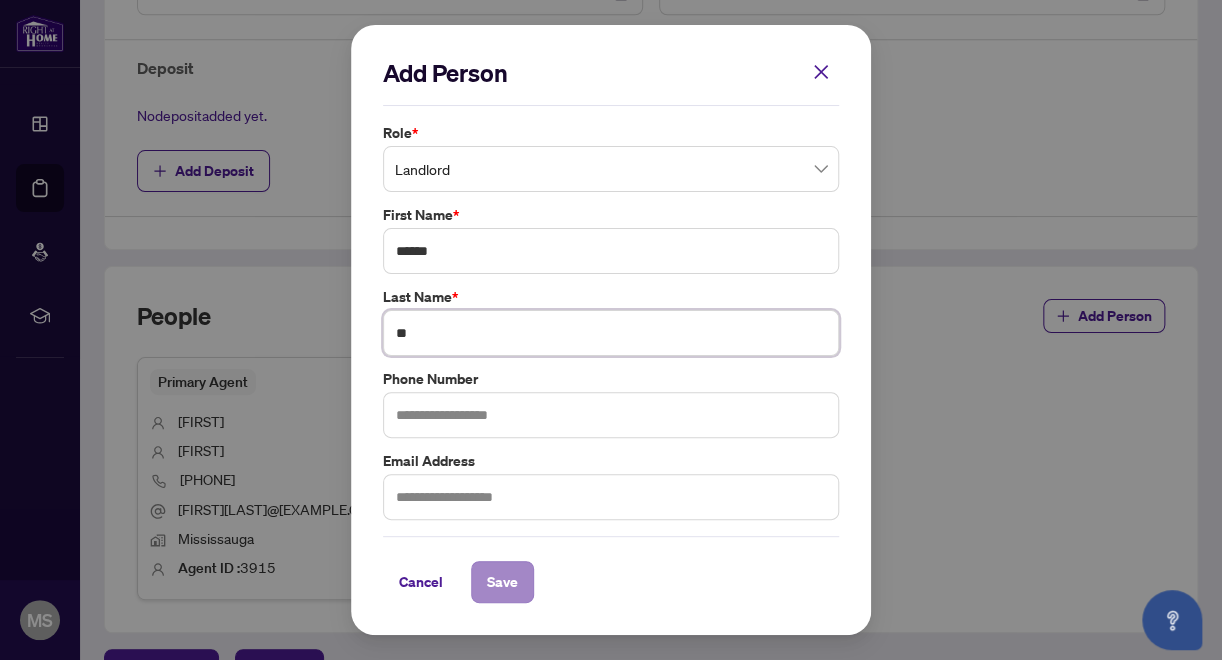 type on "**" 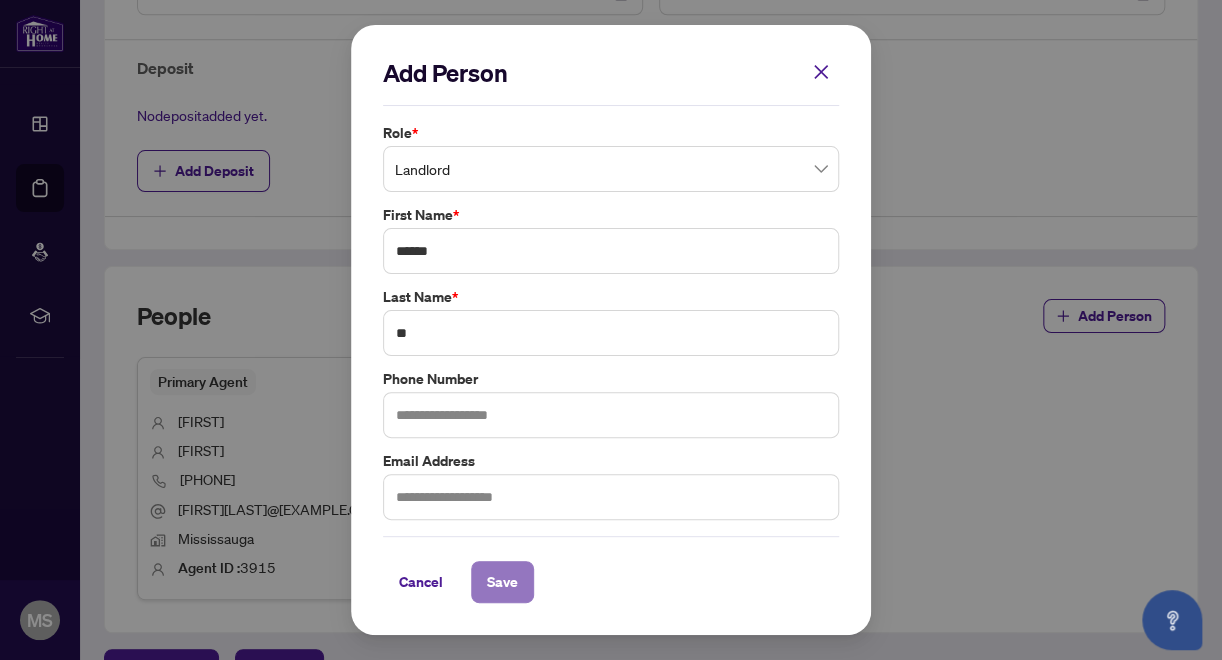 click on "Save" at bounding box center (502, 582) 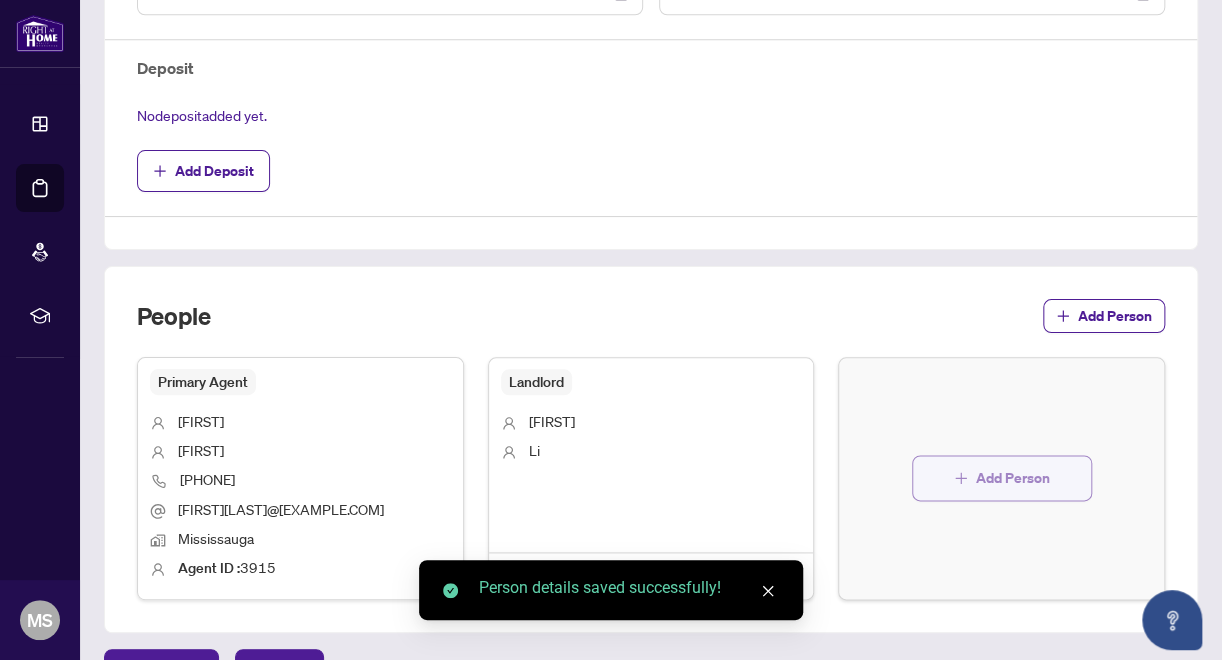 click on "Add Person" at bounding box center [1002, 478] 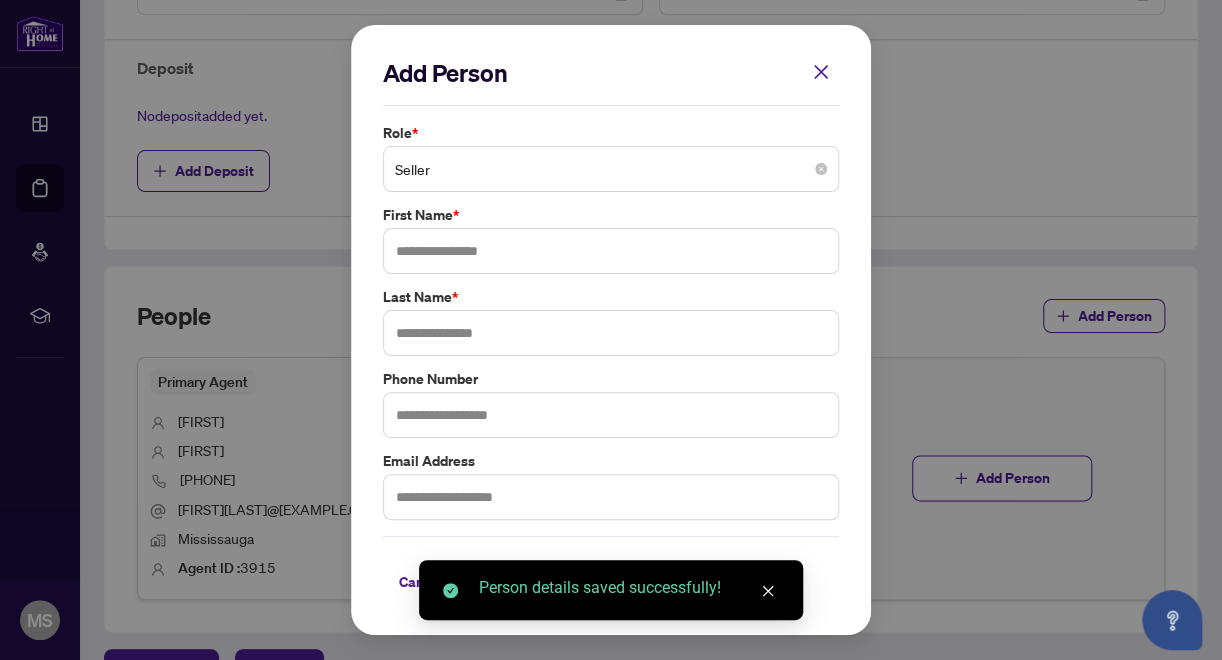 click on "Seller" at bounding box center [611, 169] 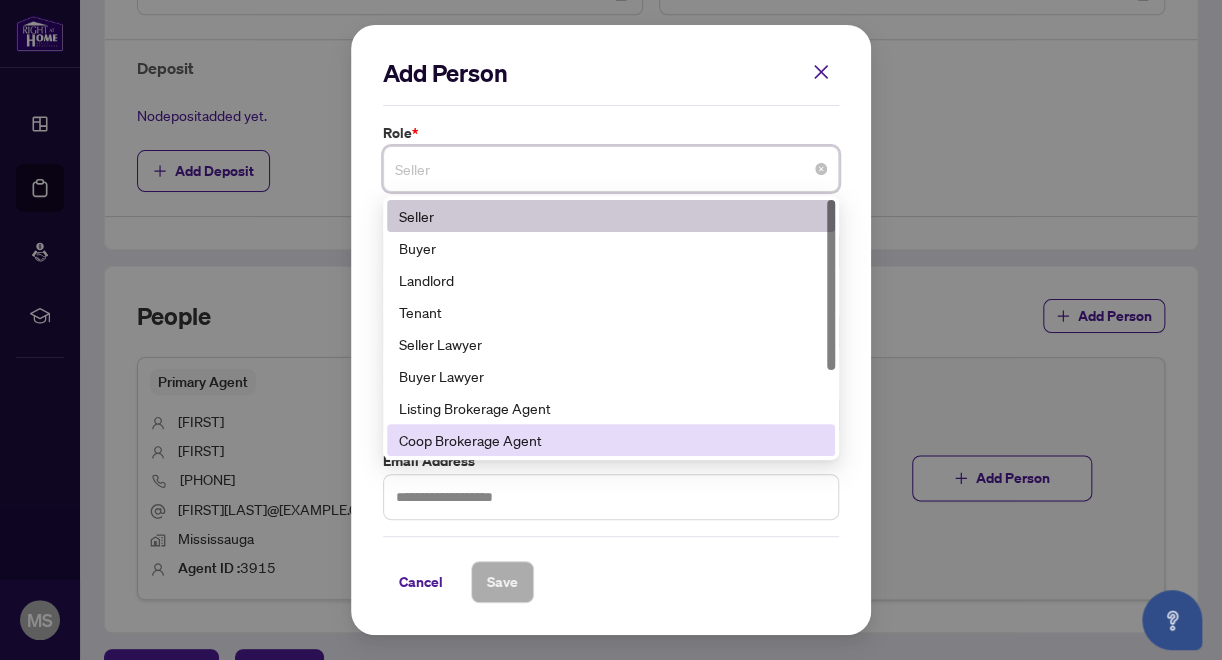 click on "Coop Brokerage Agent" at bounding box center [611, 440] 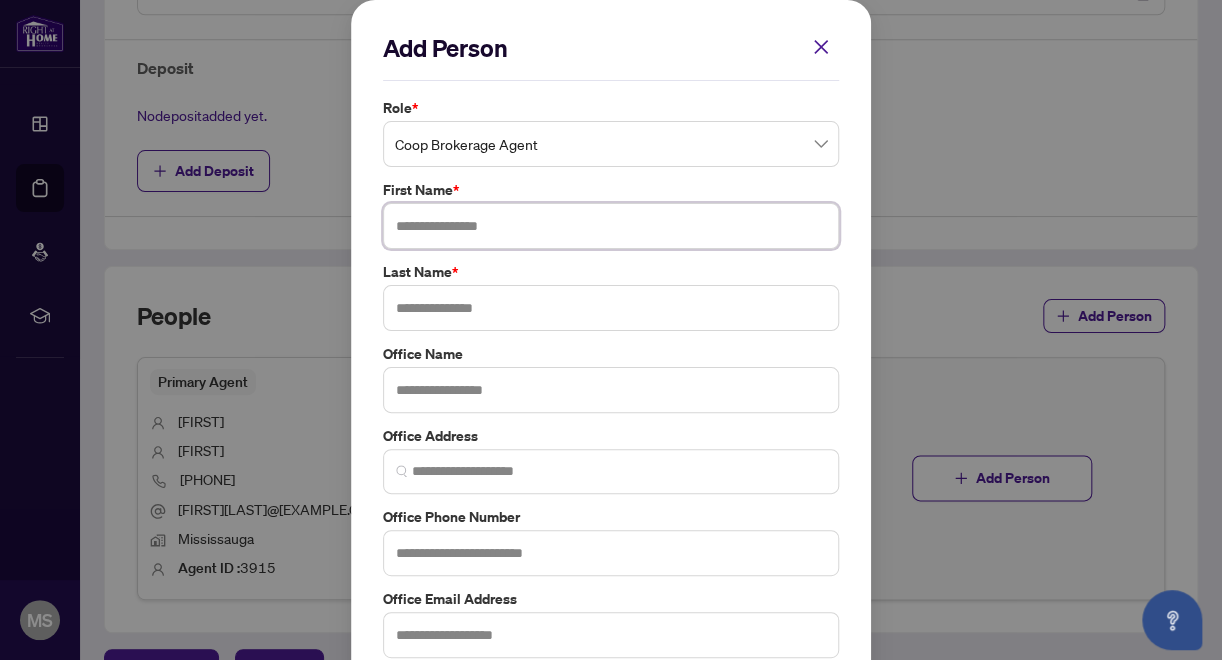 click at bounding box center (611, 226) 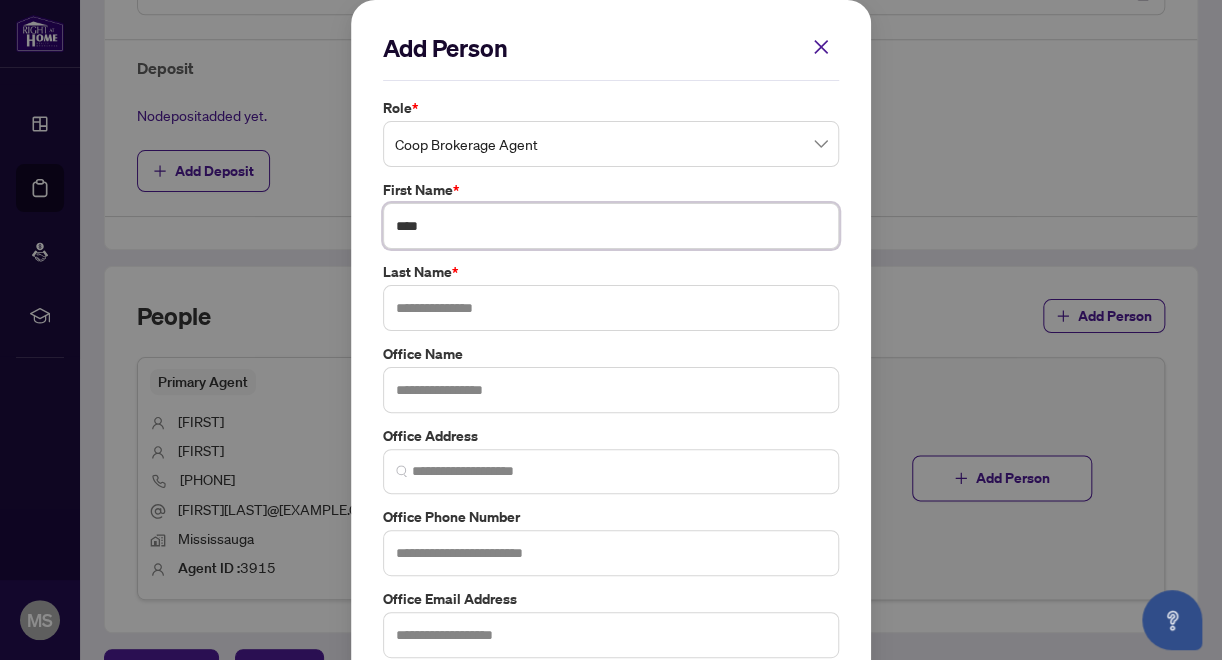 type on "****" 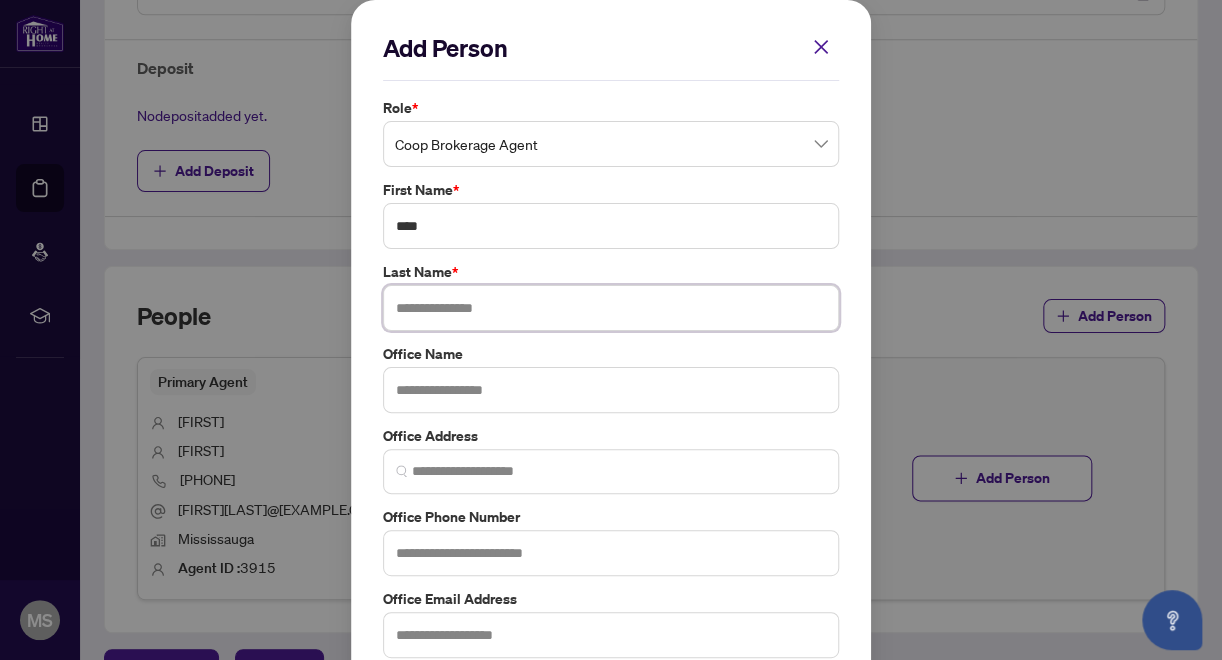 click at bounding box center [611, 308] 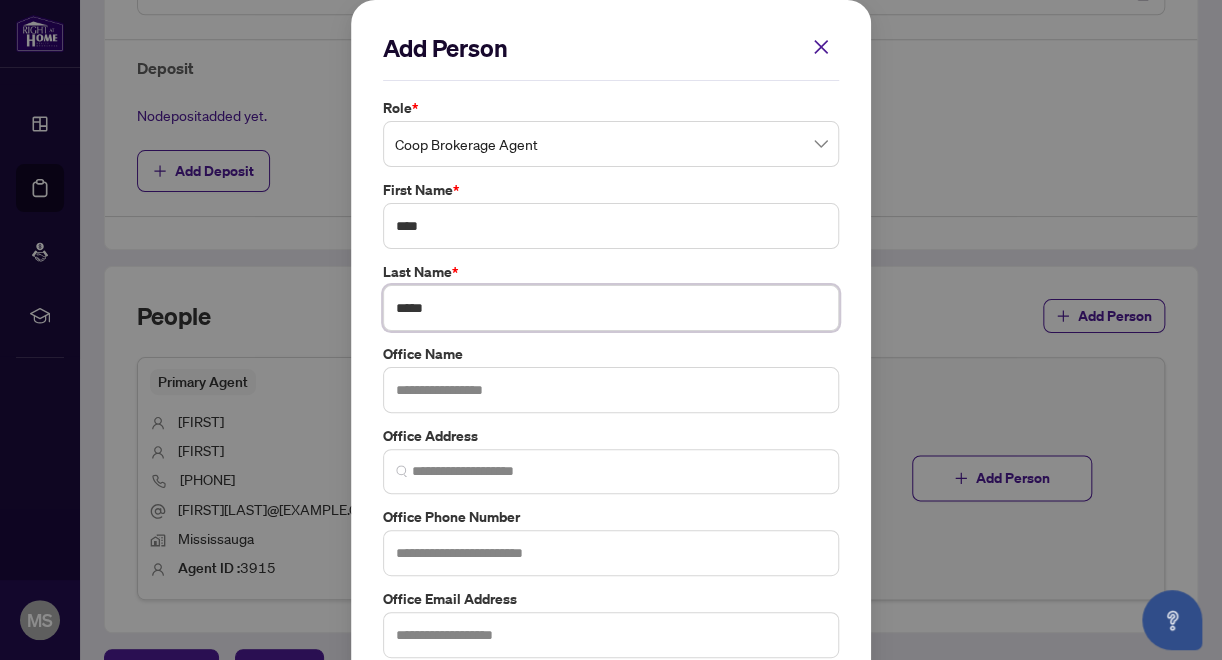 type on "*****" 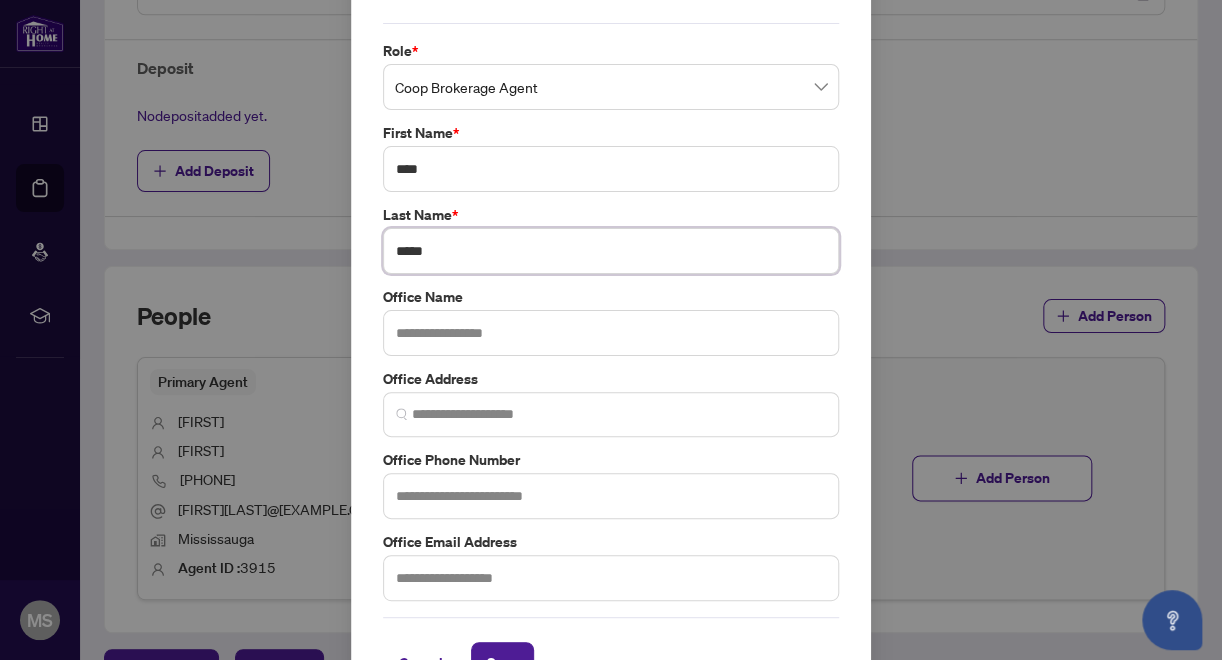 scroll, scrollTop: 109, scrollLeft: 0, axis: vertical 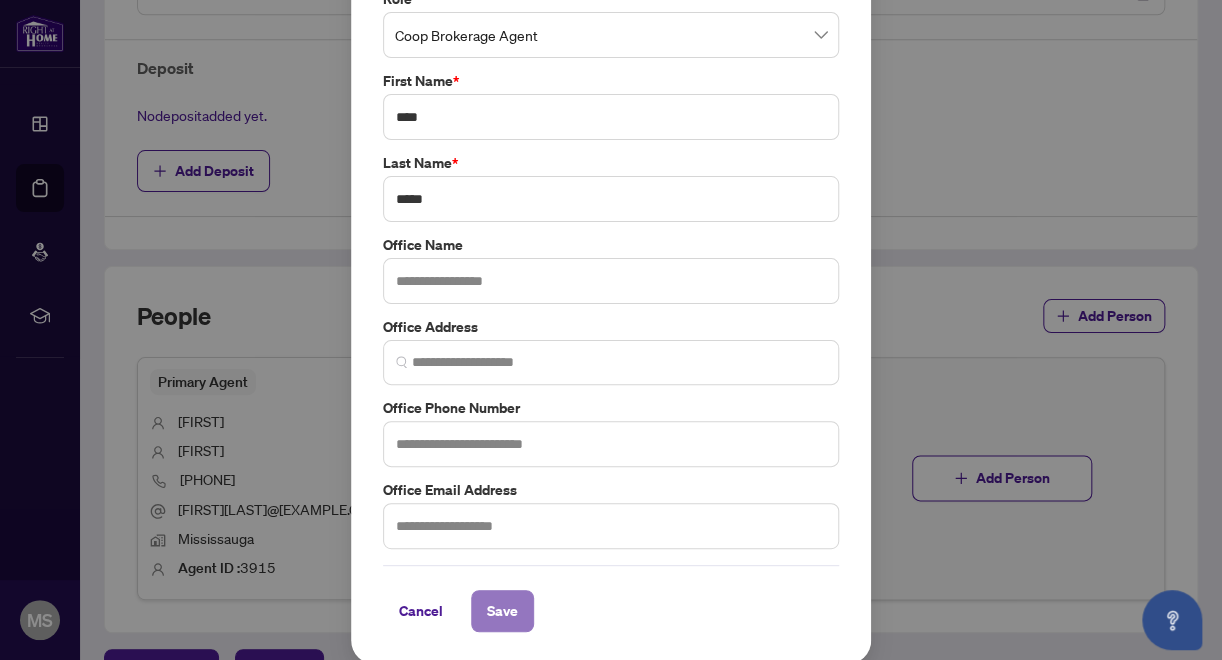click on "Save" at bounding box center (502, 611) 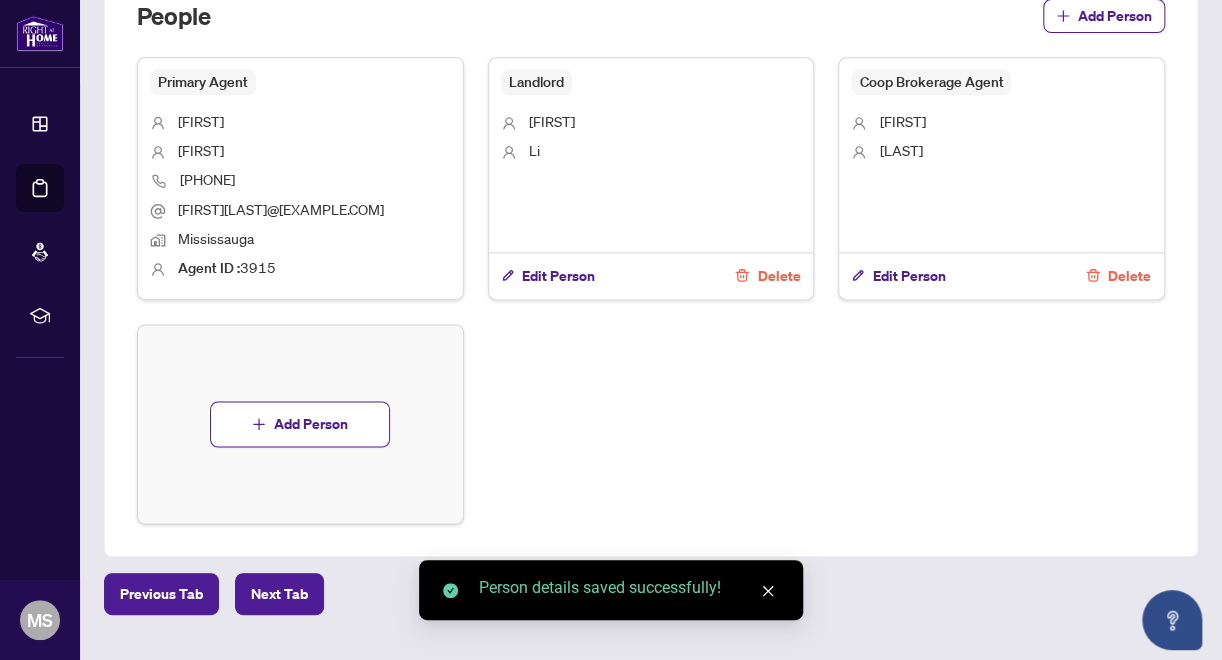 scroll, scrollTop: 1041, scrollLeft: 0, axis: vertical 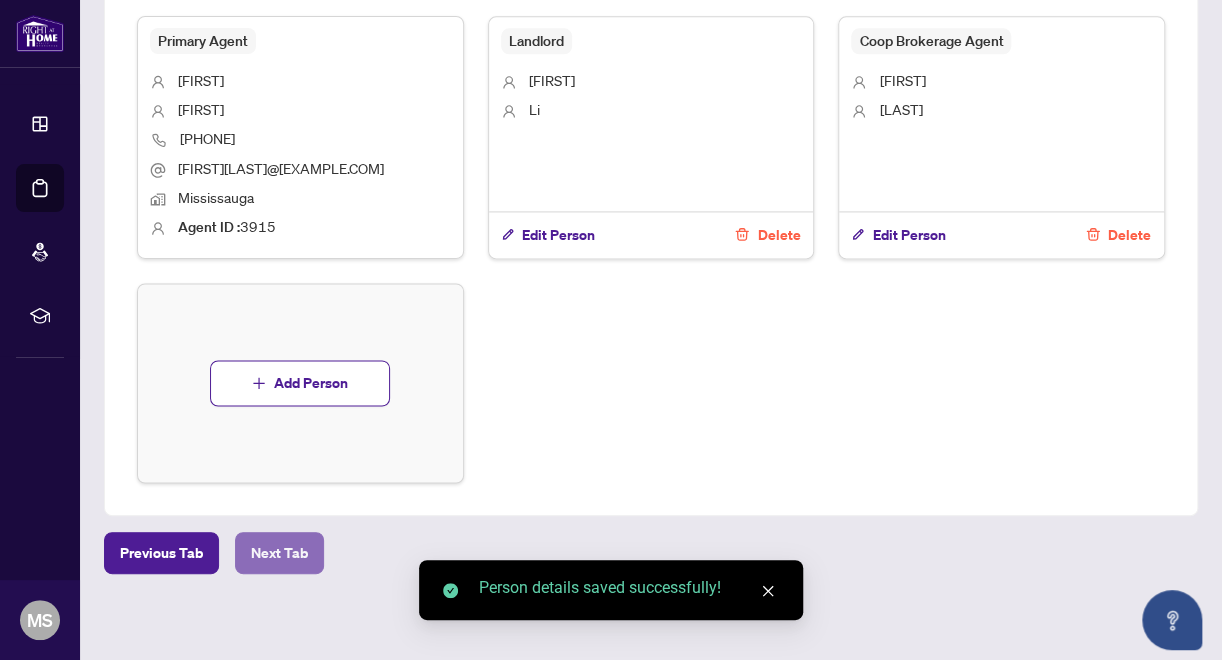 click on "Next Tab" at bounding box center (279, 553) 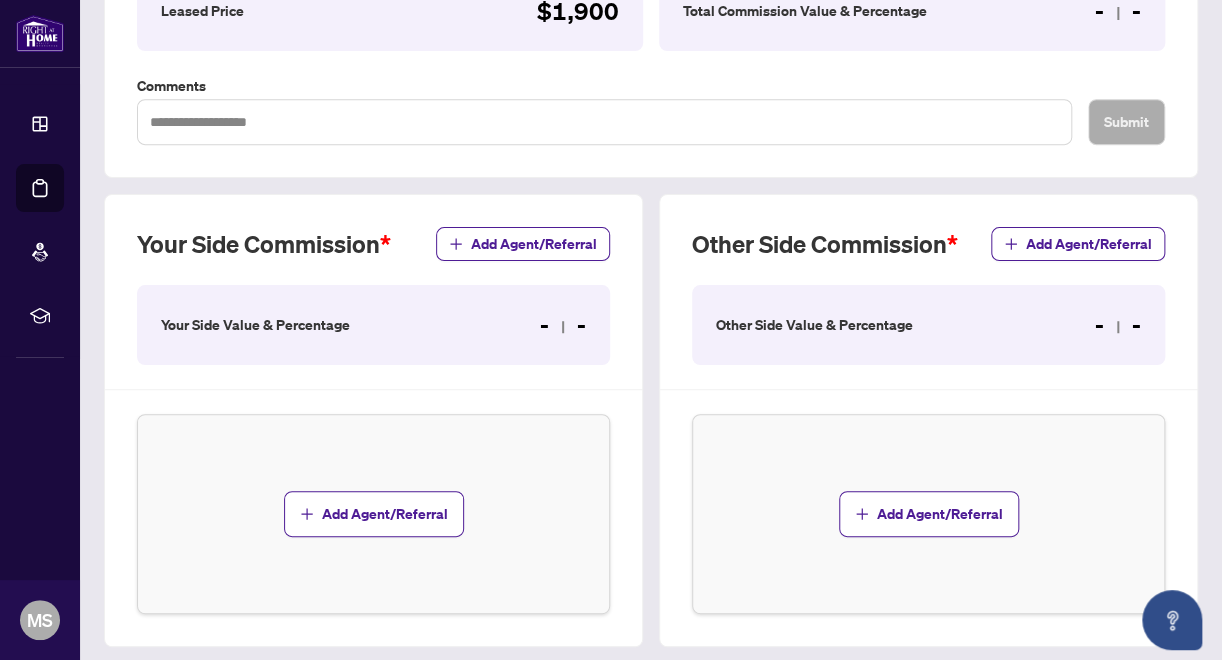 scroll, scrollTop: 425, scrollLeft: 0, axis: vertical 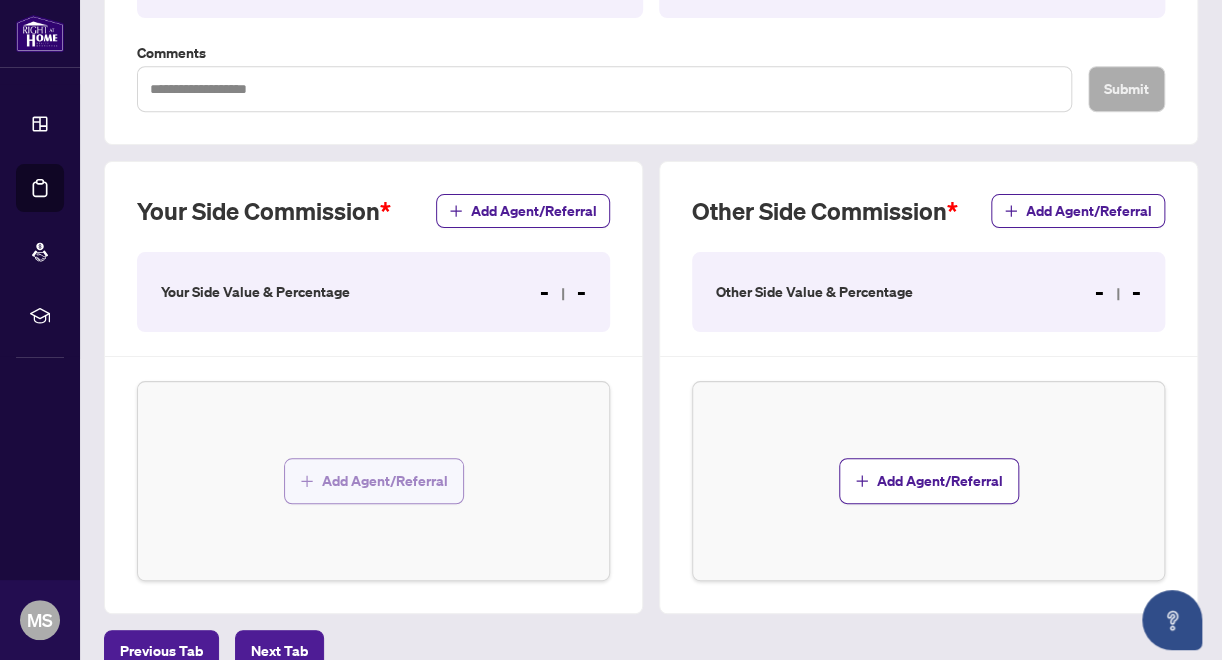 click on "Add Agent/Referral" at bounding box center [385, 481] 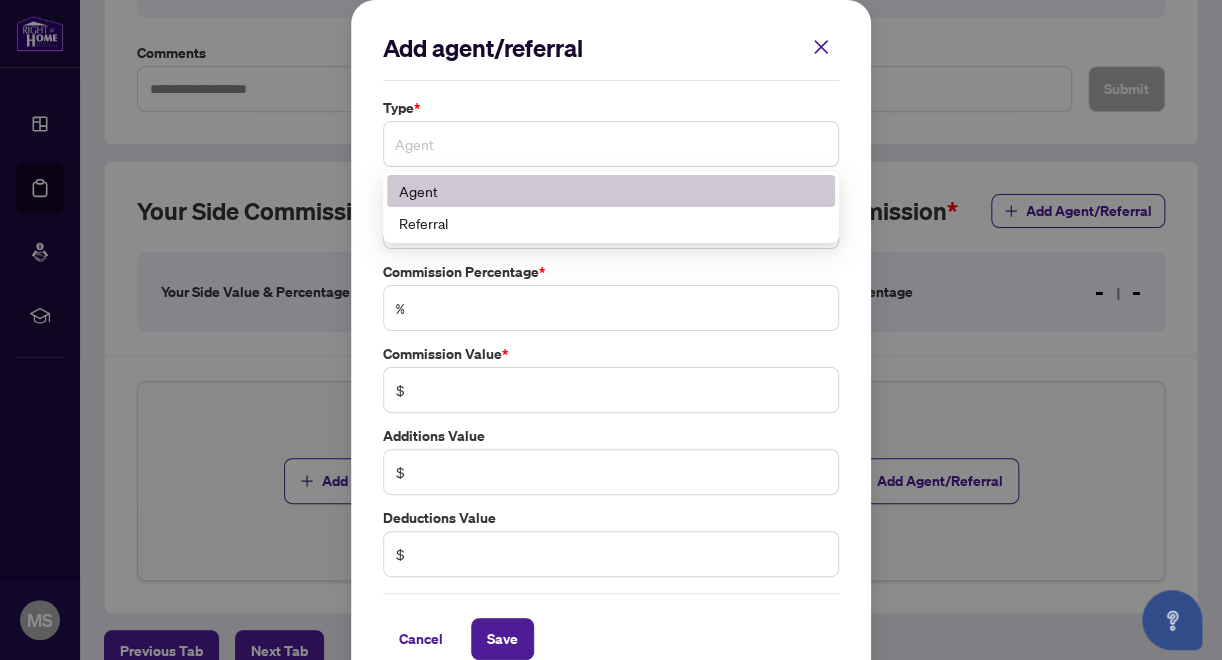 click on "Agent" at bounding box center (611, 144) 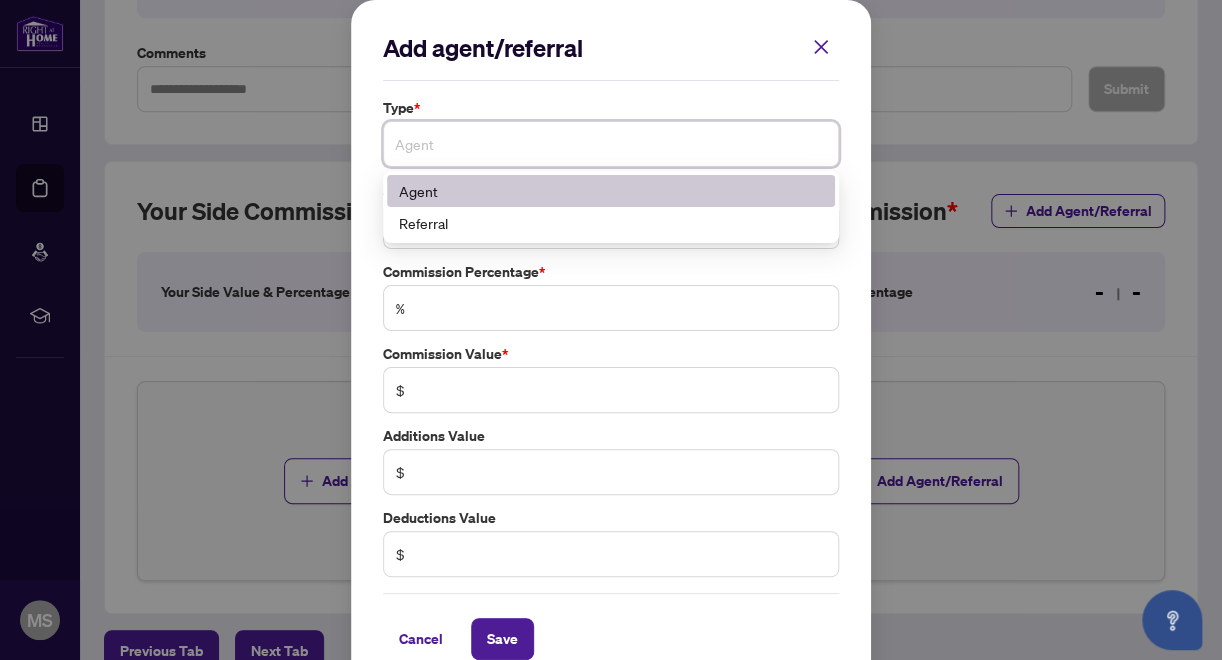 click on "Agent" at bounding box center [611, 144] 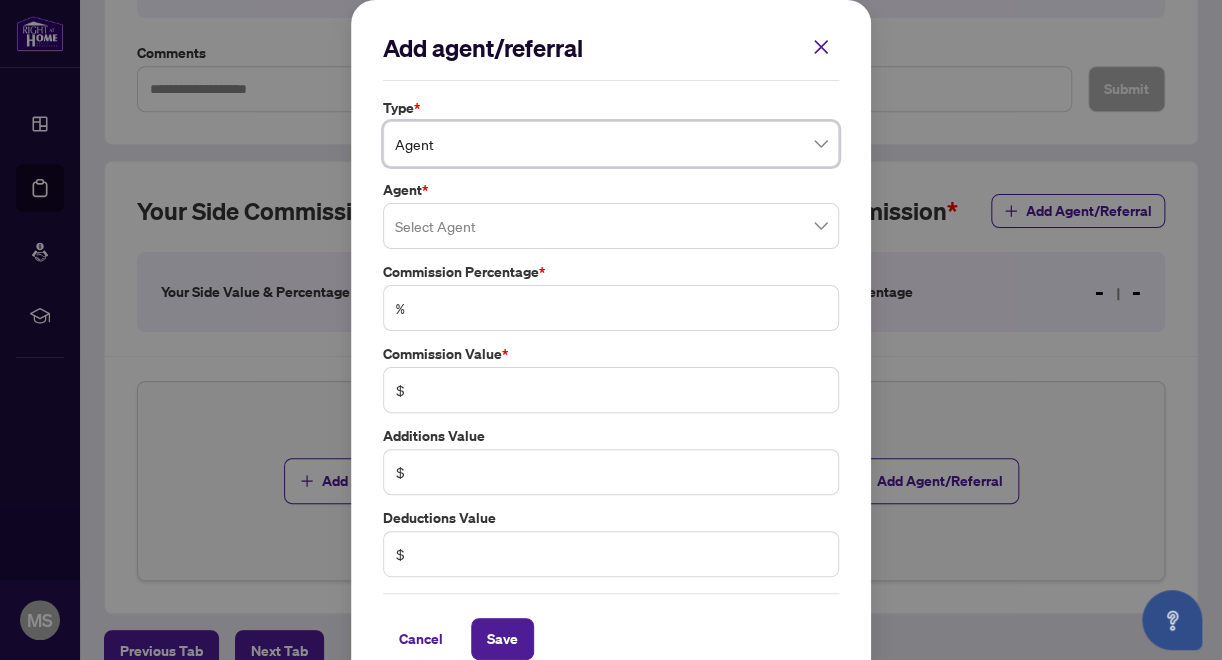 click at bounding box center [611, 226] 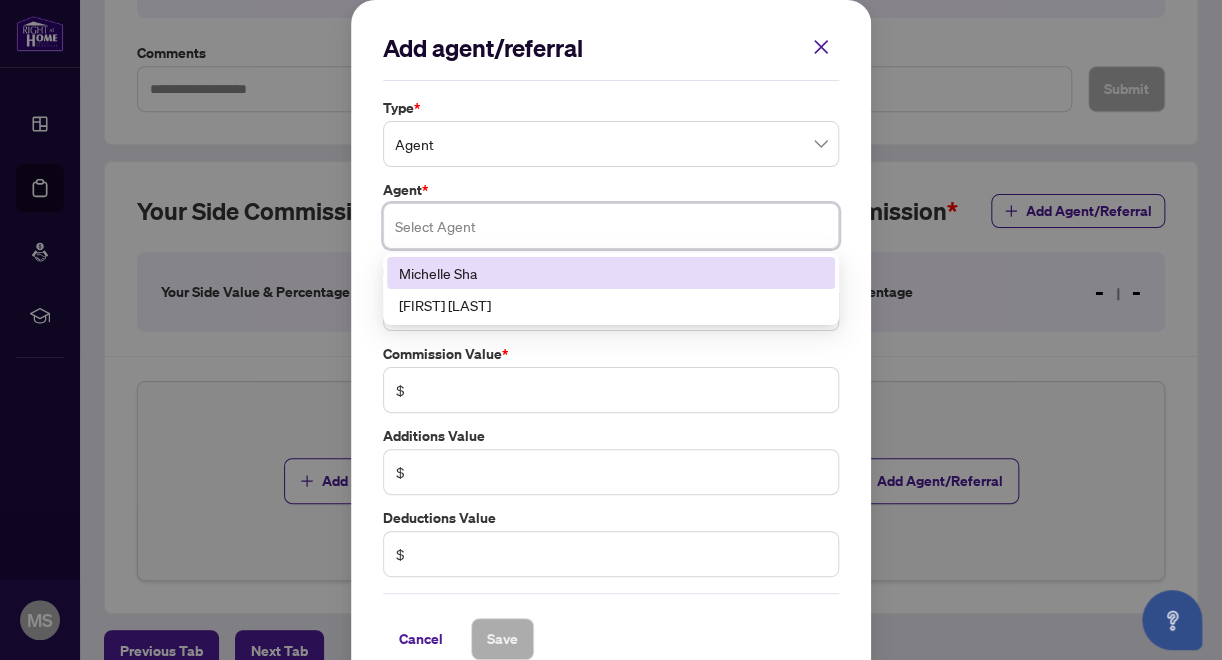 click on "Michelle Sha" at bounding box center (611, 273) 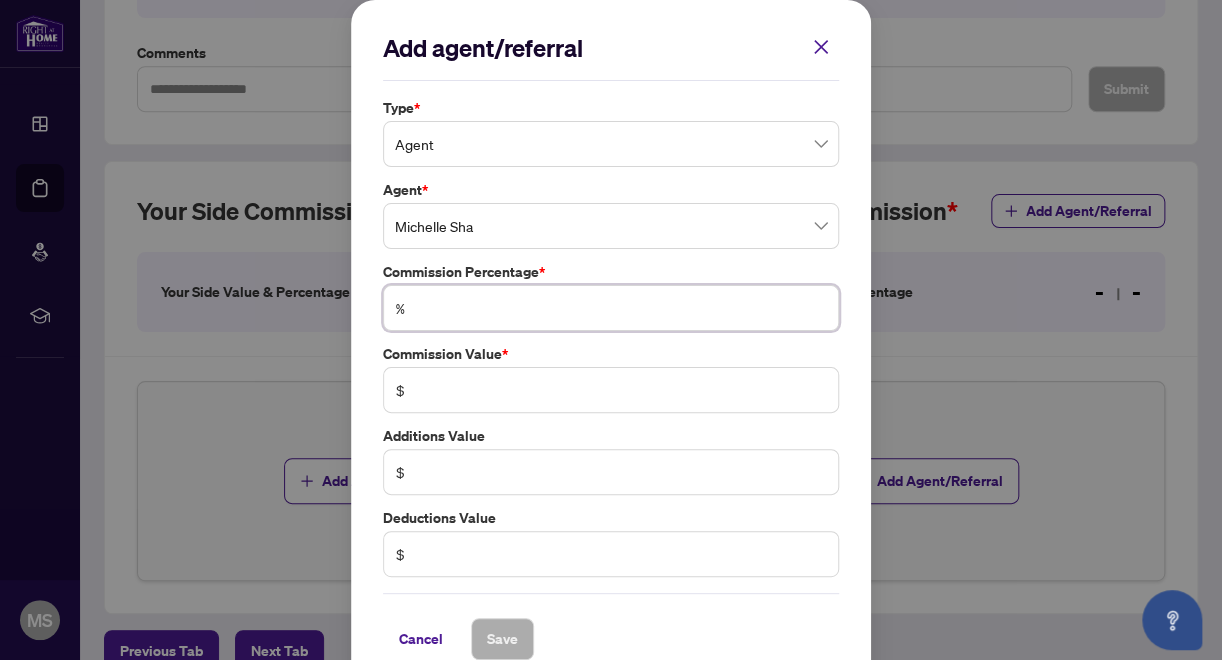 click at bounding box center (621, 308) 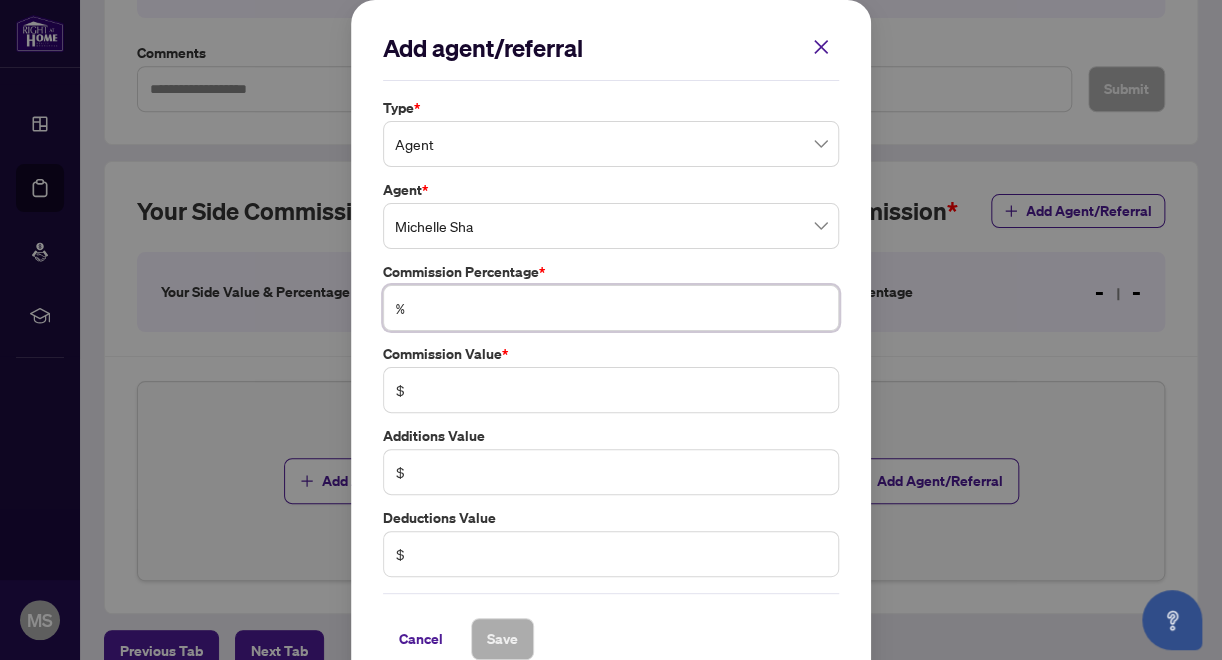 type on "*" 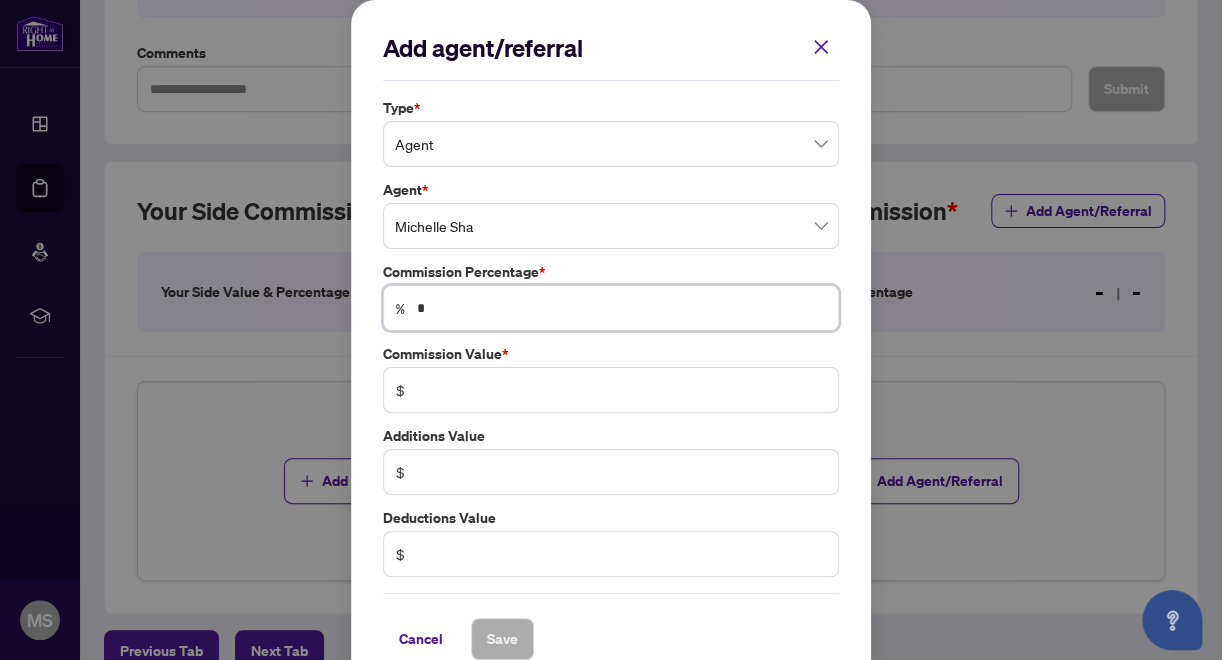 type on "**" 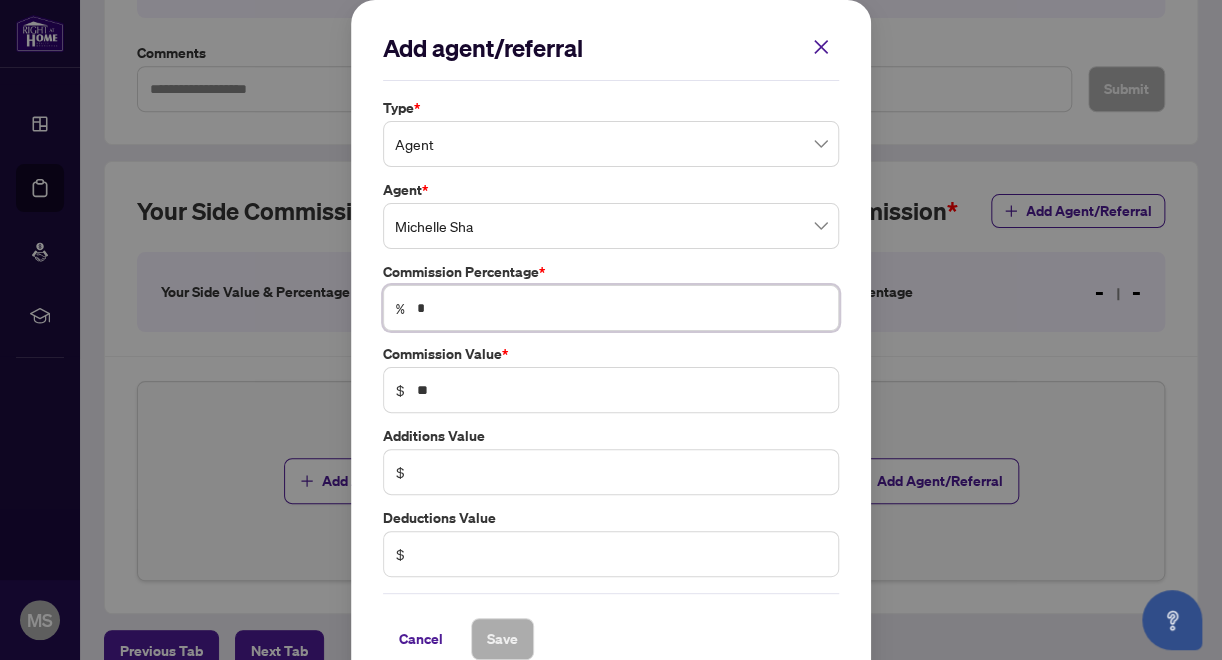 type on "**" 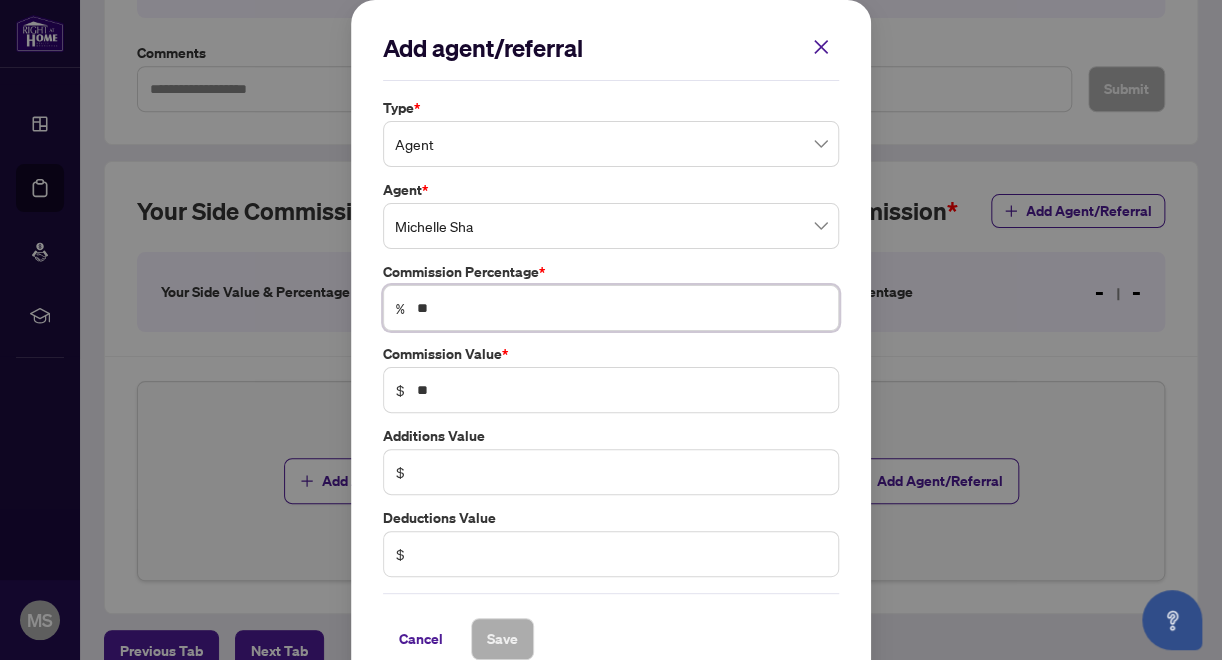 type on "***" 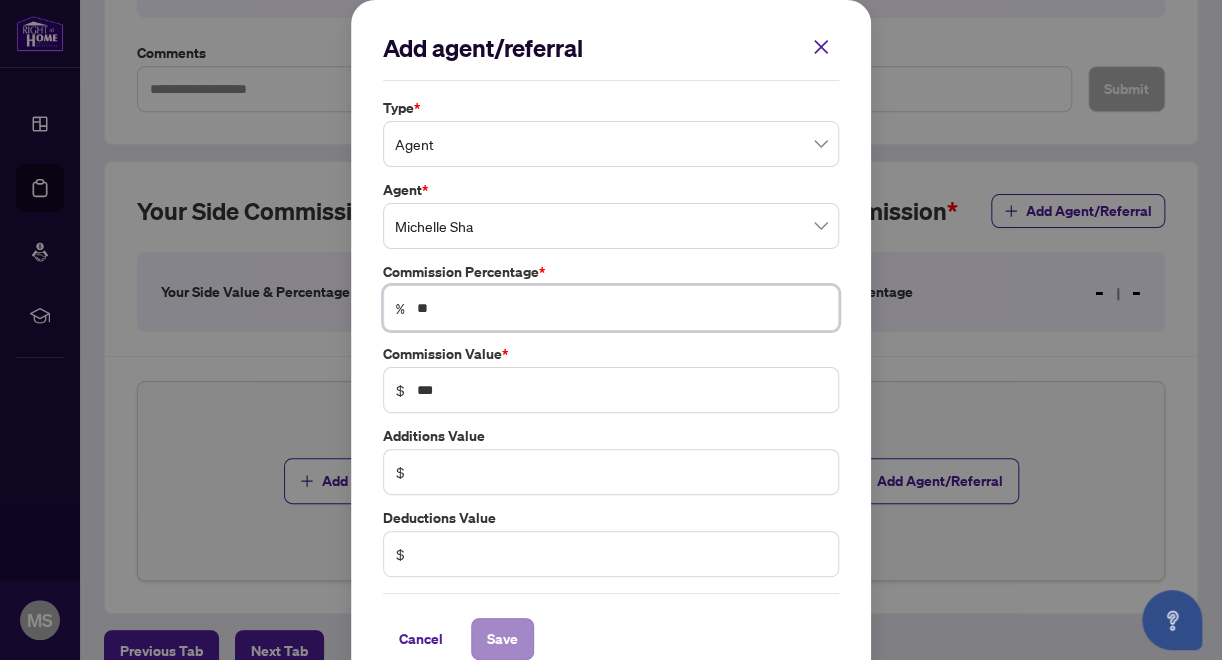 type on "**" 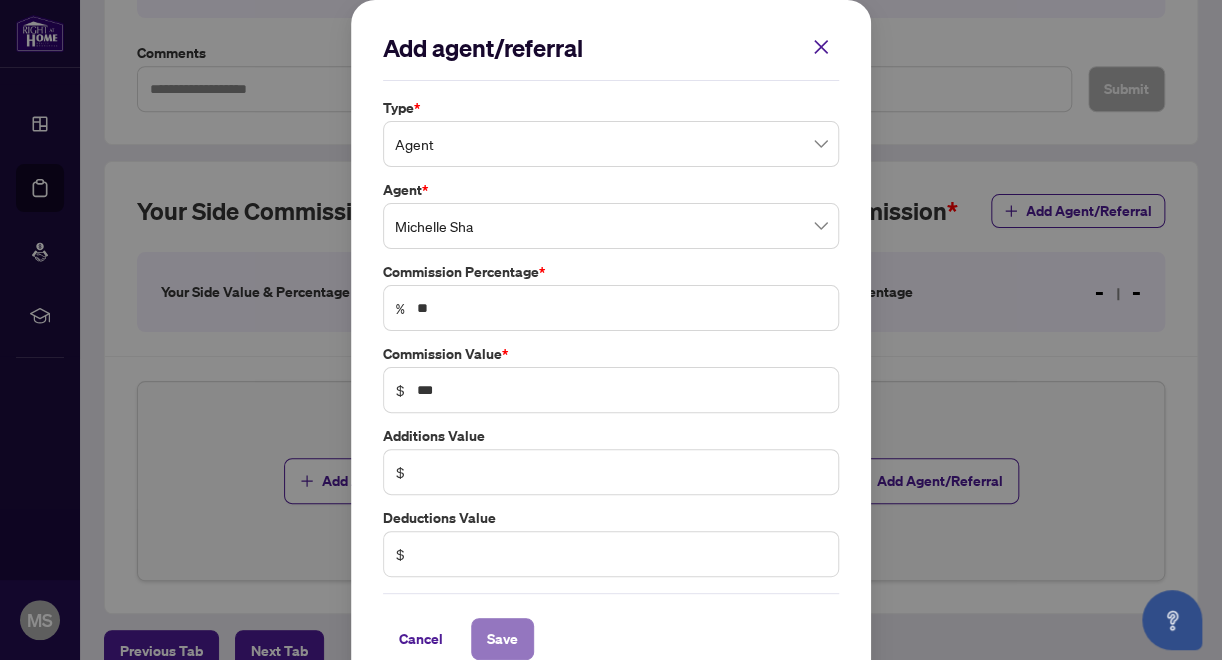 click on "Save" at bounding box center [502, 639] 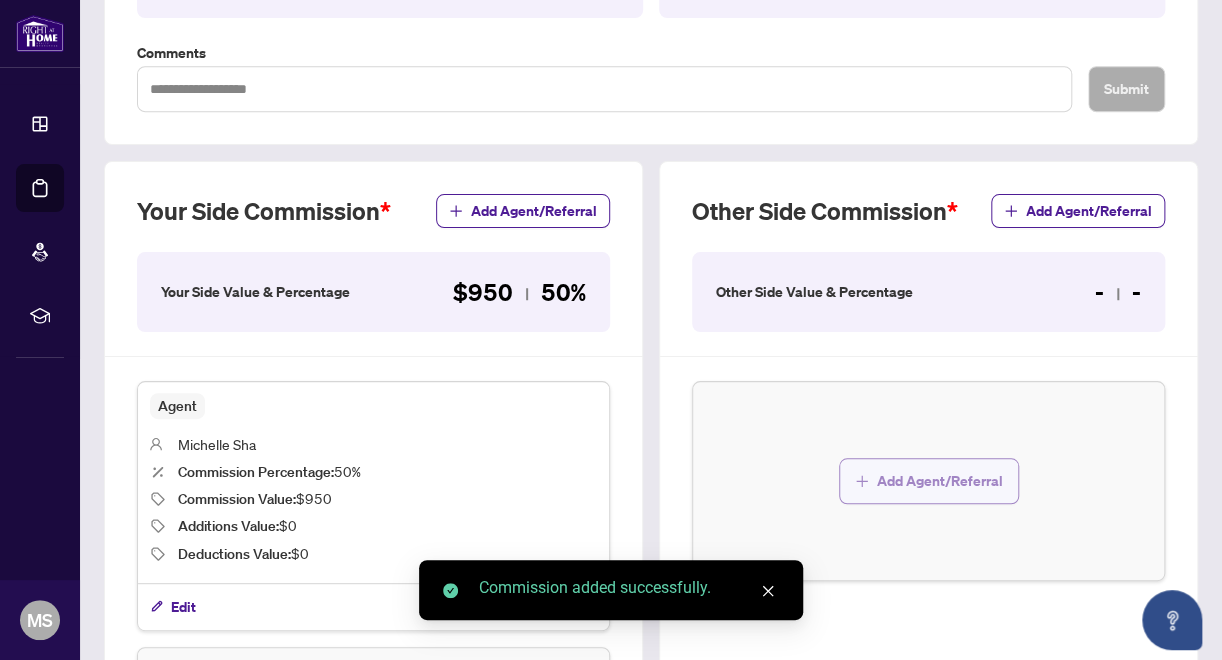 click on "Add Agent/Referral" at bounding box center (940, 481) 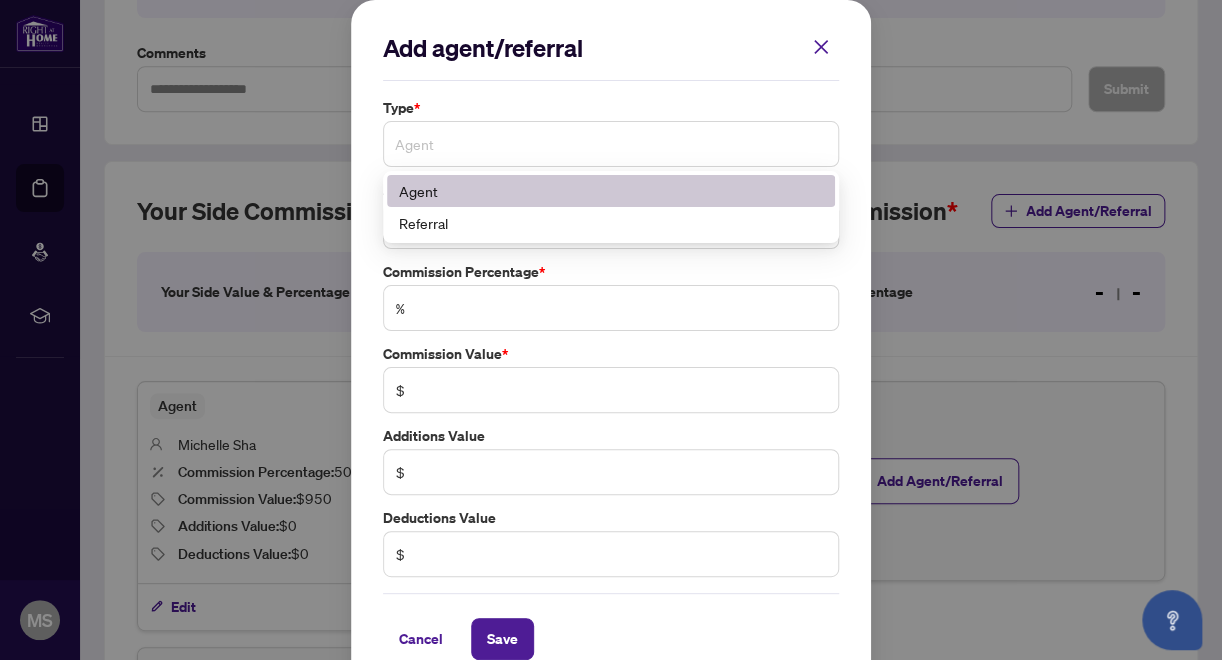 click on "Agent" at bounding box center [611, 144] 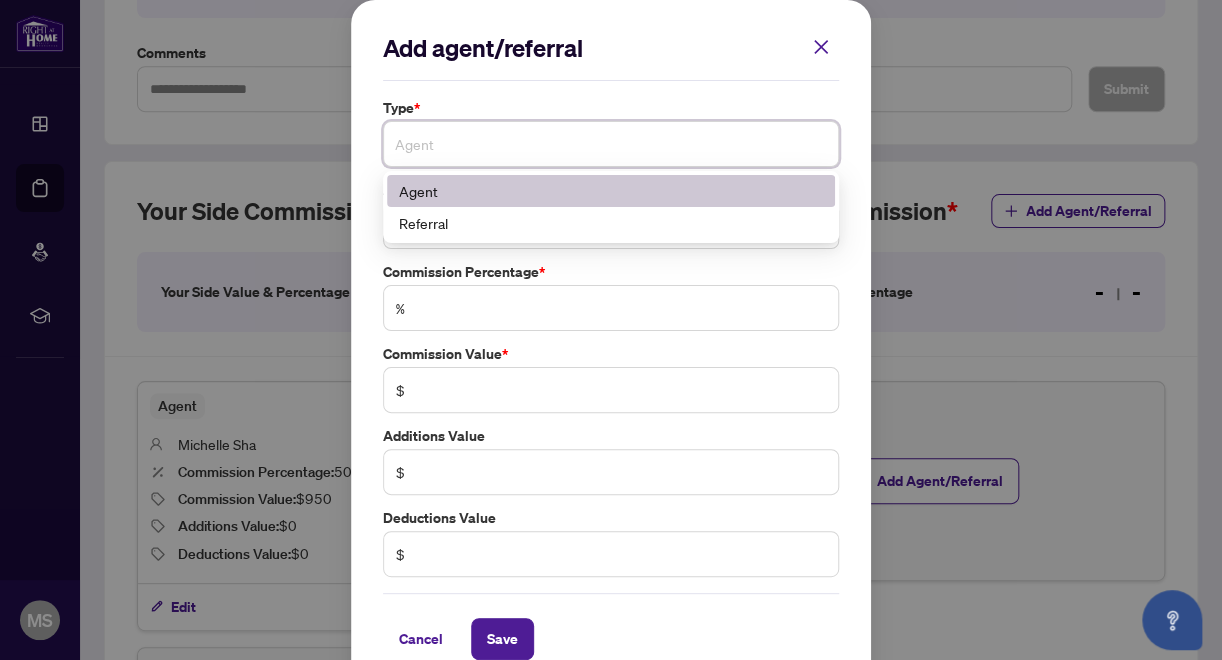 click on "Agent" at bounding box center (611, 191) 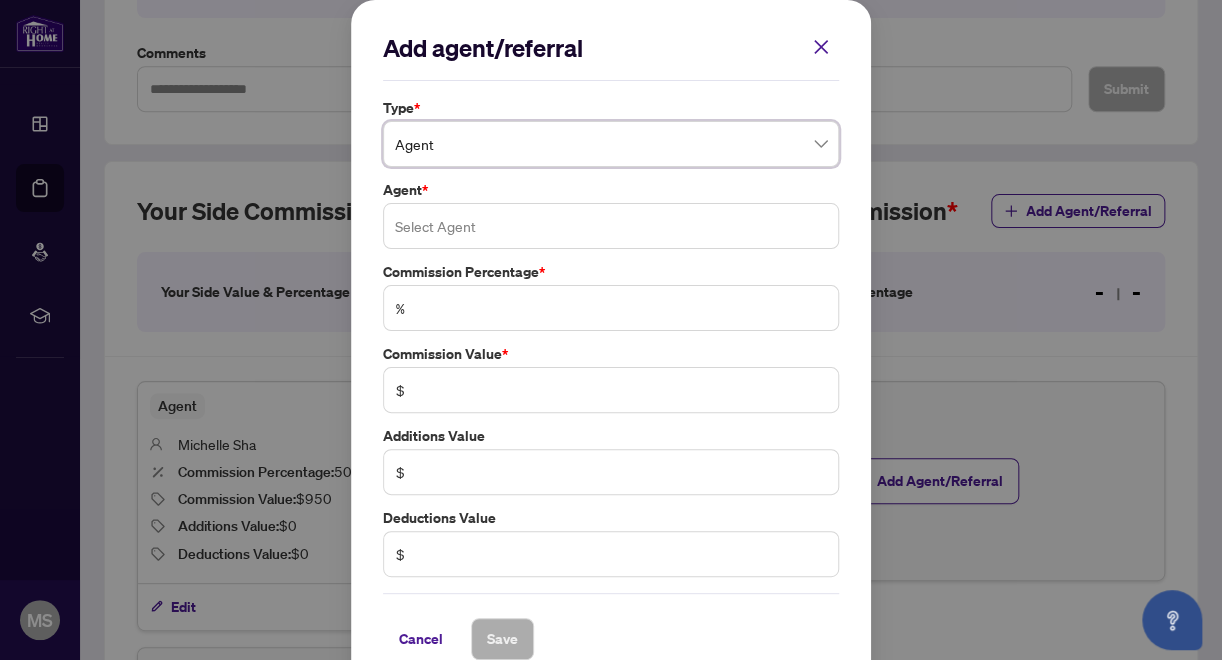 click at bounding box center [611, 226] 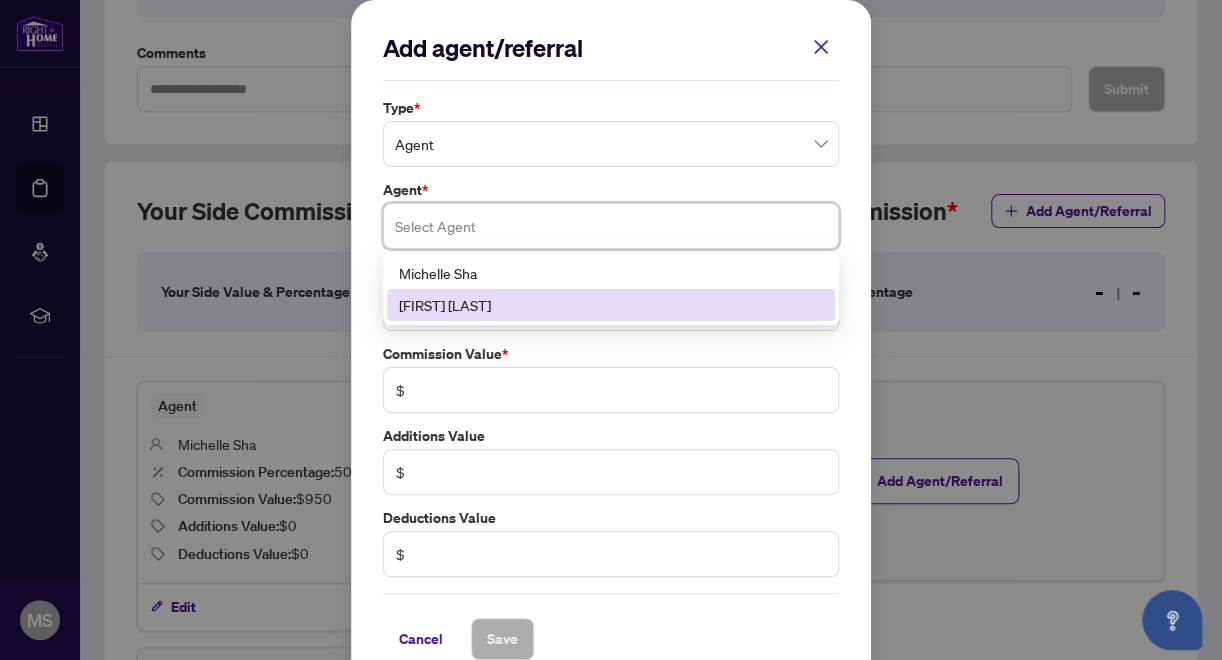 click on "[FIRST] [LAST]" at bounding box center (611, 305) 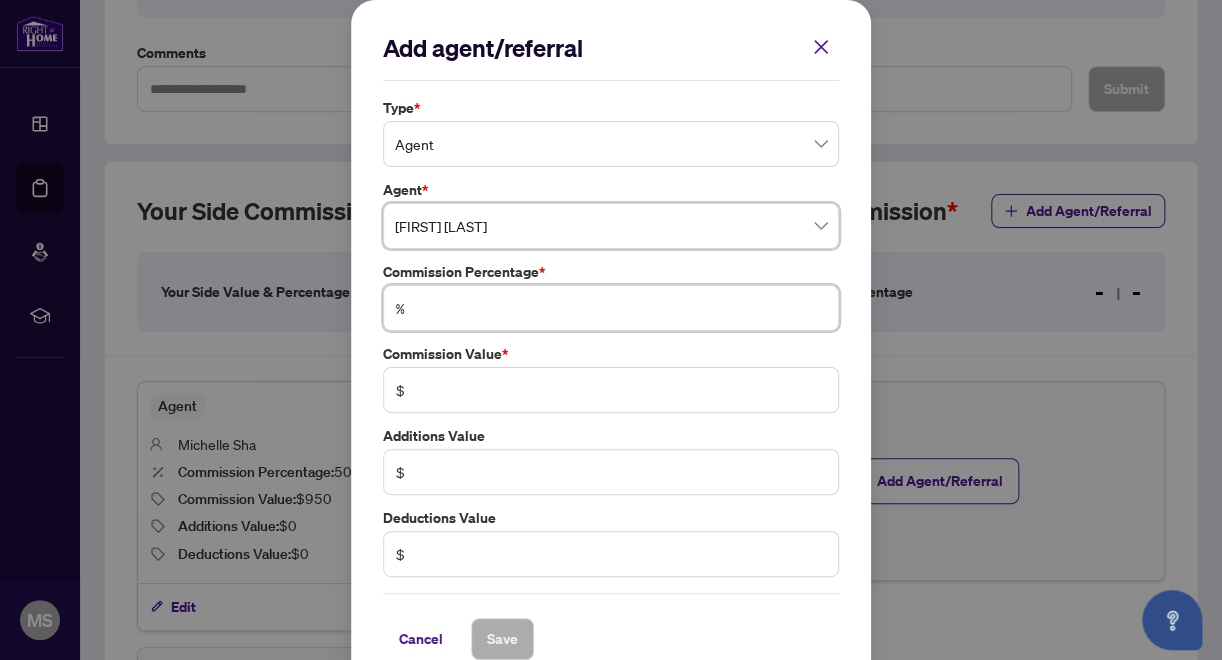 click at bounding box center (621, 308) 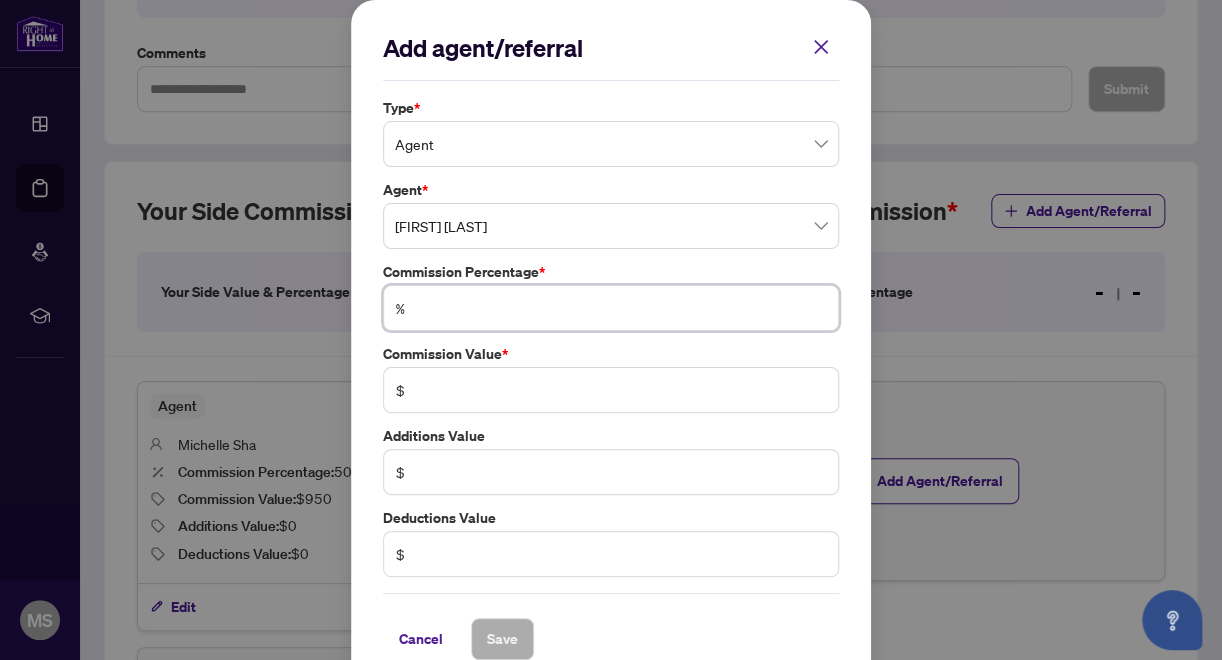 type on "*" 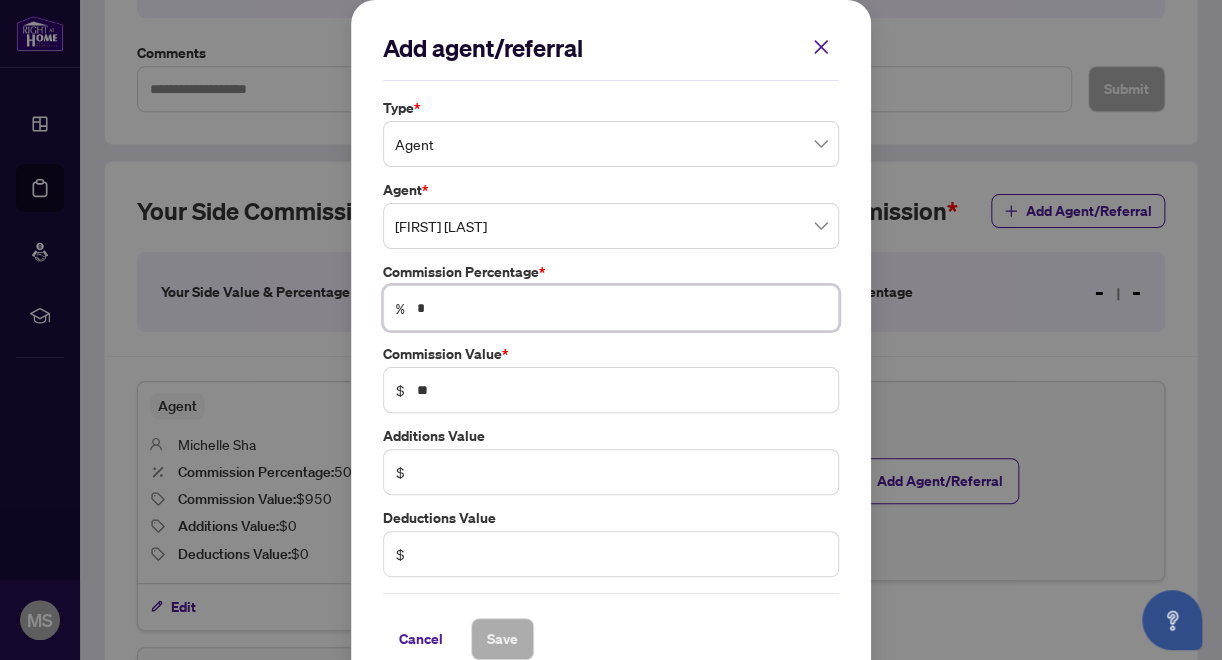 type on "**" 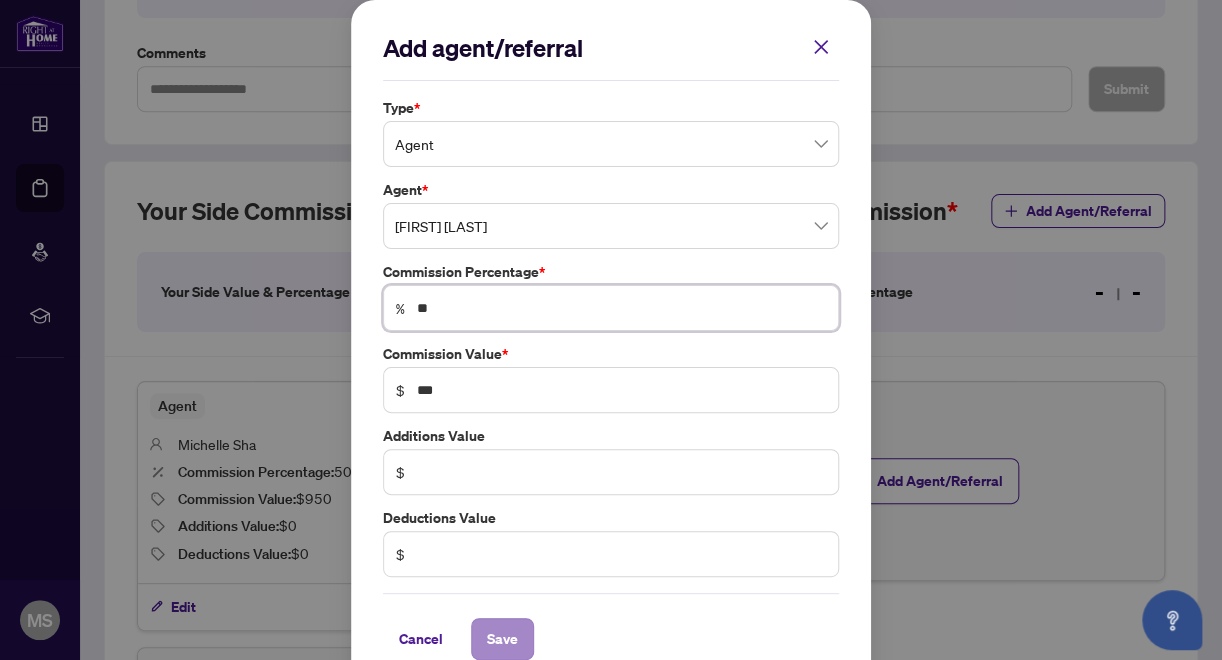 type on "**" 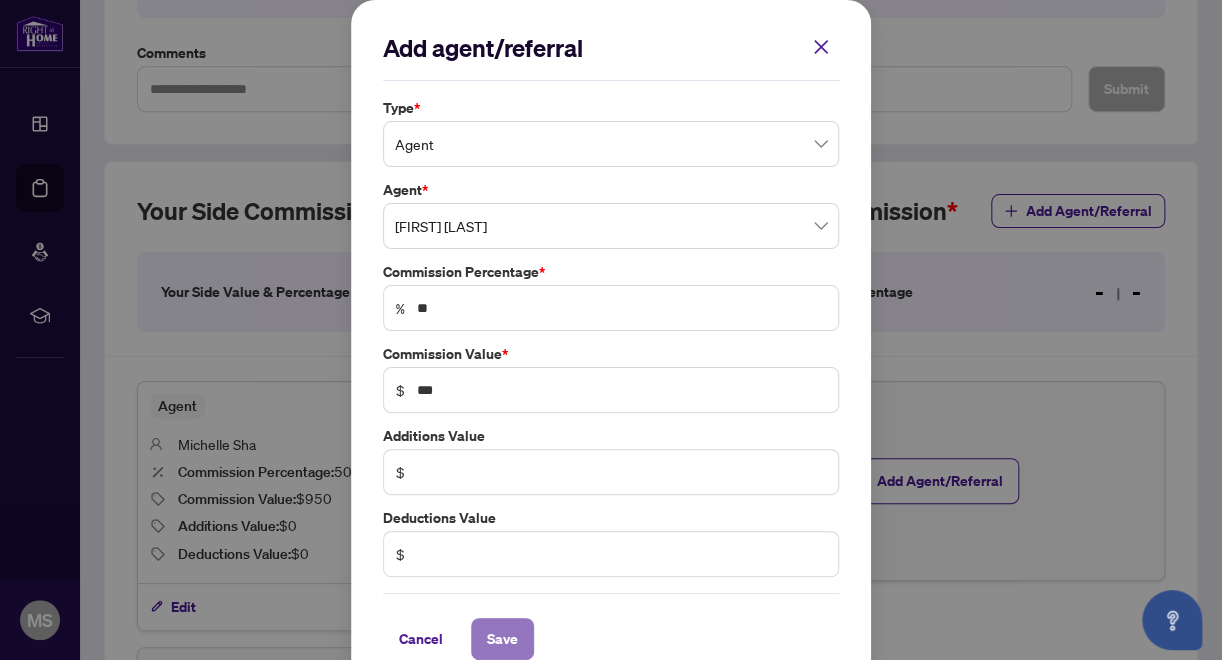 click on "Save" at bounding box center [502, 639] 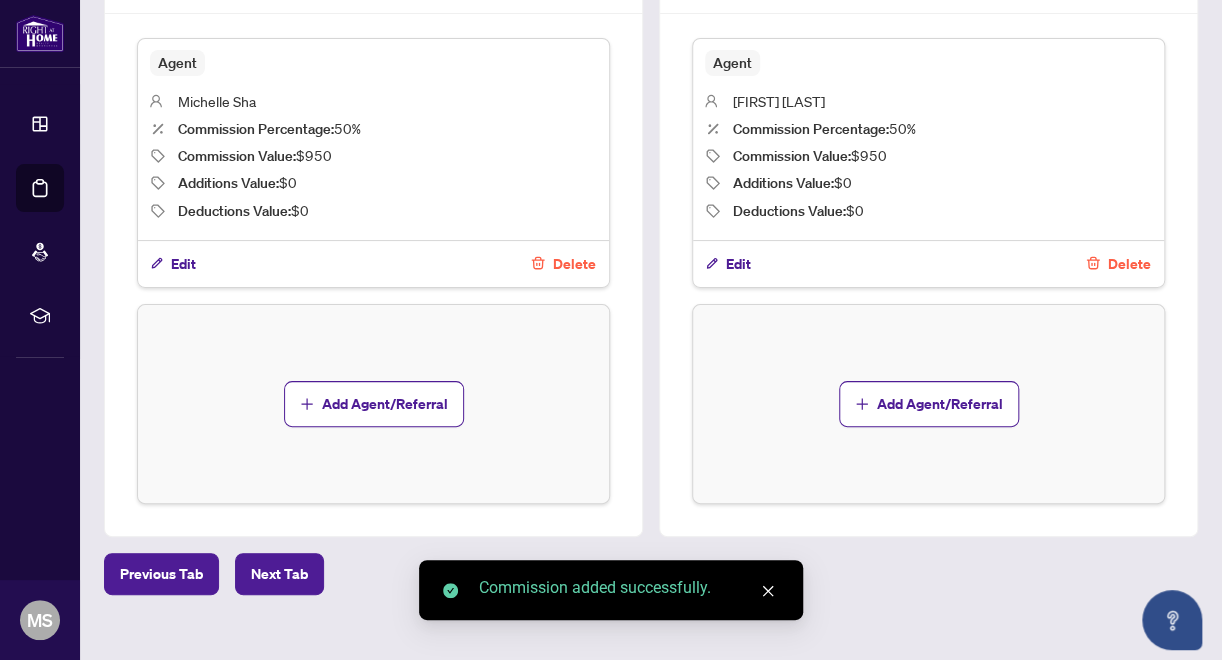 scroll, scrollTop: 786, scrollLeft: 0, axis: vertical 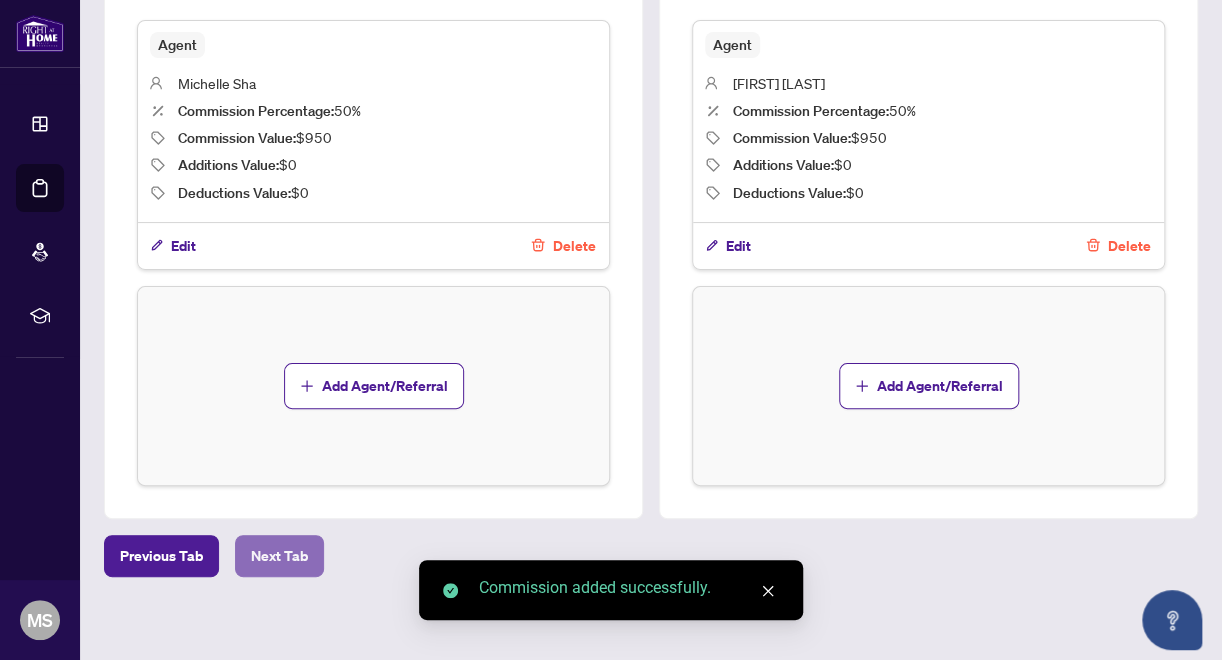 click on "Next Tab" at bounding box center (279, 556) 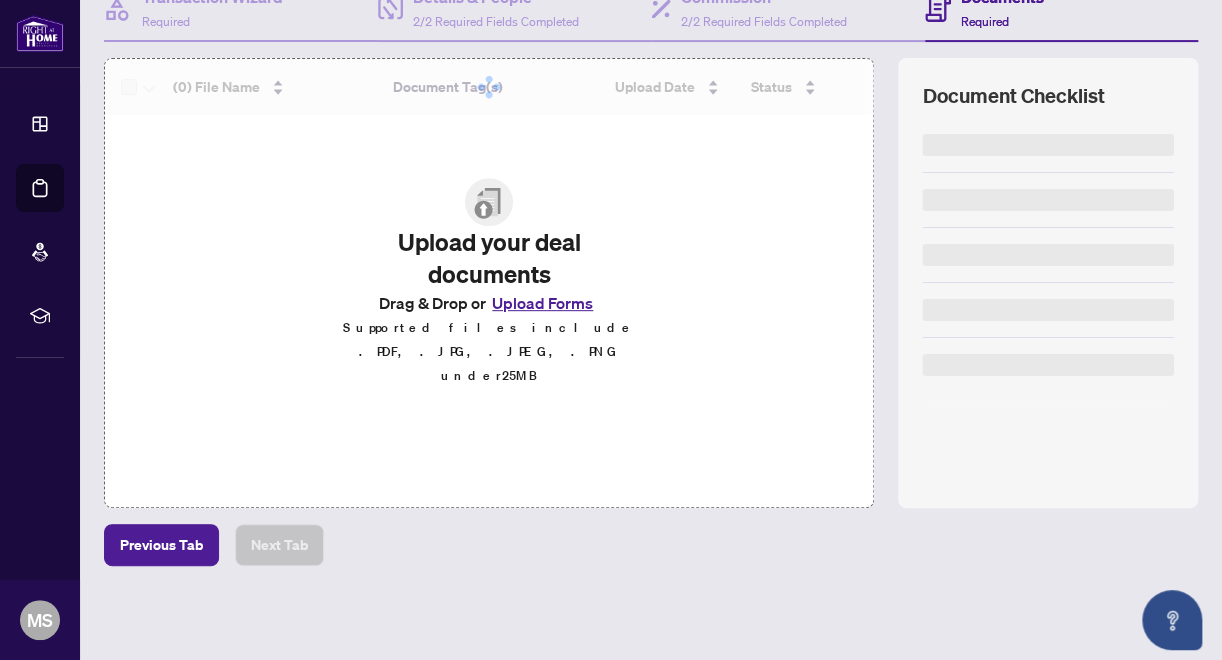 scroll, scrollTop: 0, scrollLeft: 0, axis: both 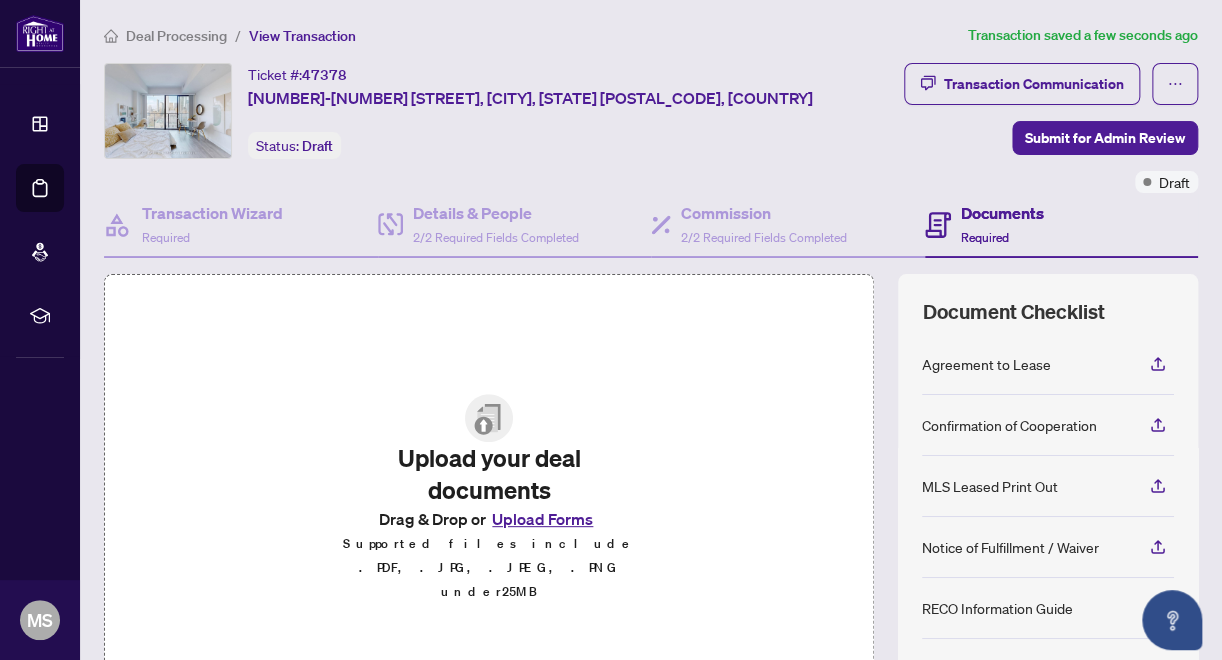 click on "Upload Forms" at bounding box center [542, 519] 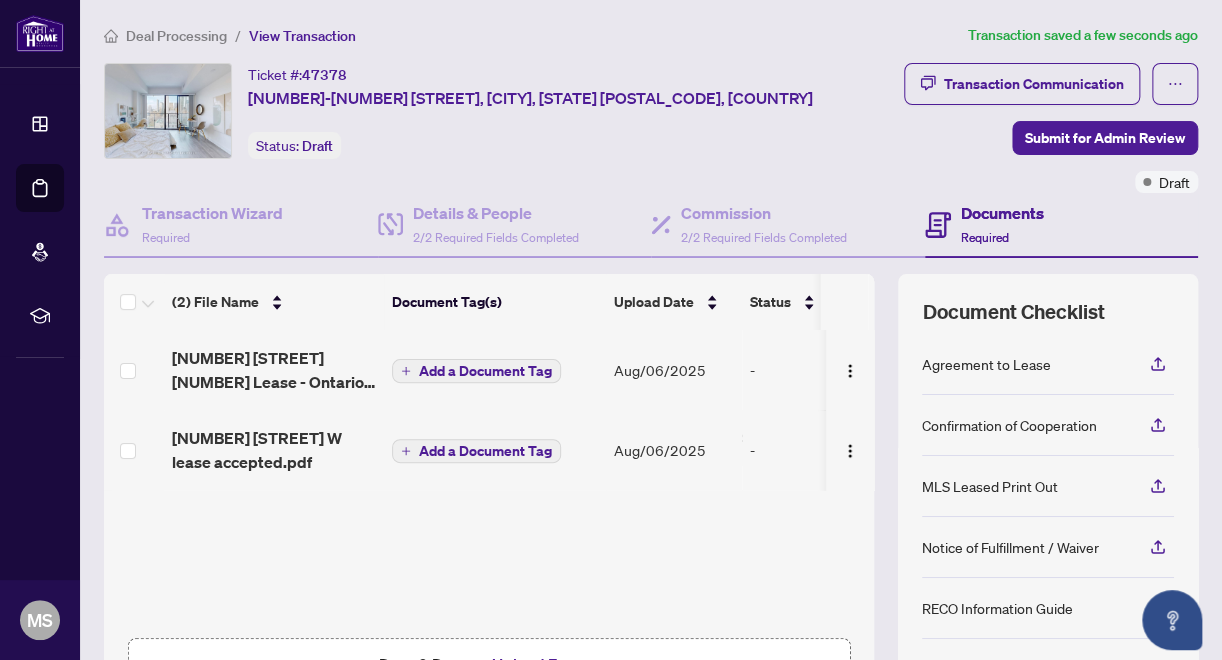 click on "Add a Document Tag" at bounding box center (485, 451) 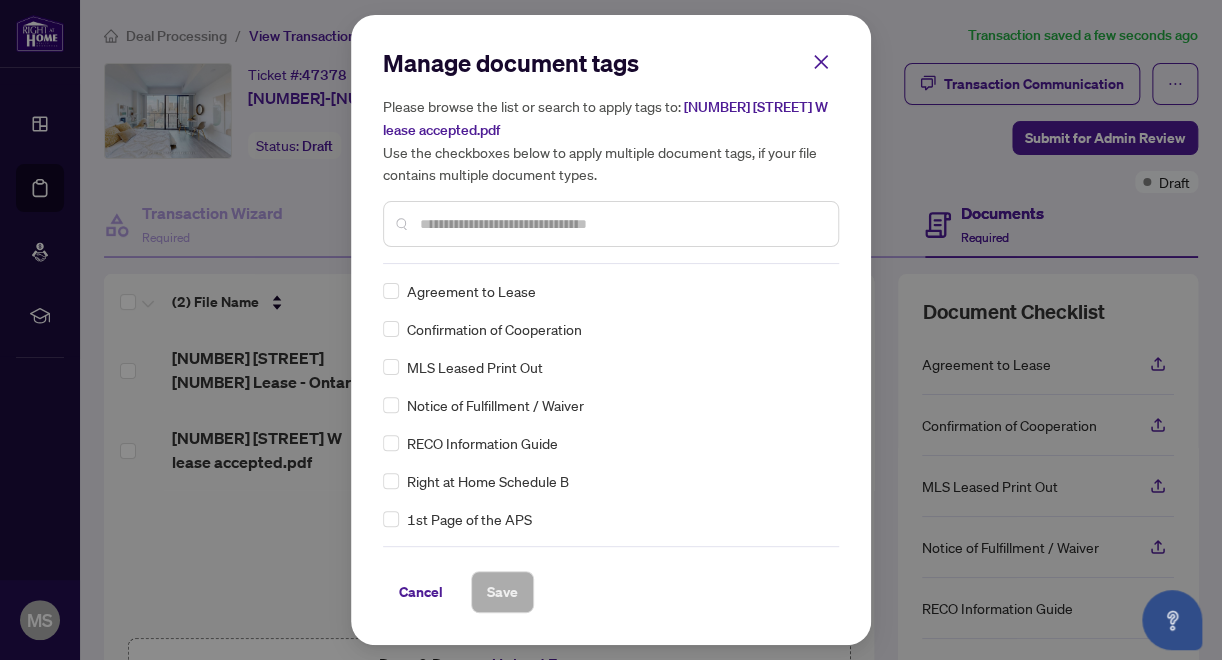 click at bounding box center (621, 224) 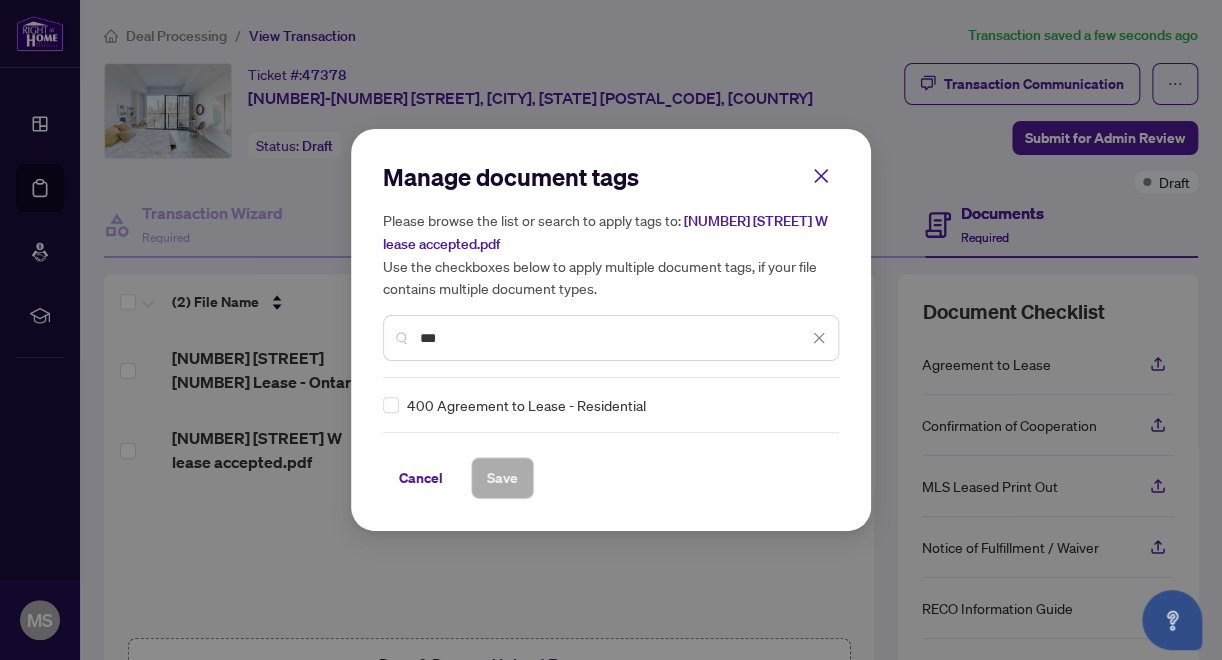 type on "***" 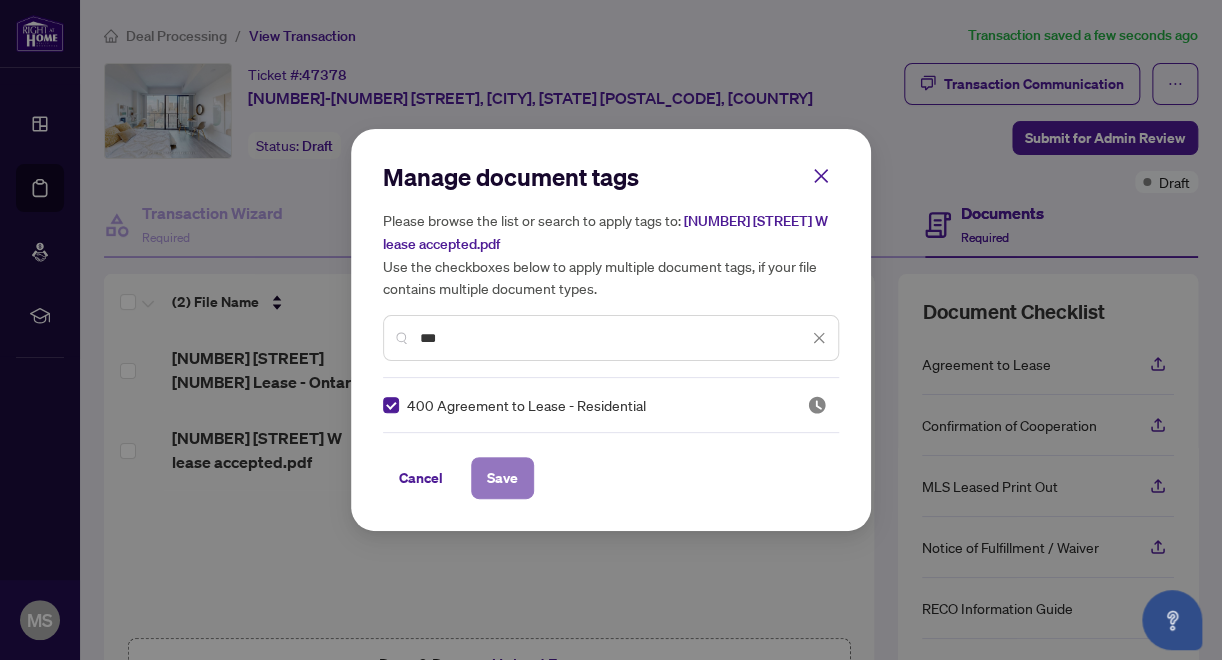 click on "Save" at bounding box center [502, 478] 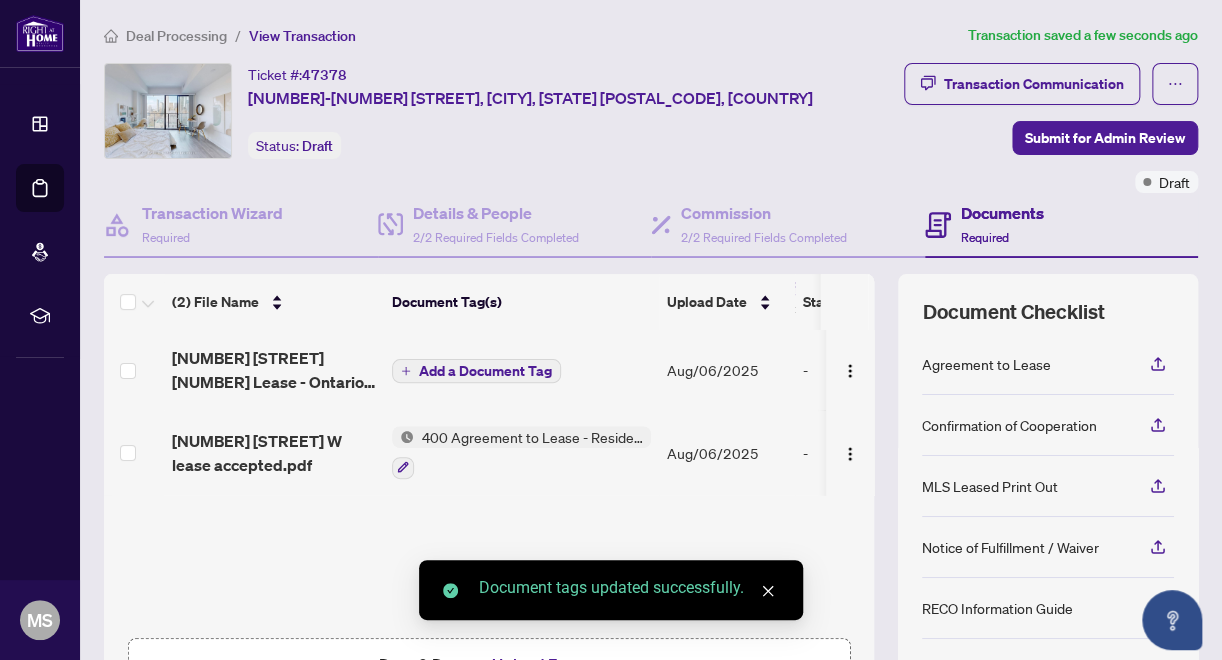 scroll, scrollTop: 0, scrollLeft: 0, axis: both 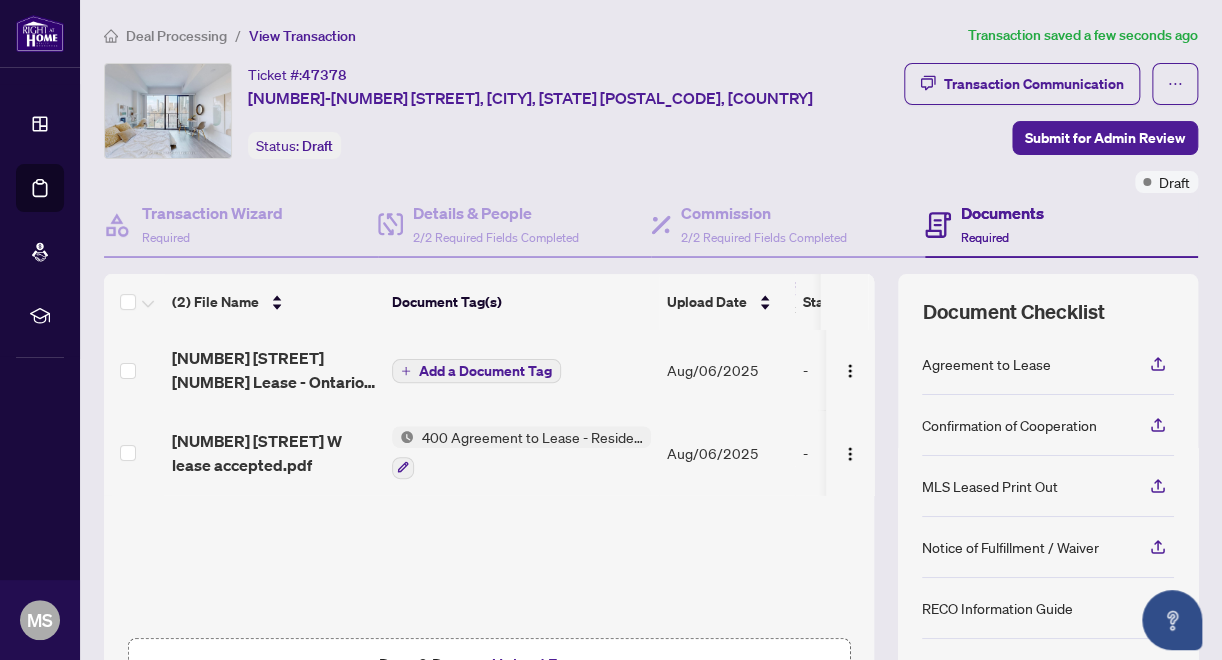 click on "Add a Document Tag" at bounding box center (476, 371) 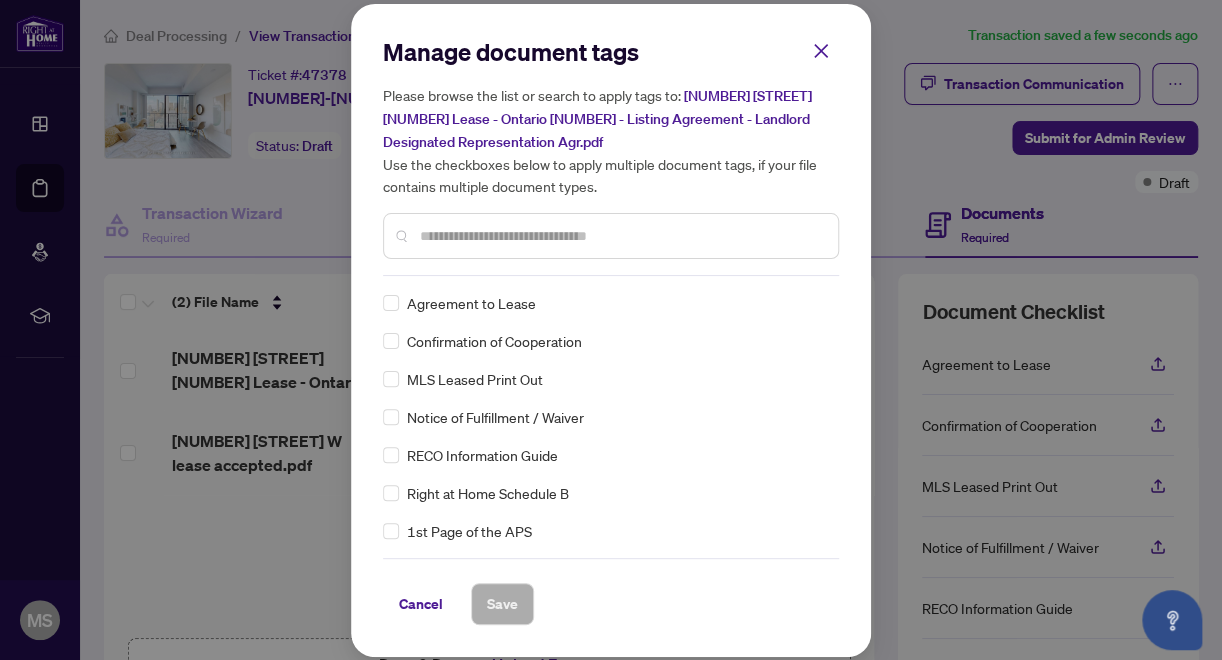 click on "Manage document tags Please browse the list or search to apply tags to:   [NUMBER] [STREET] [NUMBER] Lease - Ontario [NUMBER] - Listing Agreement - Landlord Designated Representation Agr.pdf   Use the checkboxes below to apply multiple document tags, if your file contains multiple document types.   Agreement to Lease Confirmation of Cooperation MLS Leased Print Out Notice of Fulfillment / Waiver RECO Information Guide Right at Home Schedule B 1st Page of the APS Advance Paperwork Agent Correspondence Agreement of Assignment of Purchase and Sale Agreement of Purchase and Sale Agreement to Cooperate /Broker Referral Articles of Incorporation Back to Vendor Letter Belongs to Another Transaction Builder's Consent Buyer Designated Representation Agreement Buyer Designated Representation Agreement Buyers Lawyer Information Certificate of Estate Trustee(s) Client Refused to Sign Closing Date Change Co-op Brokerage Commission Statement Co-op EFT Co-operating Indemnity Agreement Commission Adjustment Commission Agreement Duplicate" at bounding box center [611, 330] 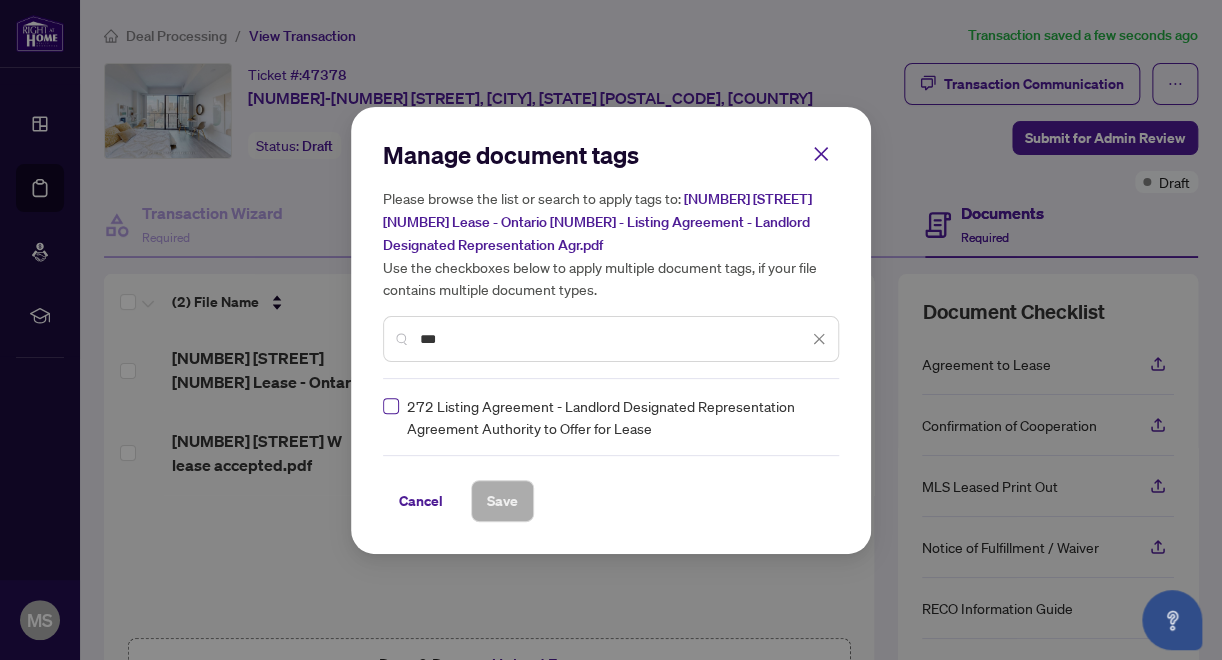 type on "***" 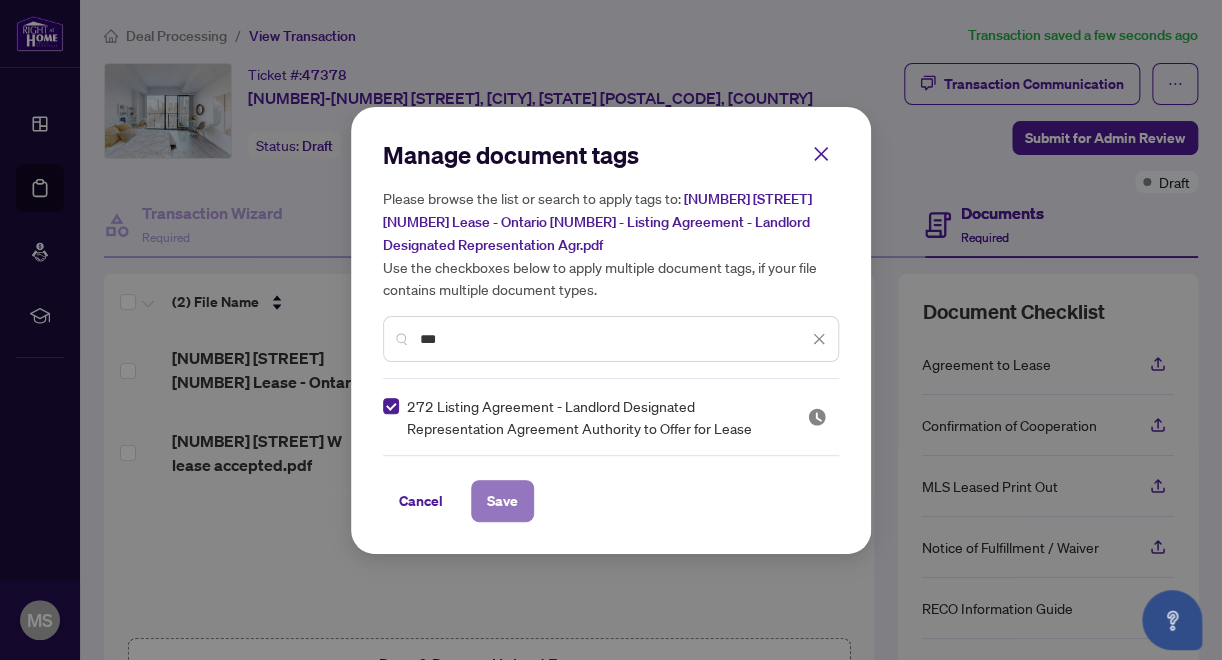 click on "Save" at bounding box center (502, 501) 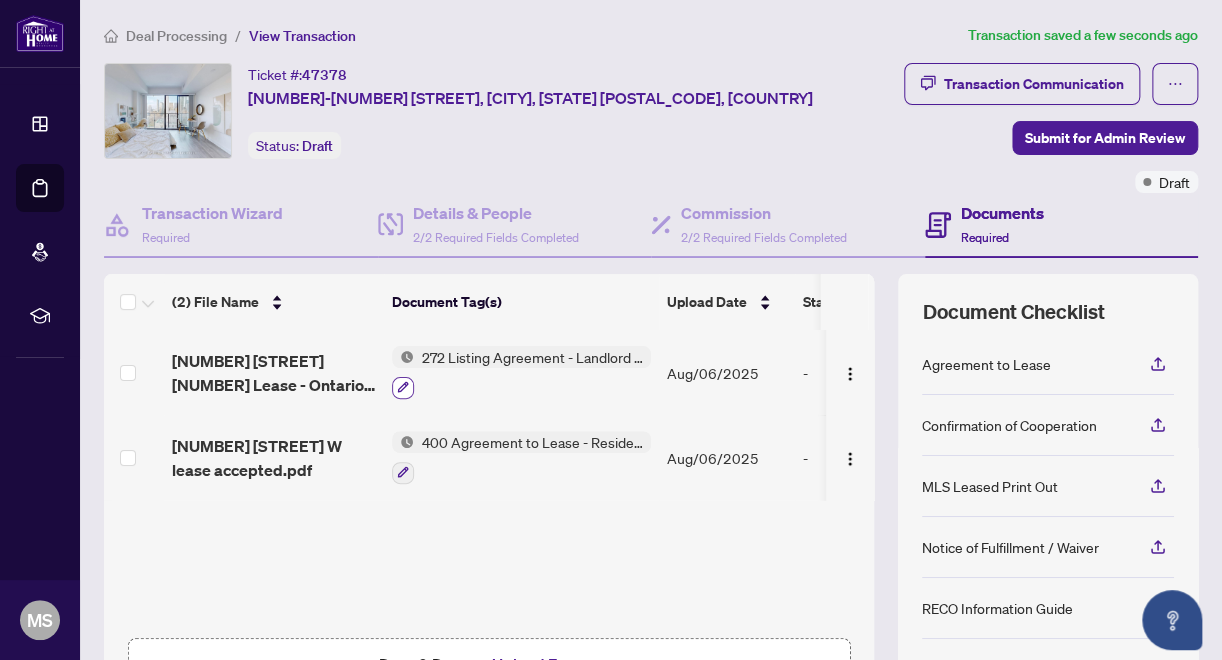 click 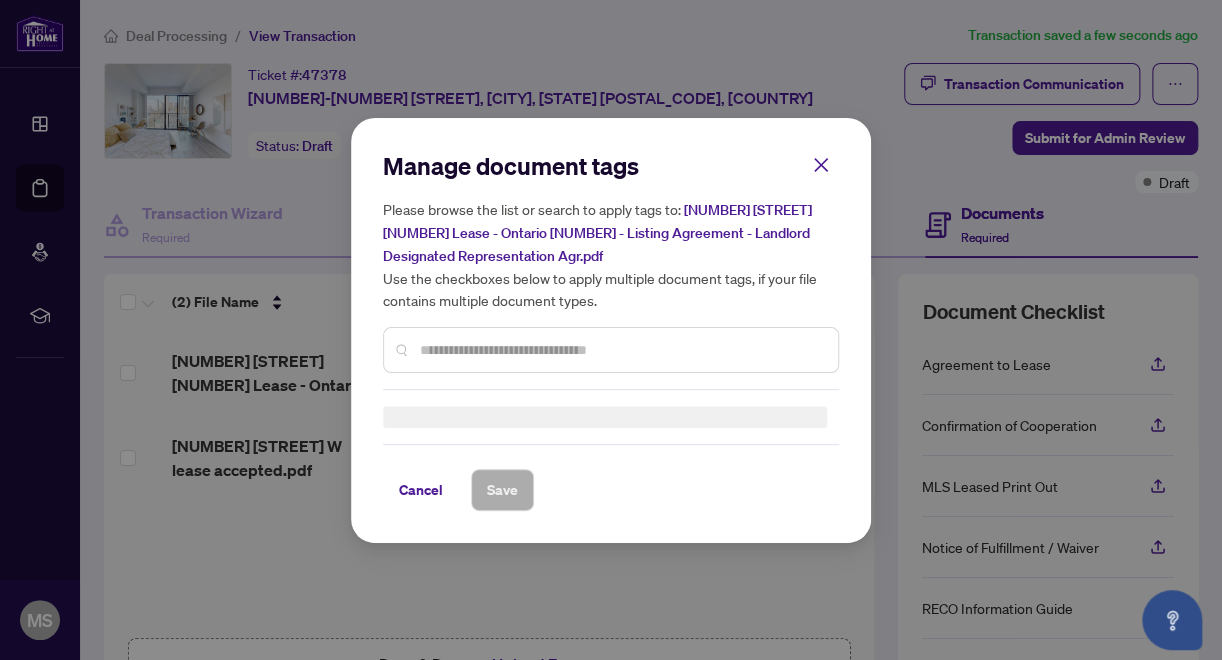 click at bounding box center (621, 350) 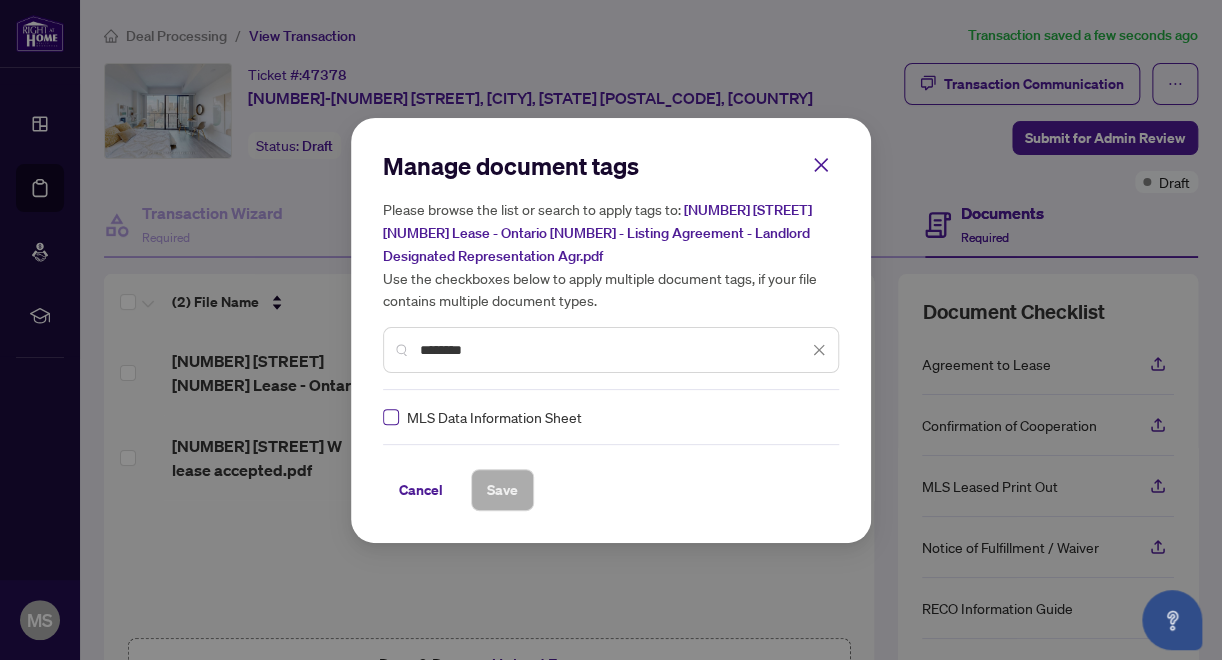 type on "********" 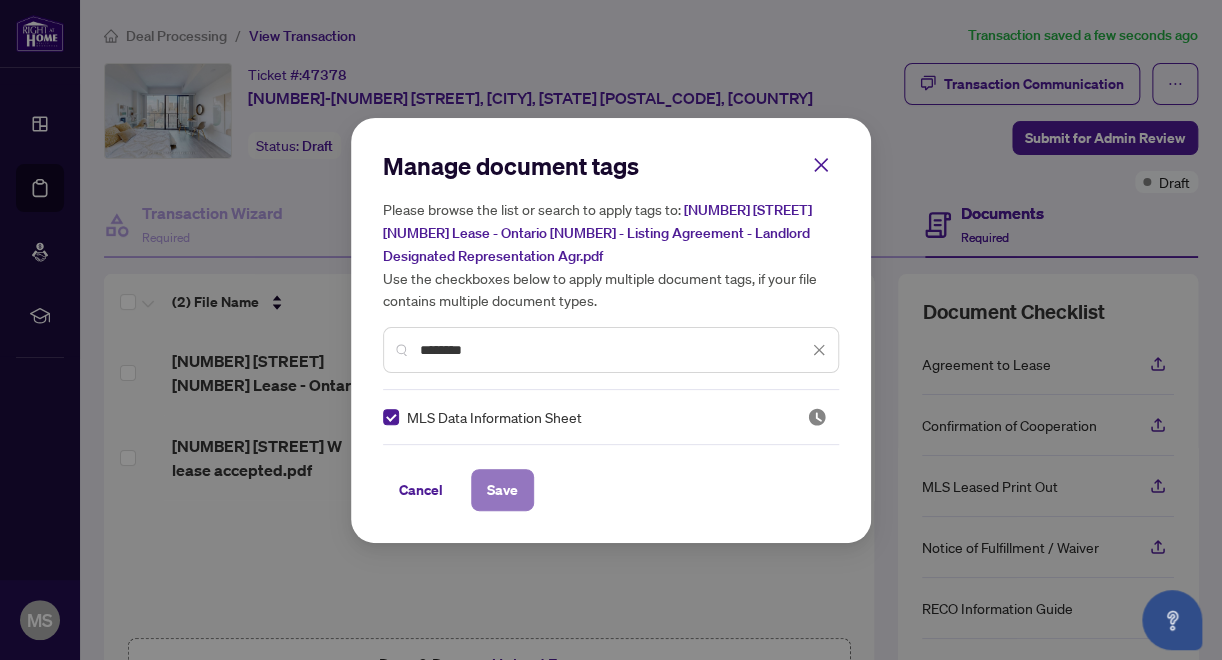 click on "Save" at bounding box center (502, 490) 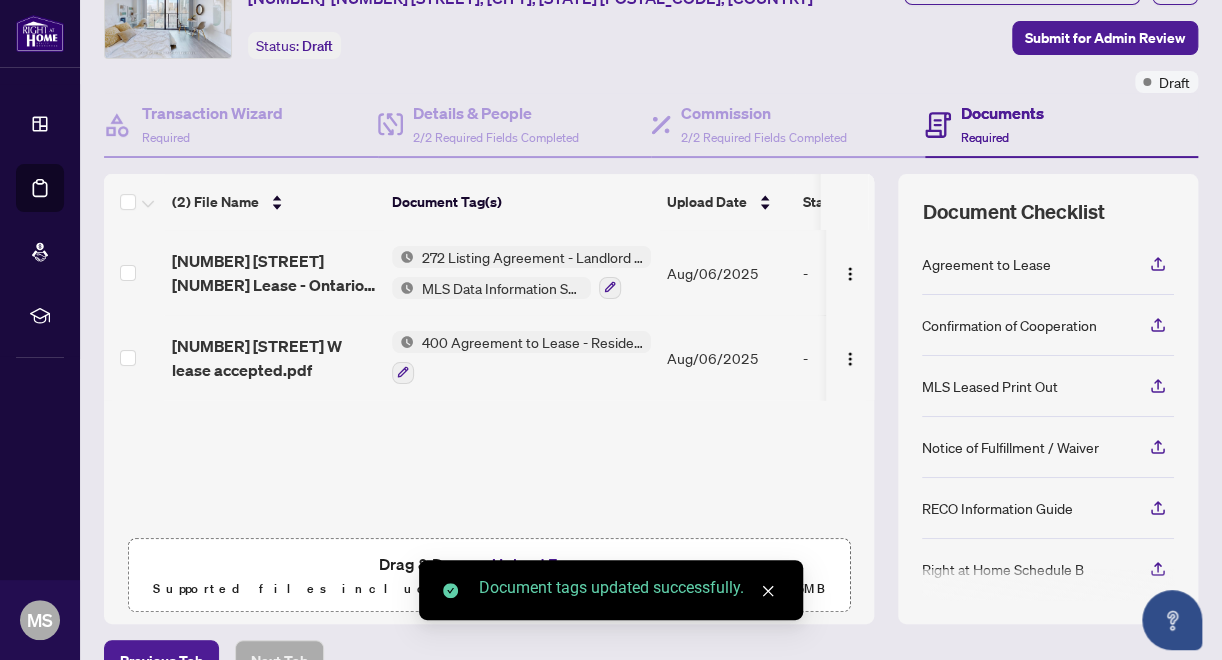 scroll, scrollTop: 200, scrollLeft: 0, axis: vertical 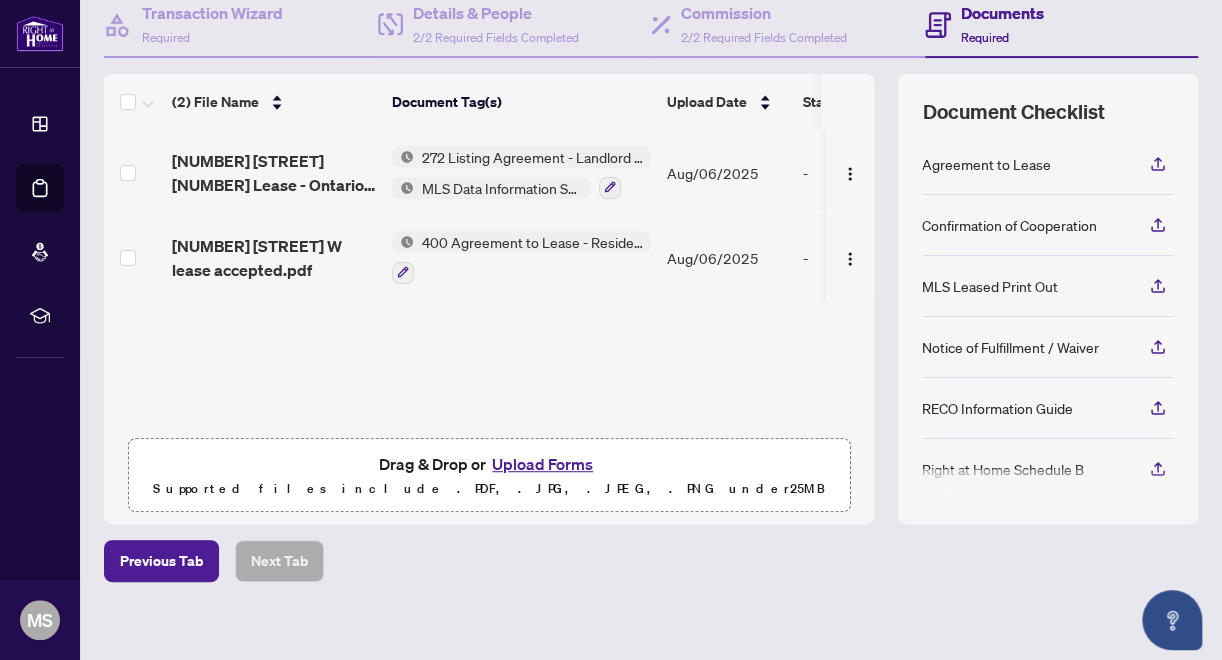 click on "Upload Forms" at bounding box center [542, 464] 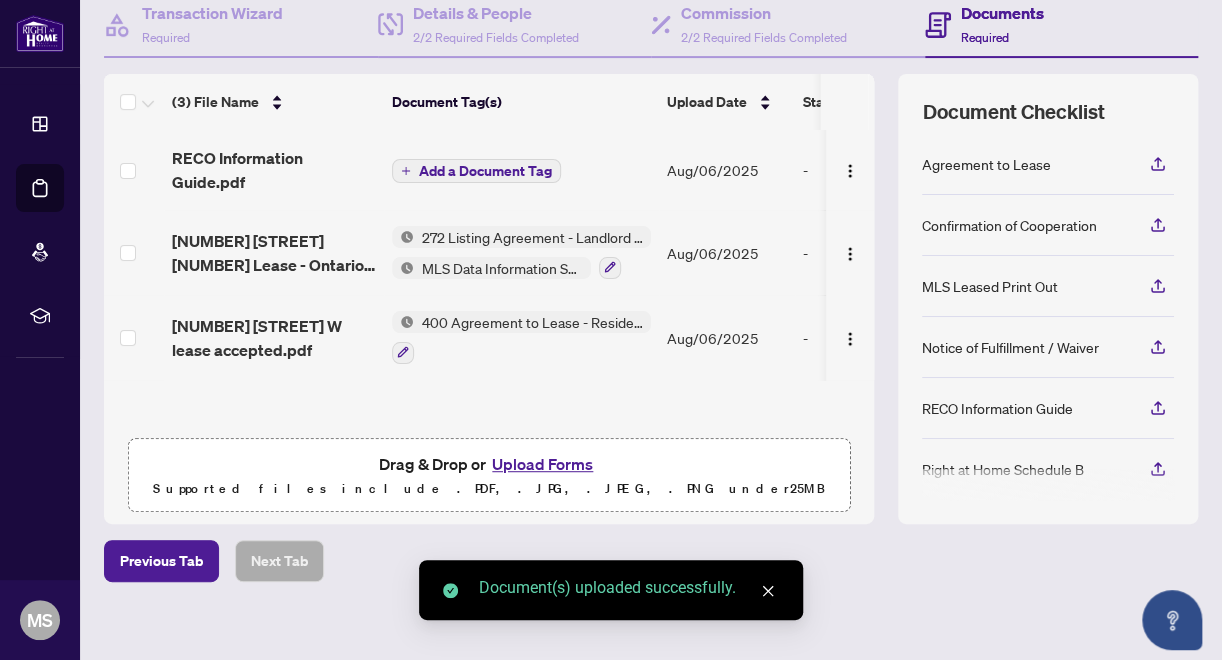 scroll, scrollTop: 0, scrollLeft: 0, axis: both 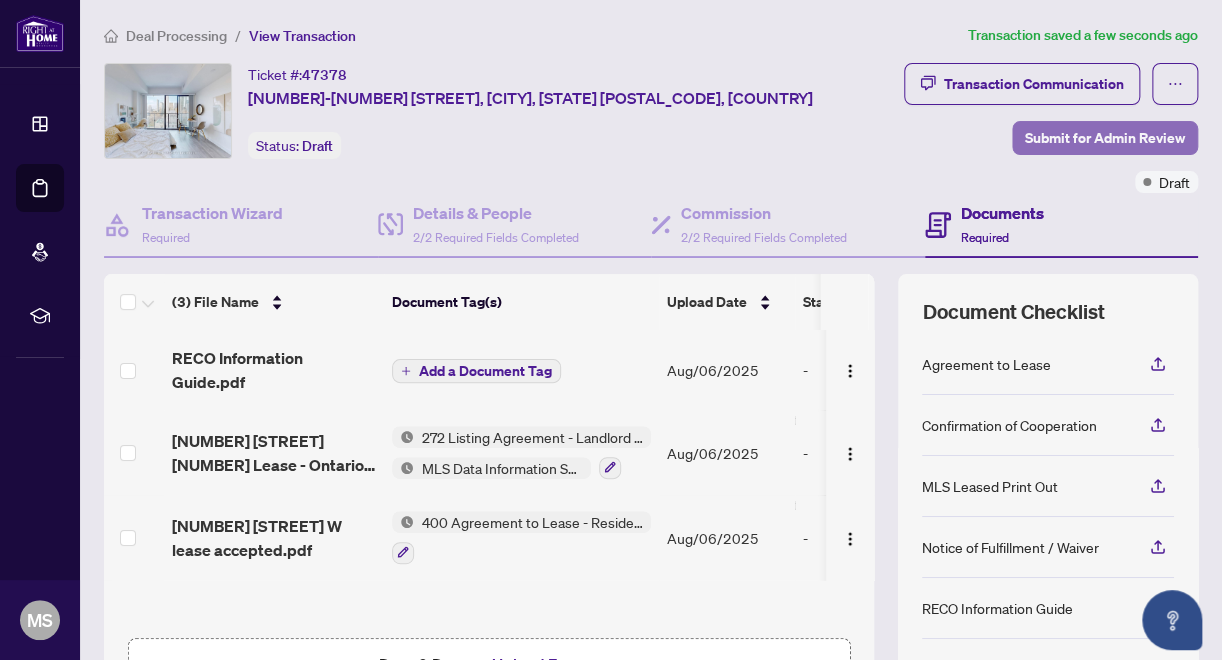 click on "Submit for Admin Review" at bounding box center (1105, 138) 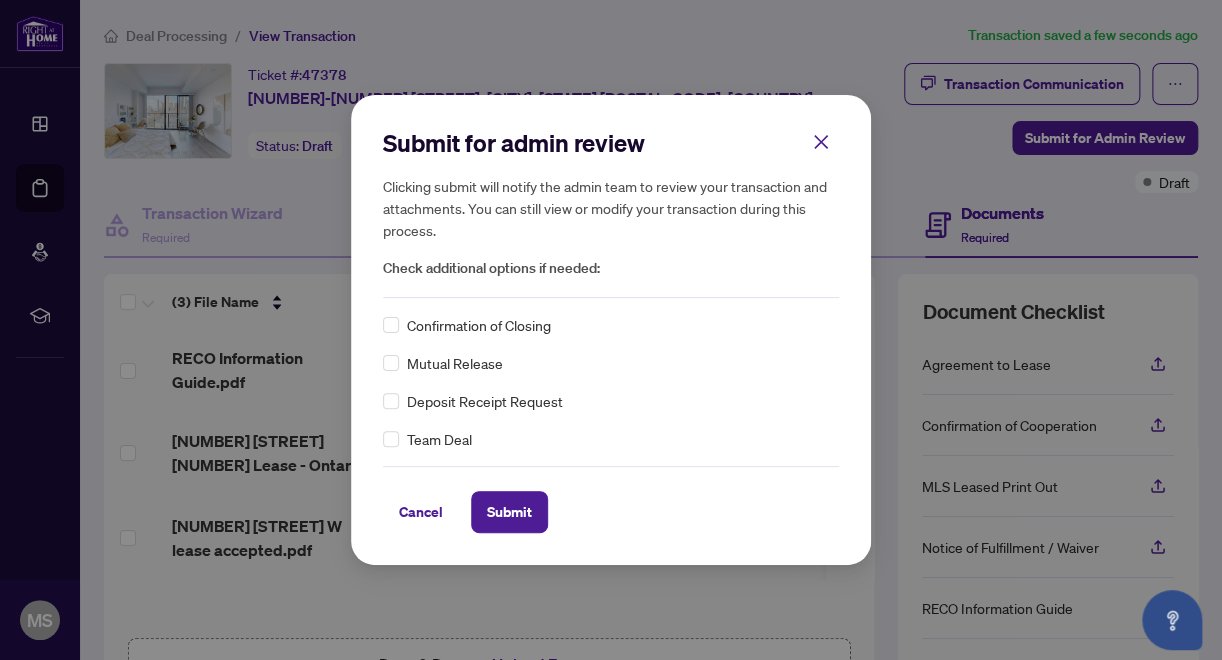 drag, startPoint x: 512, startPoint y: 507, endPoint x: 517, endPoint y: 574, distance: 67.18631 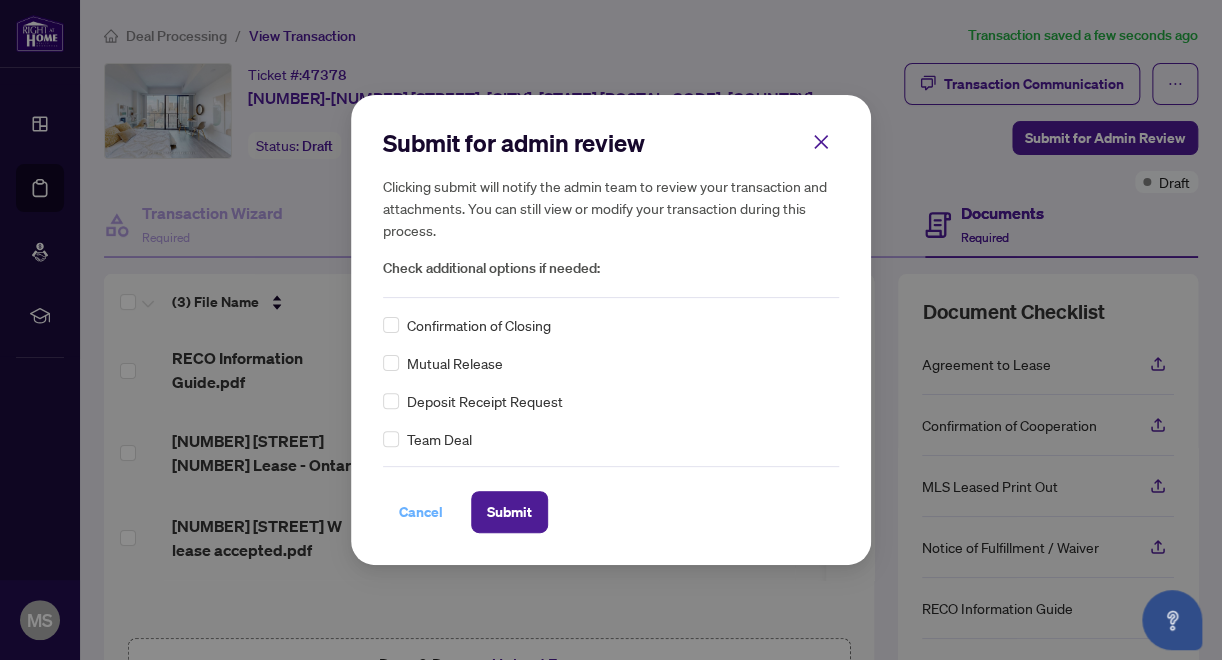 click on "Cancel" at bounding box center [421, 512] 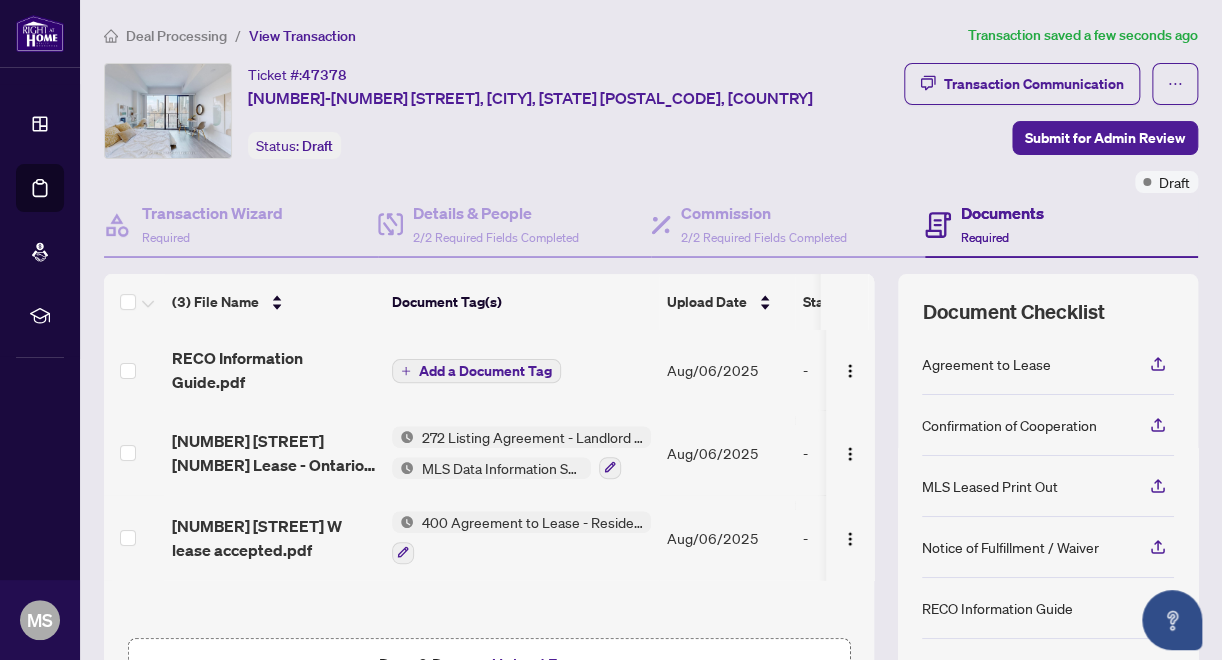 scroll, scrollTop: 0, scrollLeft: 0, axis: both 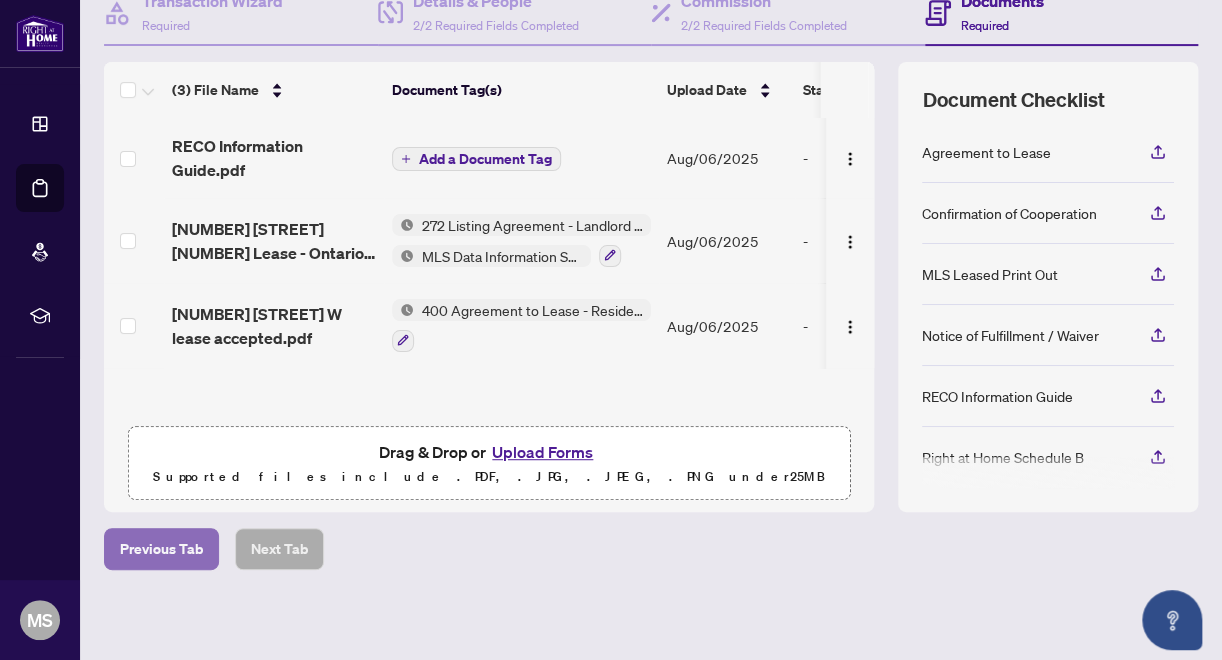 click on "Previous Tab" at bounding box center [161, 549] 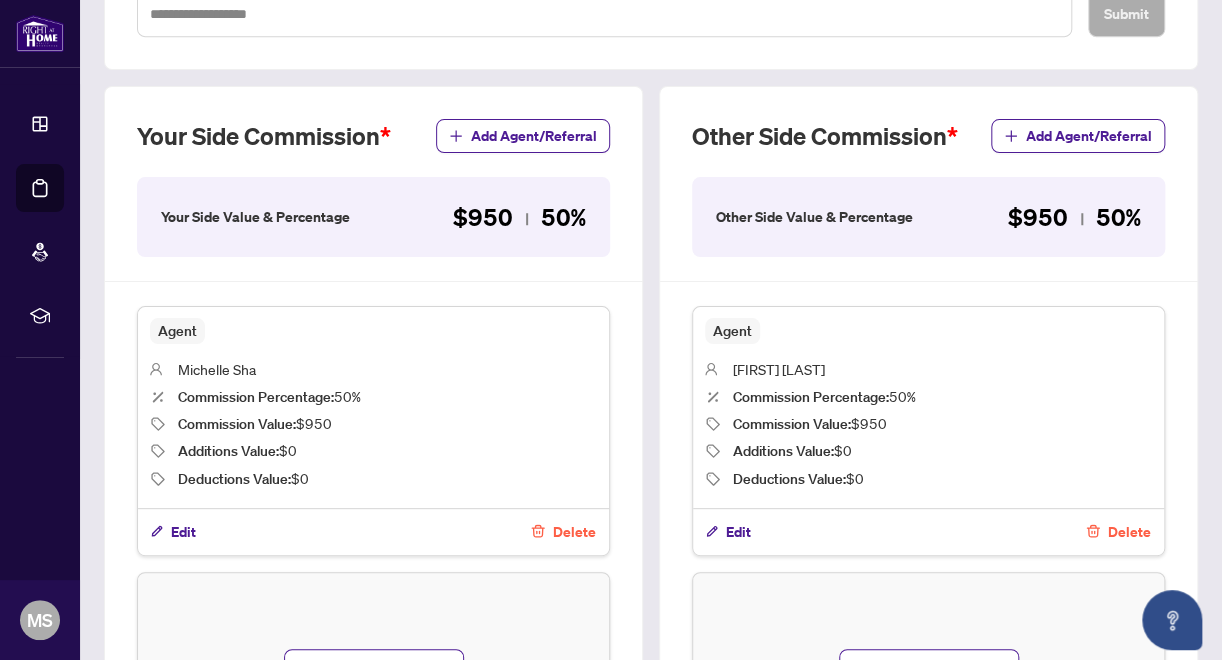scroll, scrollTop: 786, scrollLeft: 0, axis: vertical 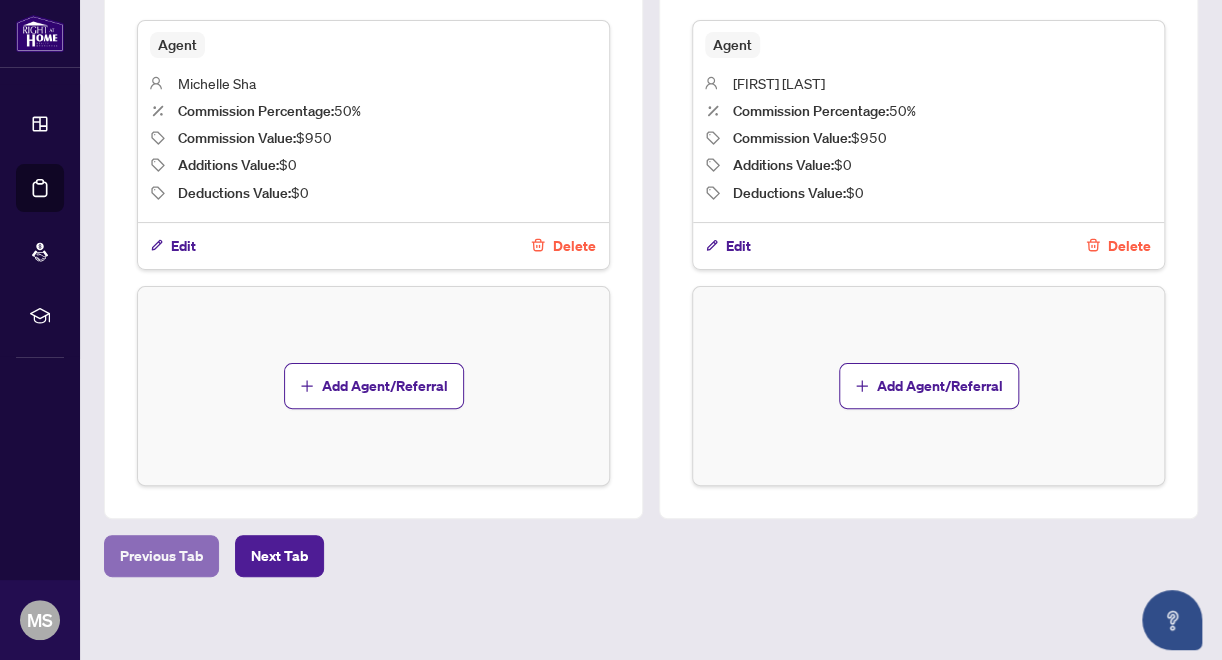 click on "Previous Tab" at bounding box center [161, 556] 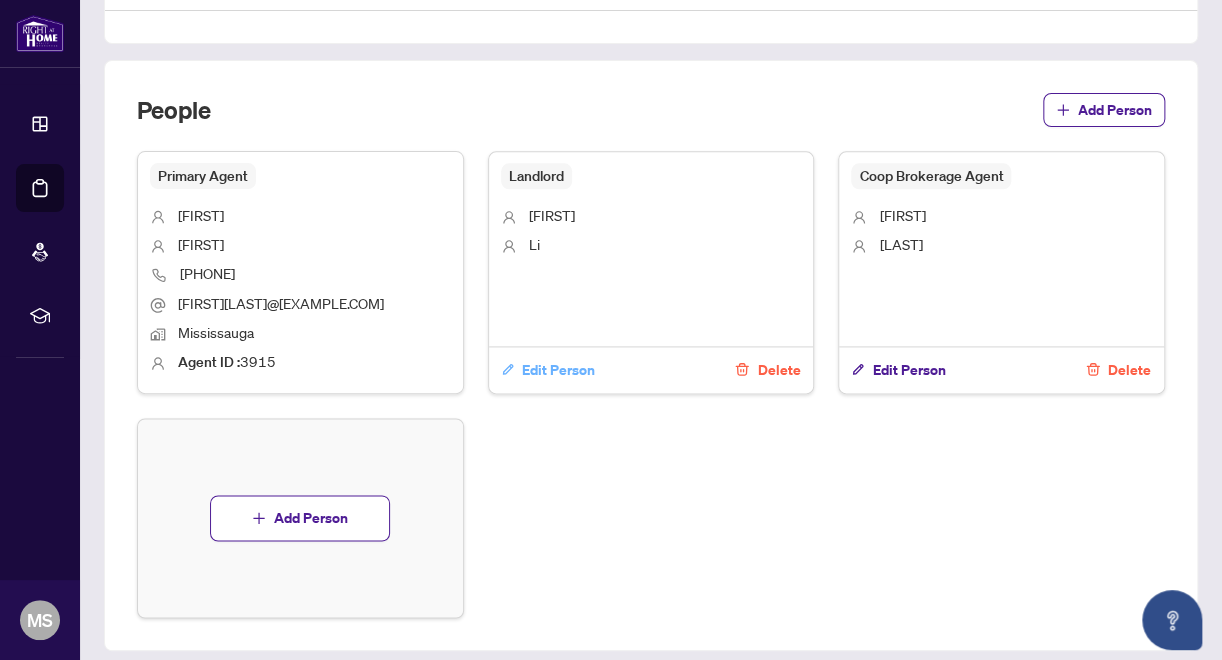 scroll, scrollTop: 986, scrollLeft: 0, axis: vertical 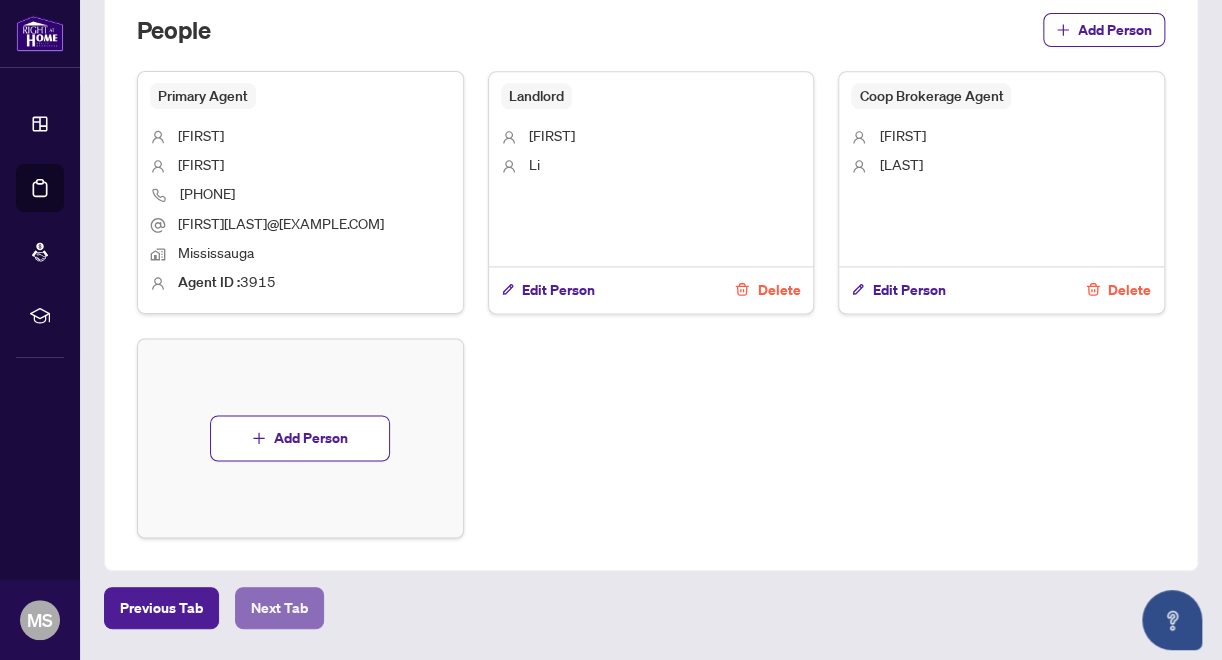 click on "Next Tab" at bounding box center [279, 608] 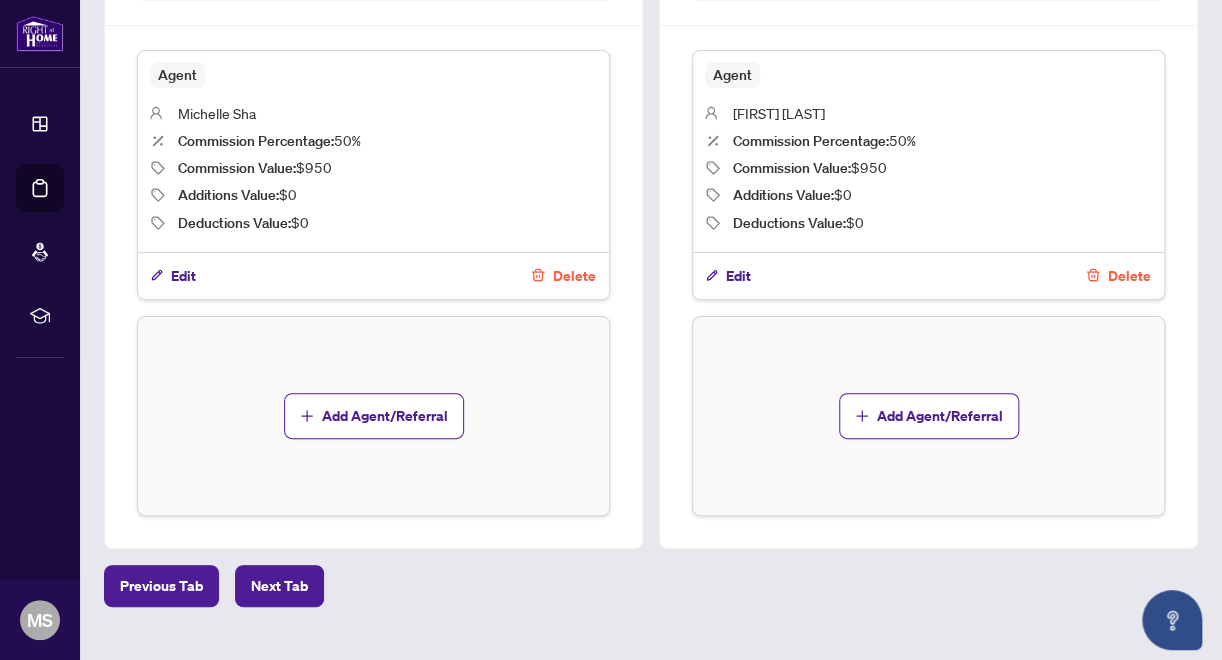 scroll, scrollTop: 786, scrollLeft: 0, axis: vertical 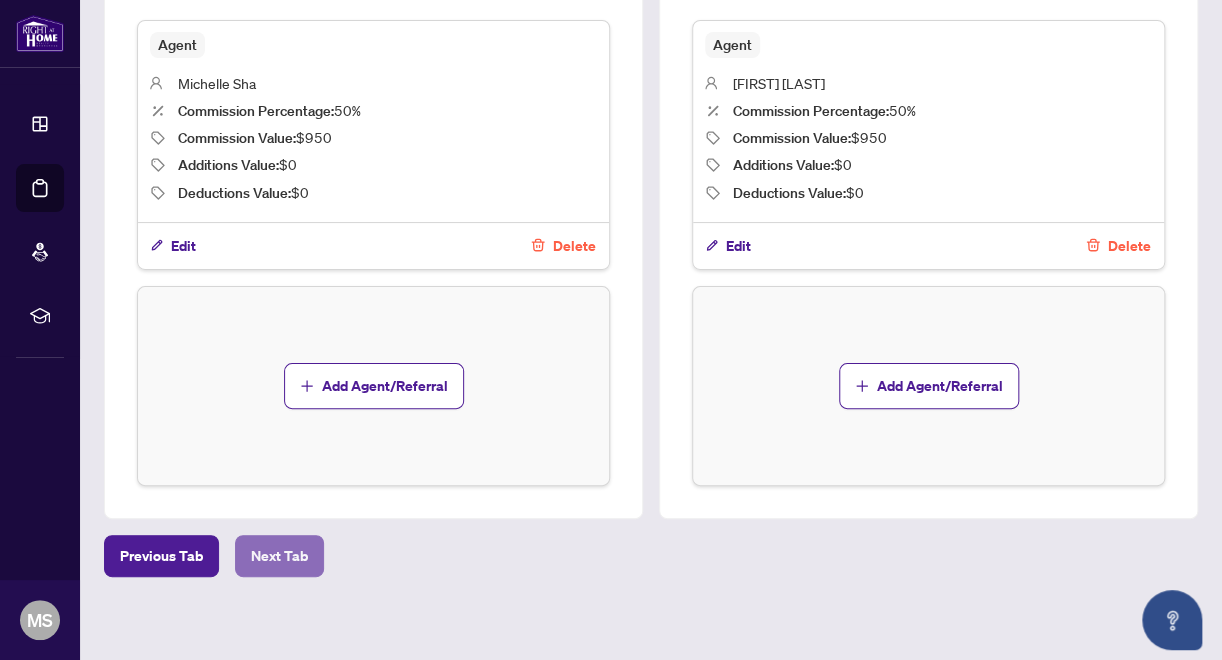 click on "Next Tab" at bounding box center (279, 556) 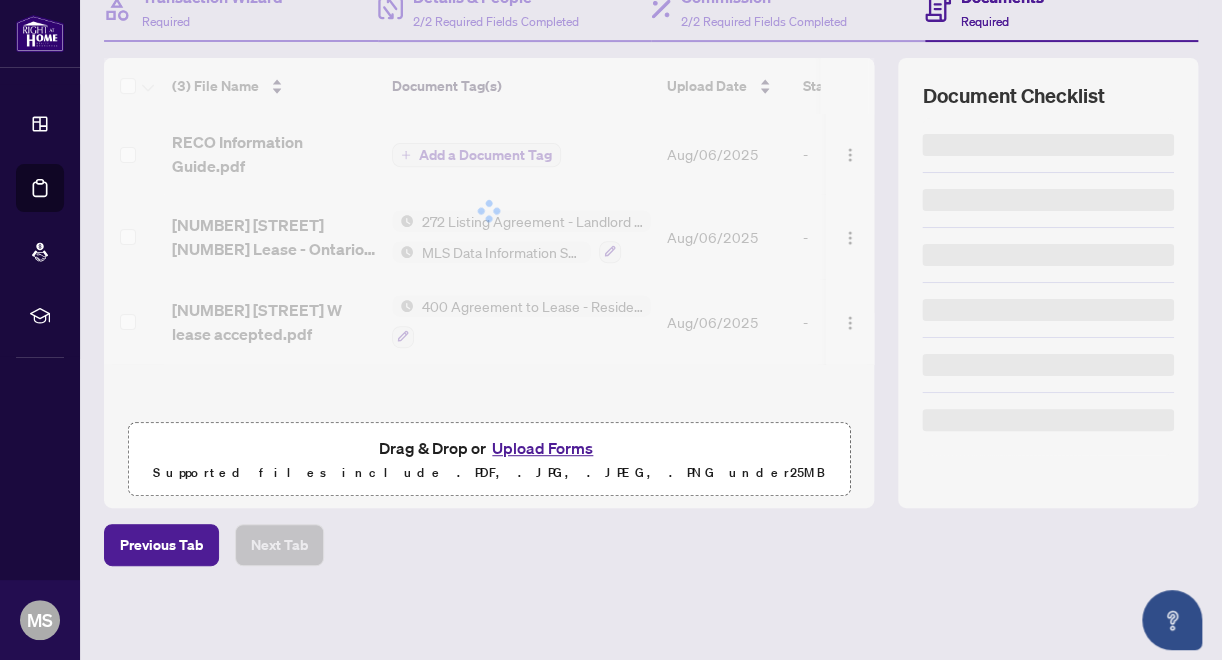 scroll, scrollTop: 0, scrollLeft: 0, axis: both 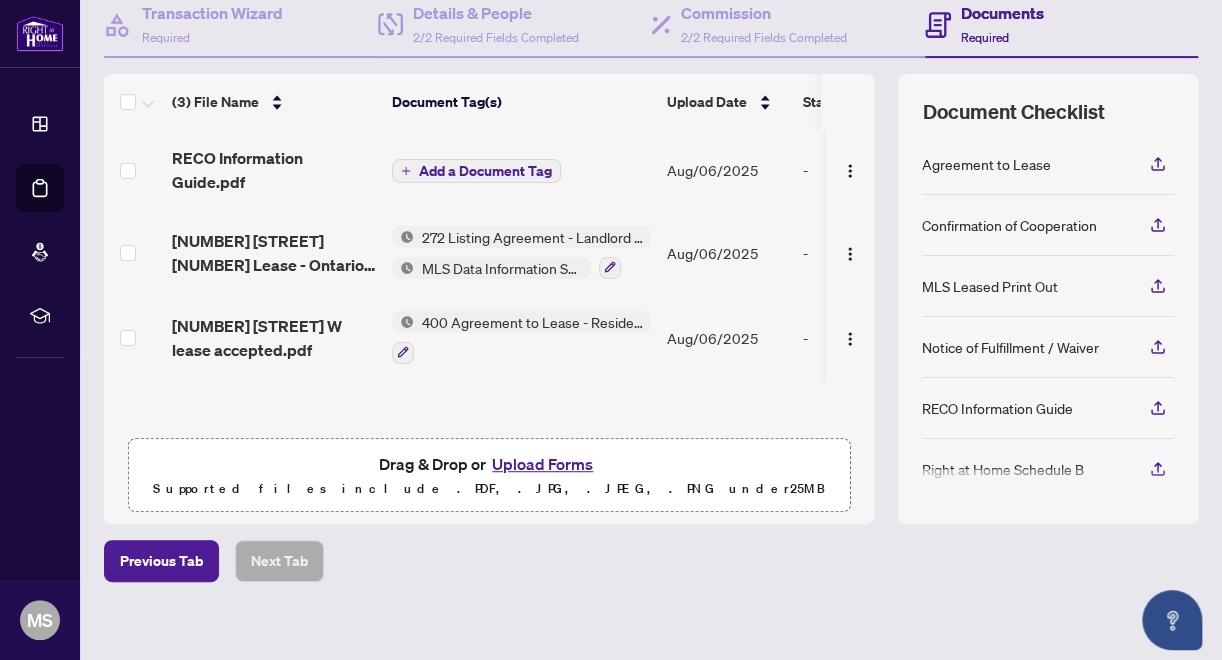 click on "Upload Forms" at bounding box center (542, 464) 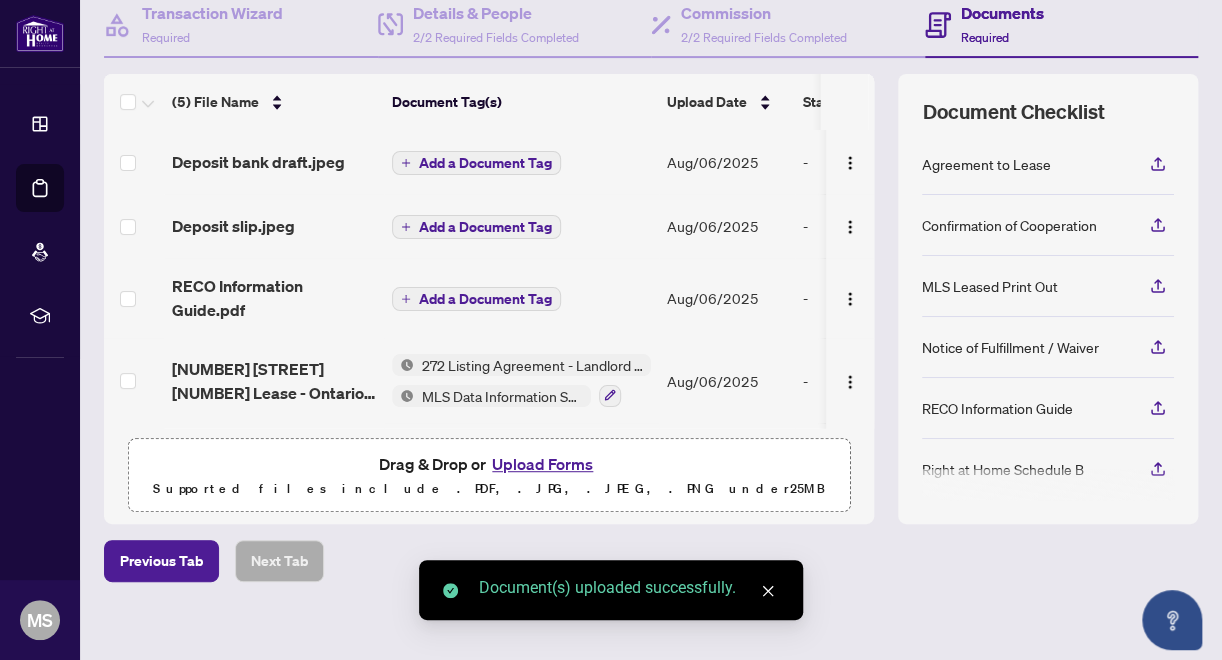 scroll, scrollTop: 0, scrollLeft: 0, axis: both 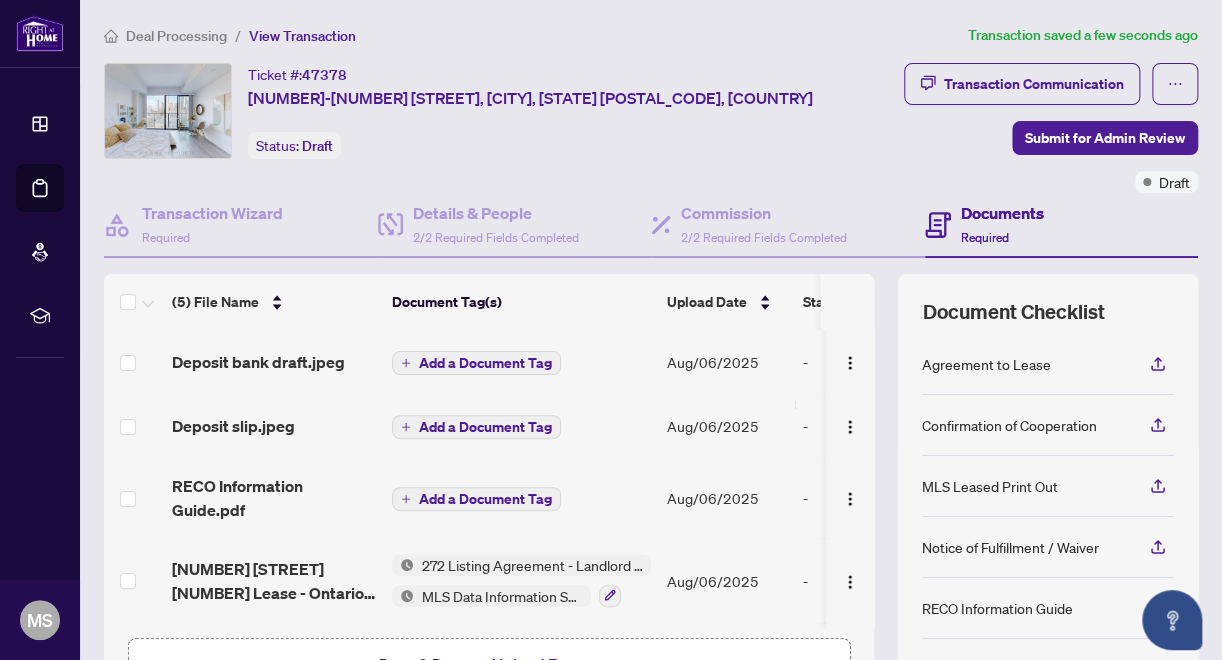 click on "Add a Document Tag" at bounding box center [485, 363] 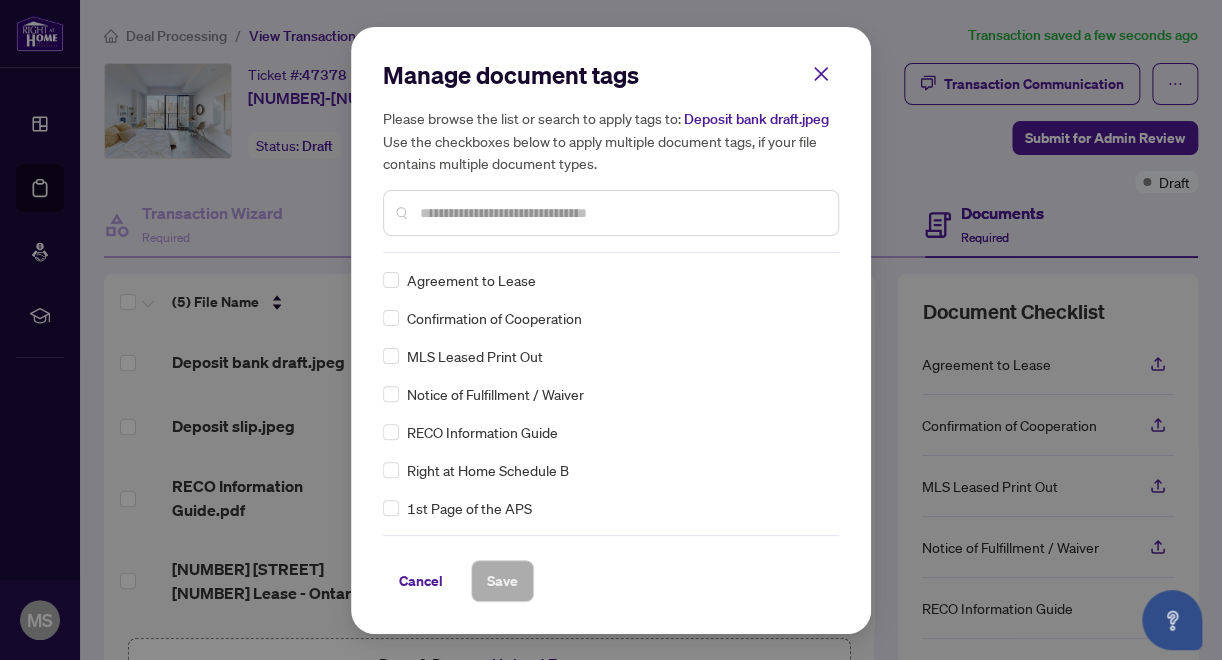 click at bounding box center [621, 213] 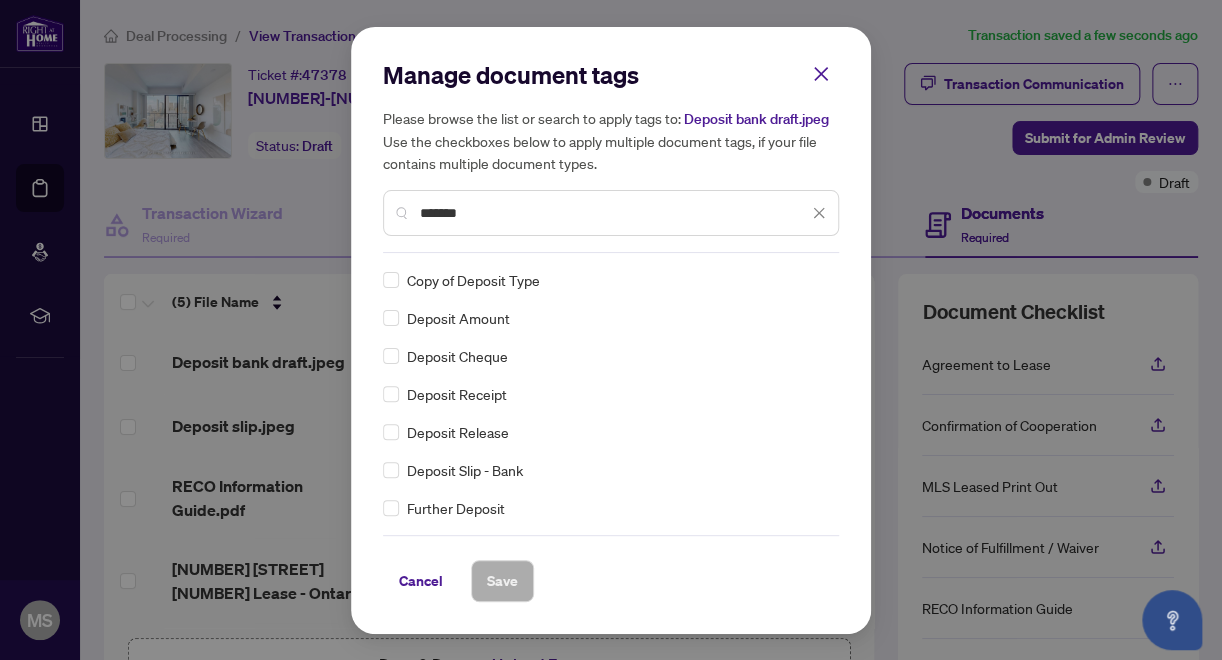 type on "*******" 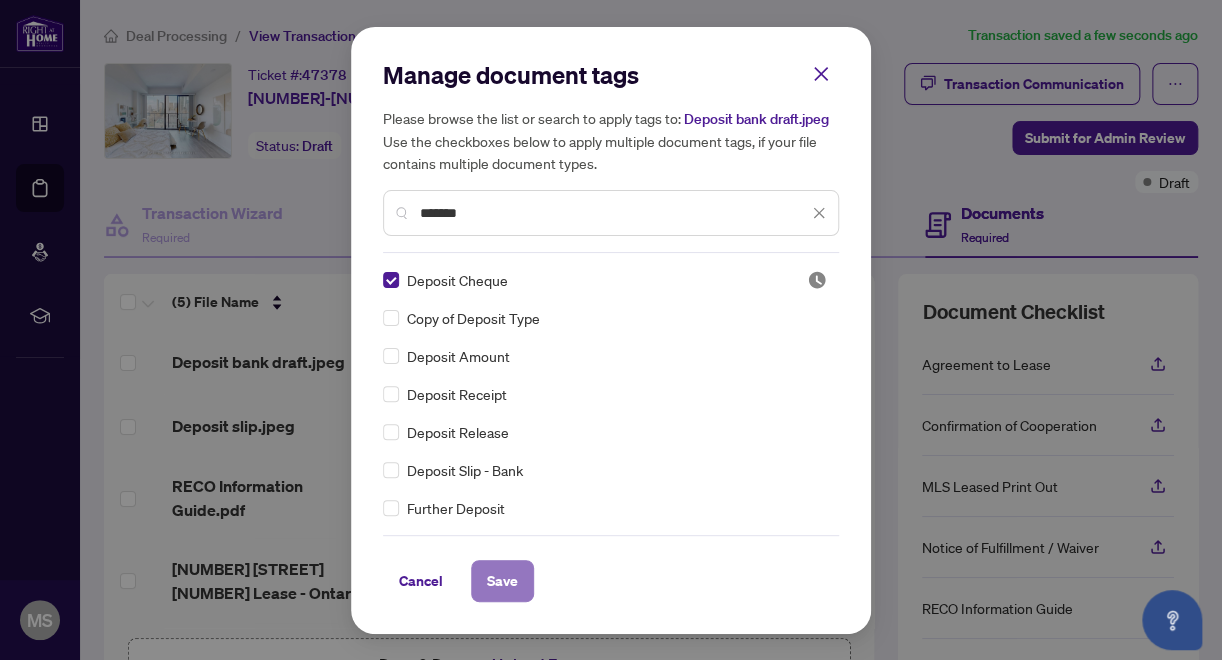 click on "Save" at bounding box center (502, 581) 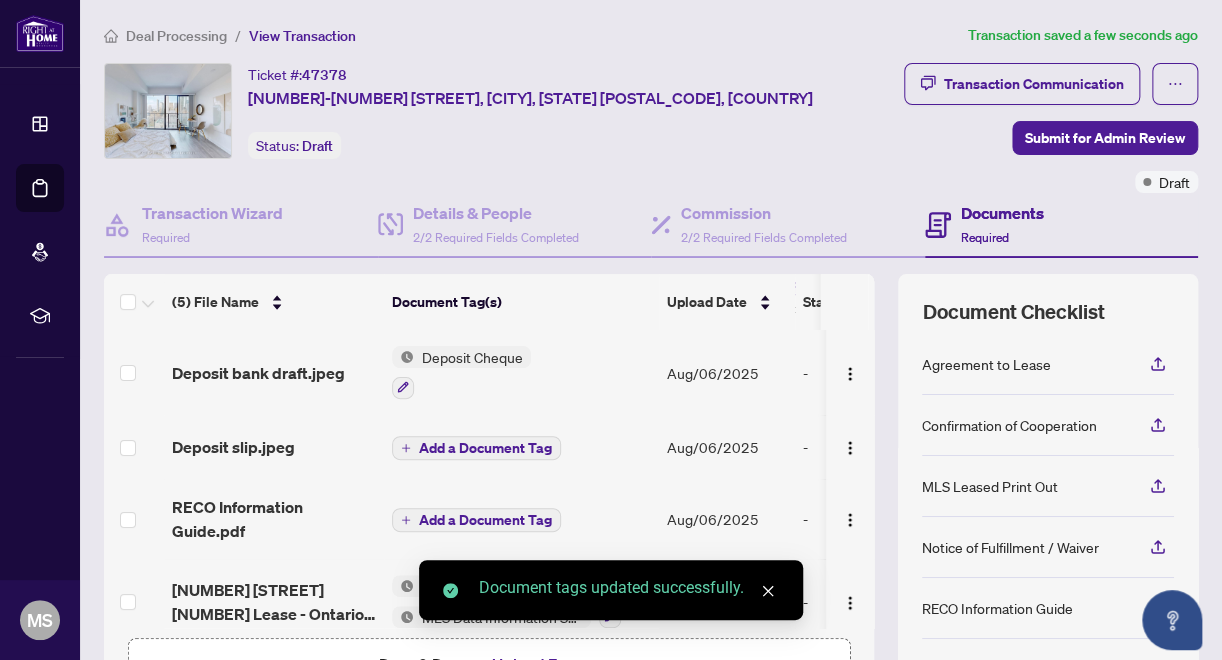 click on "Add a Document Tag" at bounding box center [485, 448] 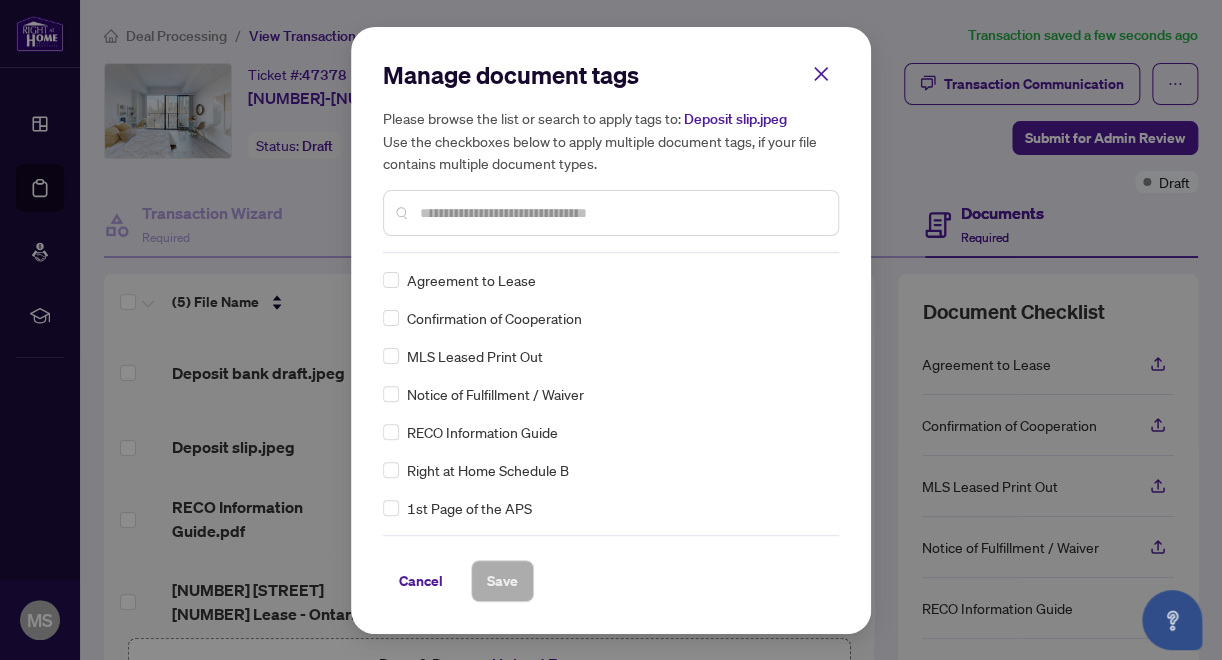 click at bounding box center (621, 213) 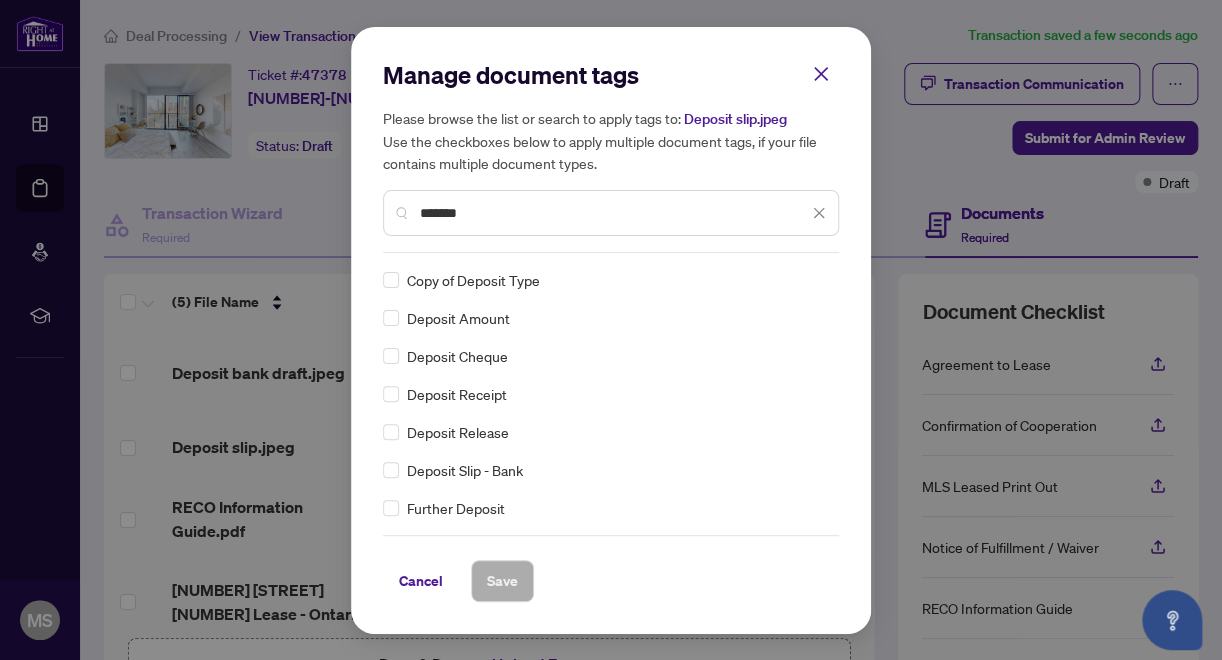type on "*******" 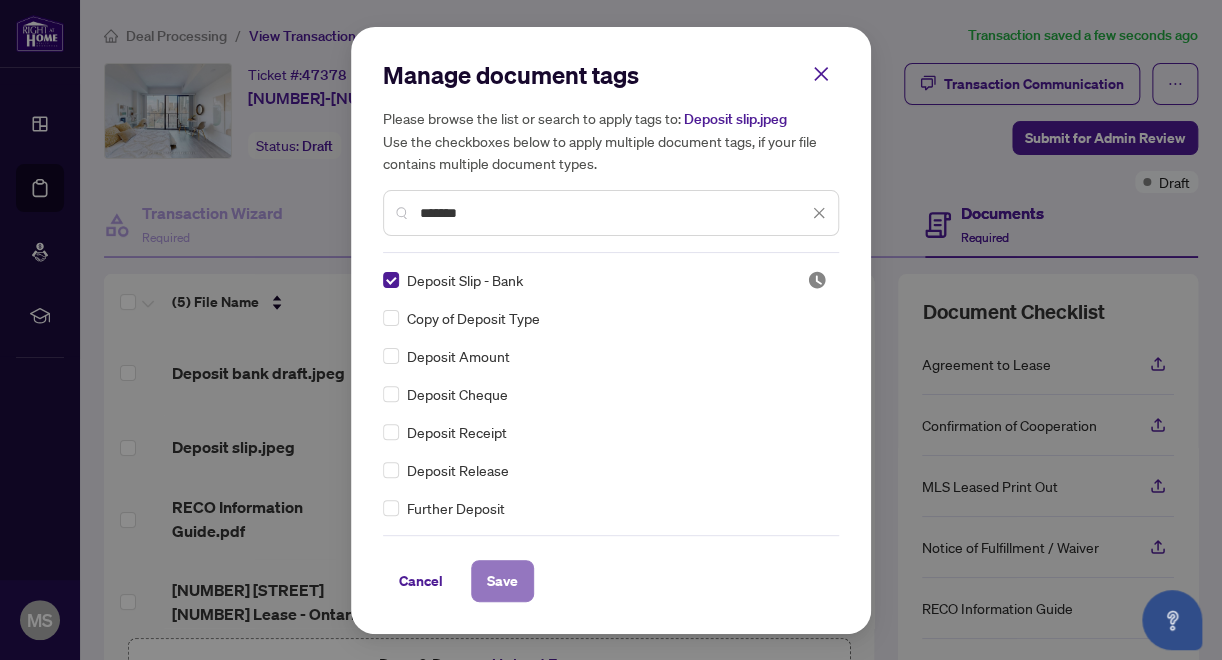 click on "Save" at bounding box center [502, 581] 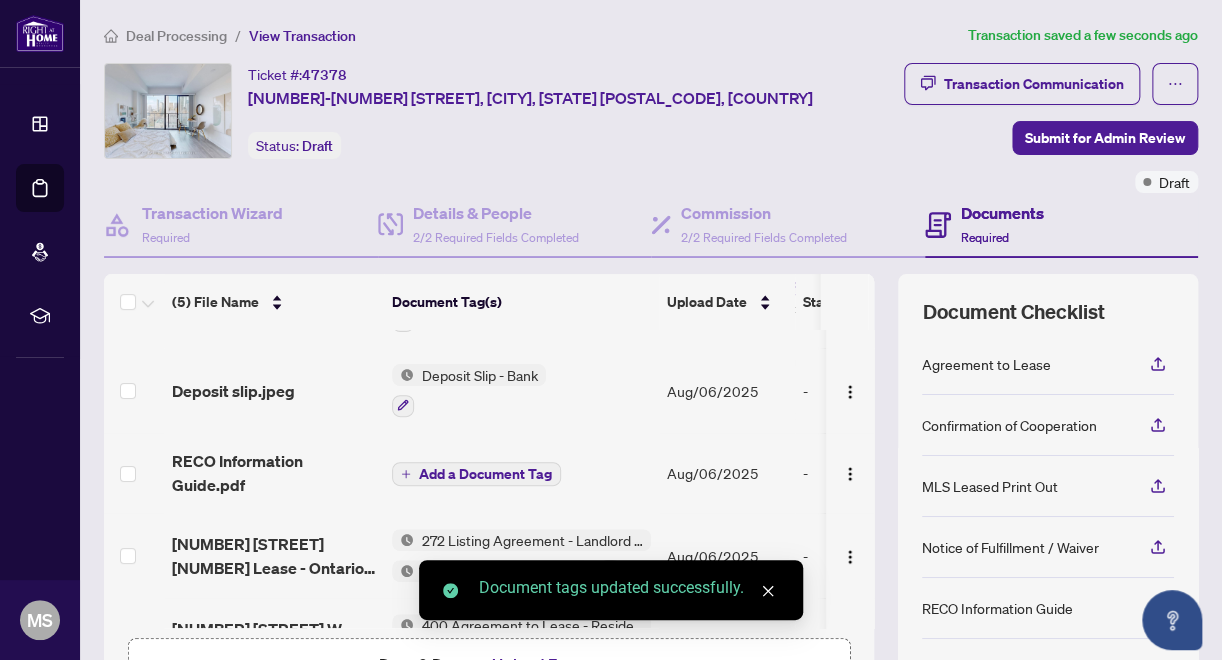 scroll, scrollTop: 125, scrollLeft: 0, axis: vertical 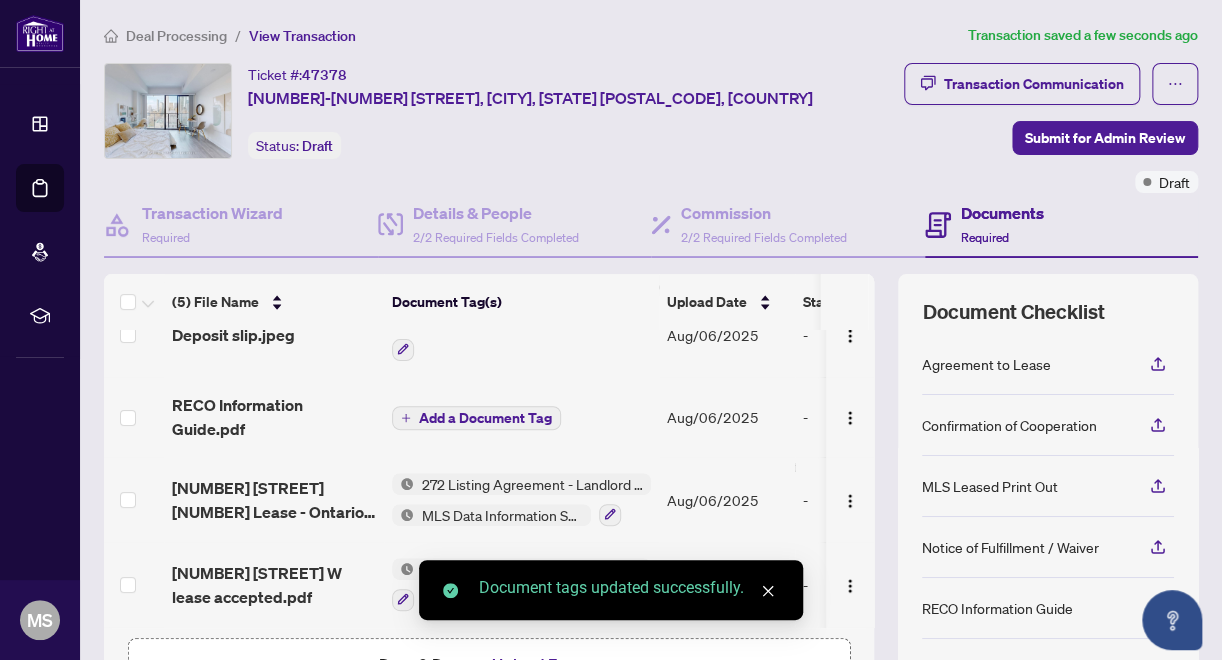 click 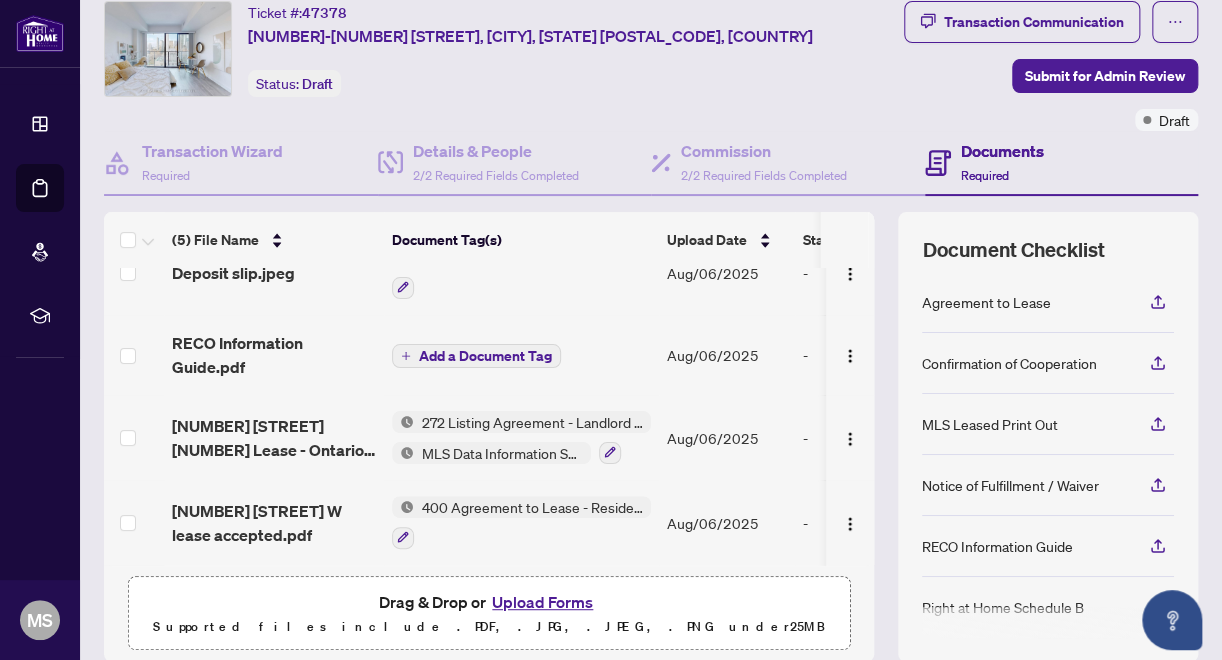scroll, scrollTop: 0, scrollLeft: 0, axis: both 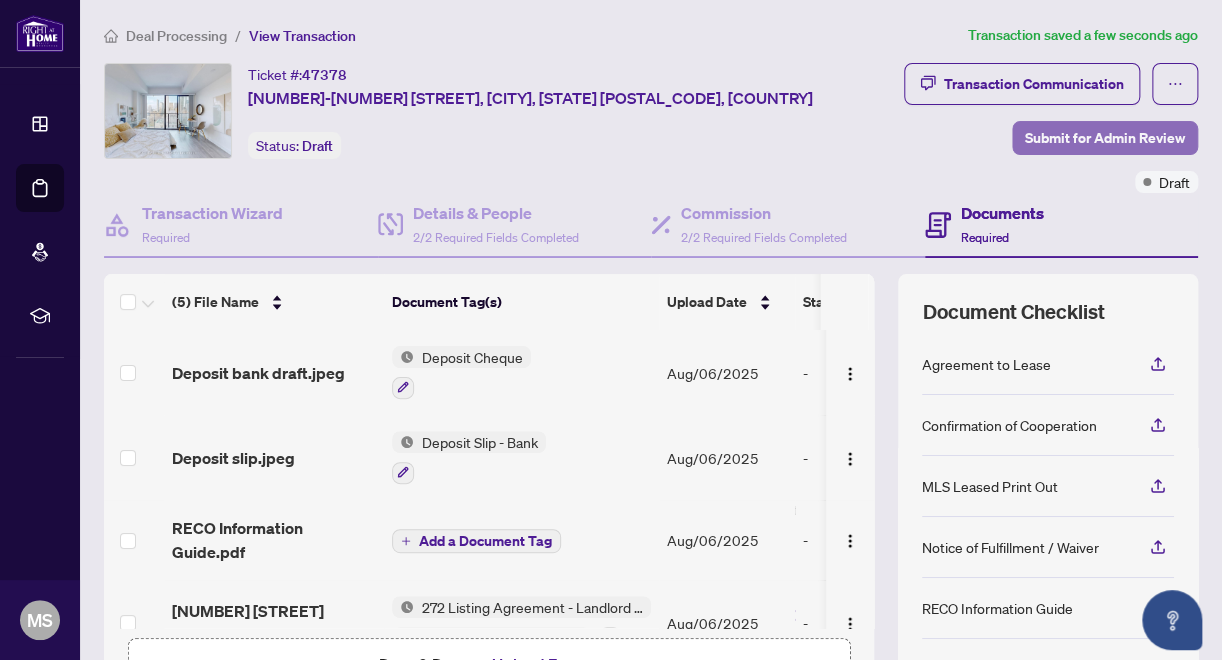 click on "Submit for Admin Review" at bounding box center (1105, 138) 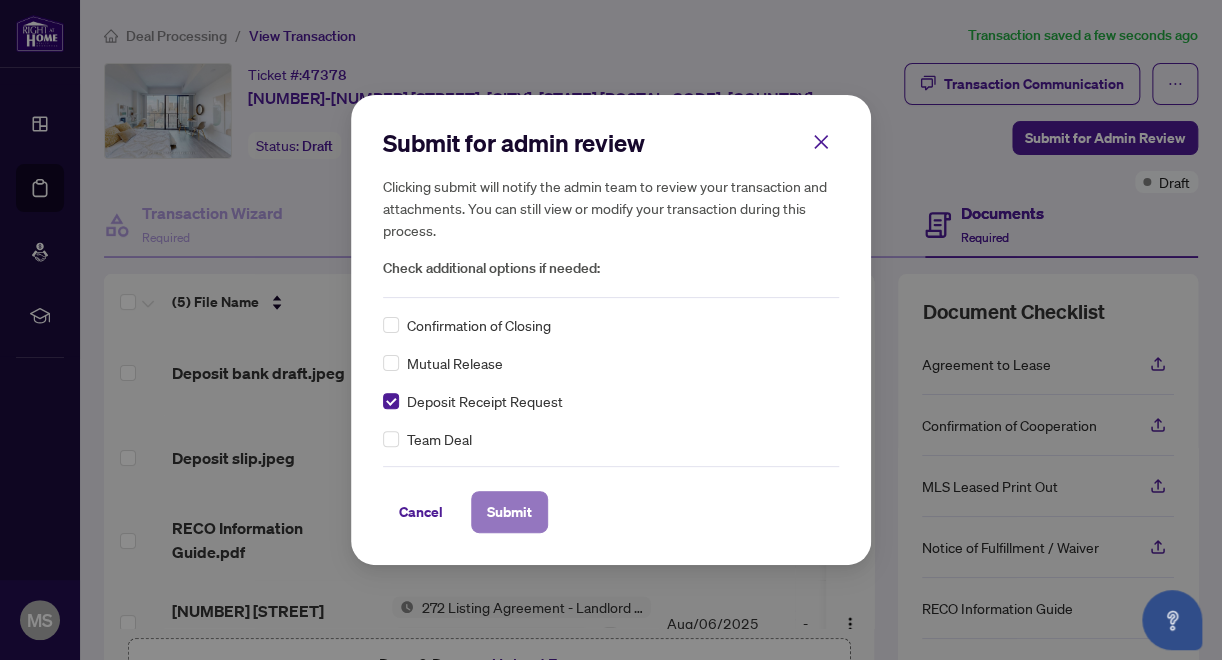 click on "Submit" at bounding box center [509, 512] 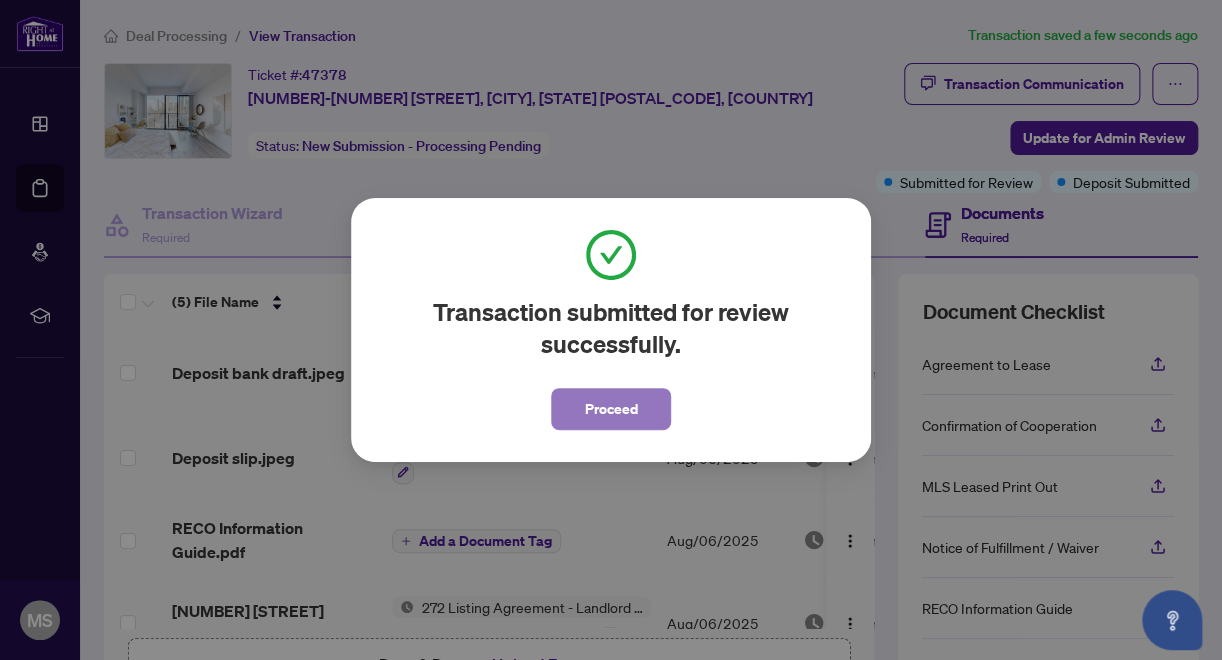click on "Proceed" at bounding box center [611, 409] 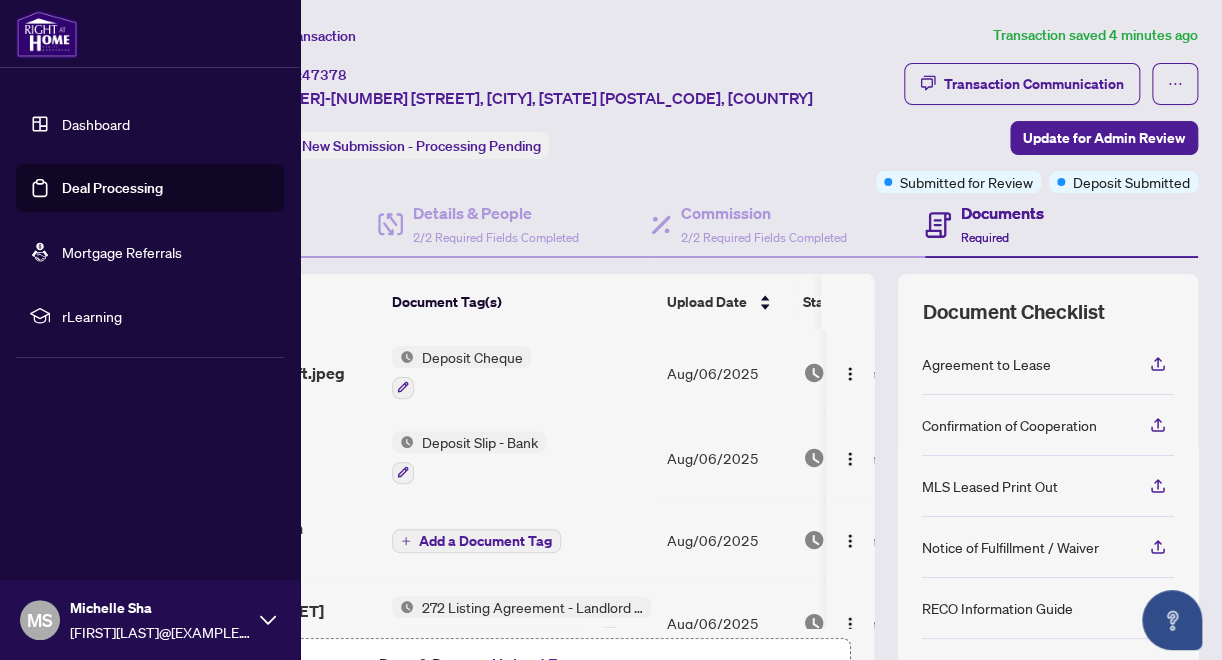 click on "Deal Processing" at bounding box center [112, 188] 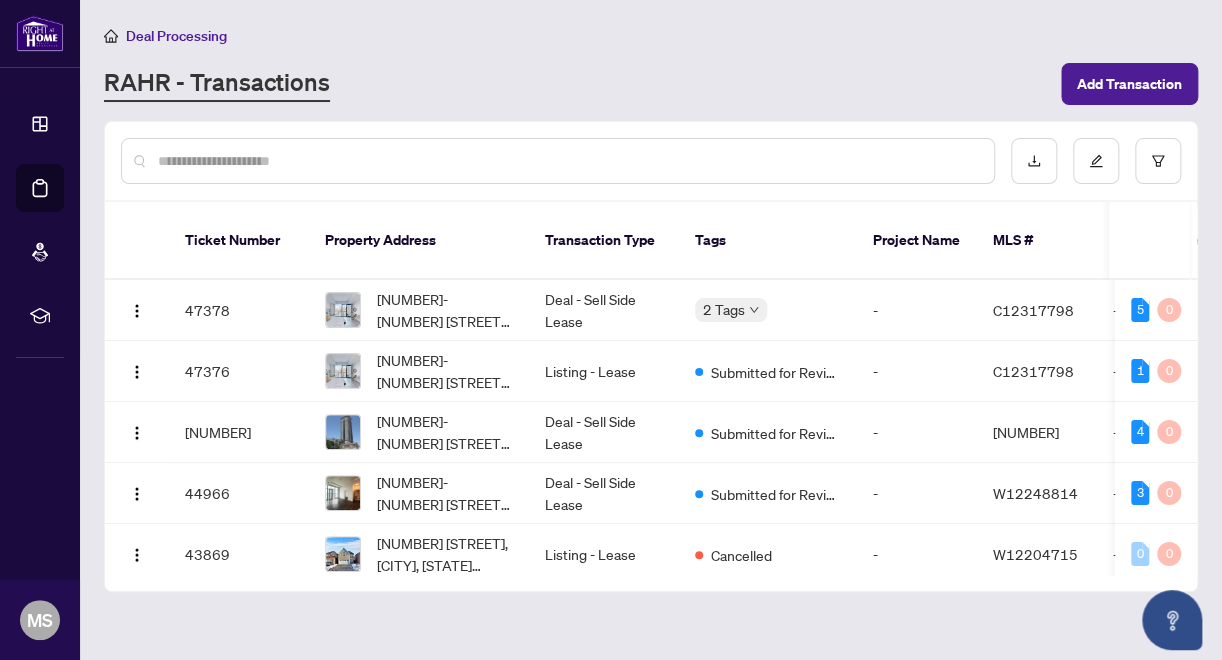 click at bounding box center (568, 161) 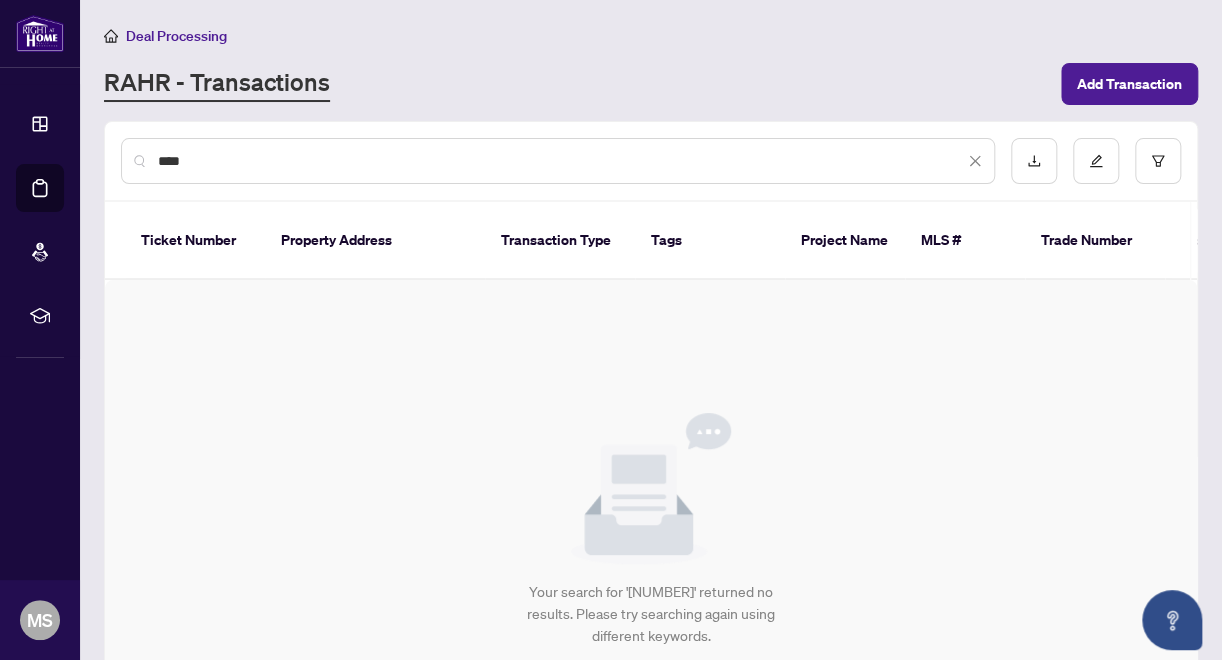 click on "****" at bounding box center [561, 161] 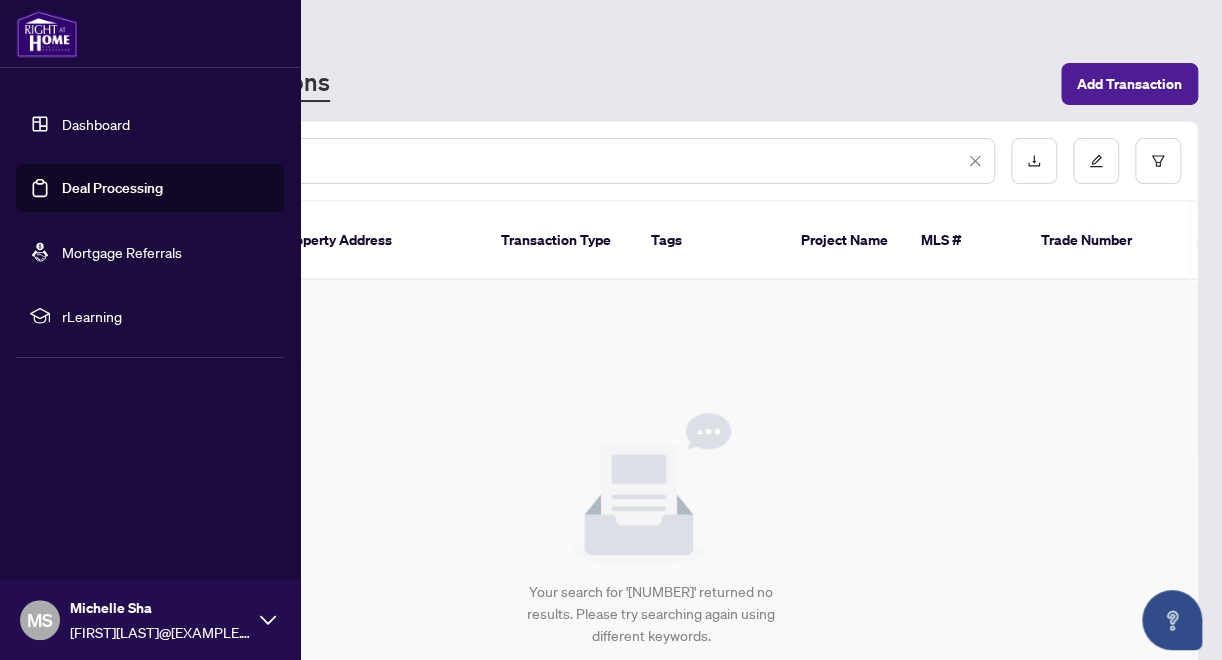 click on "Deal Processing" at bounding box center [112, 188] 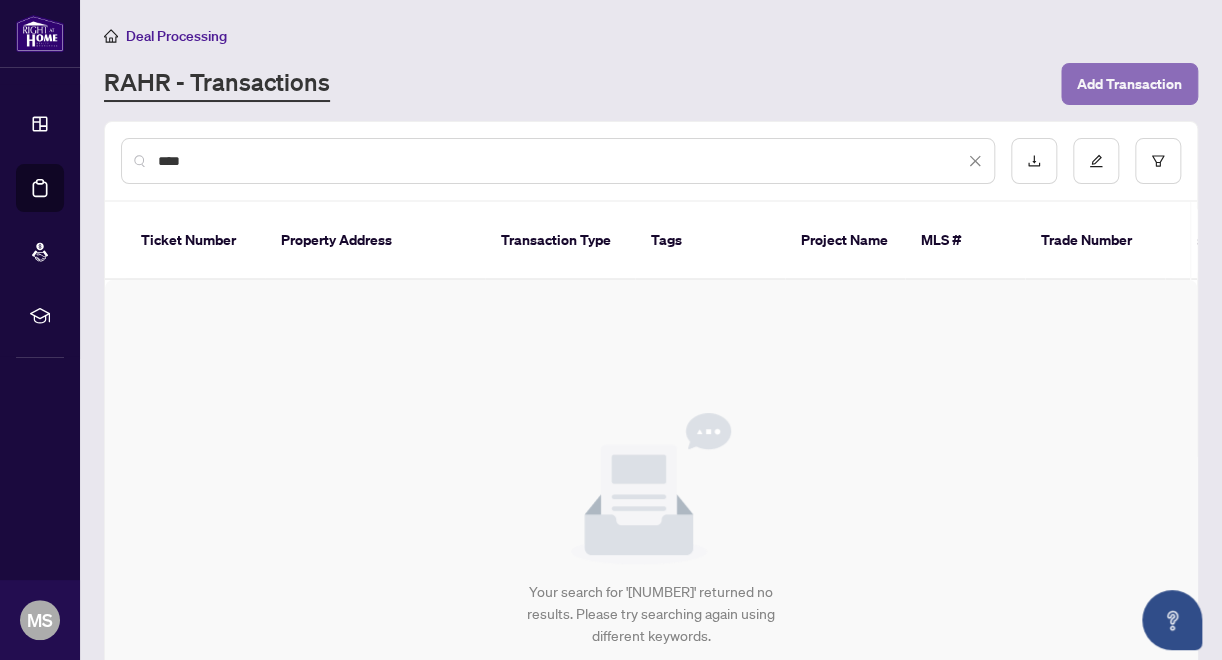 click on "Add Transaction" at bounding box center [1129, 84] 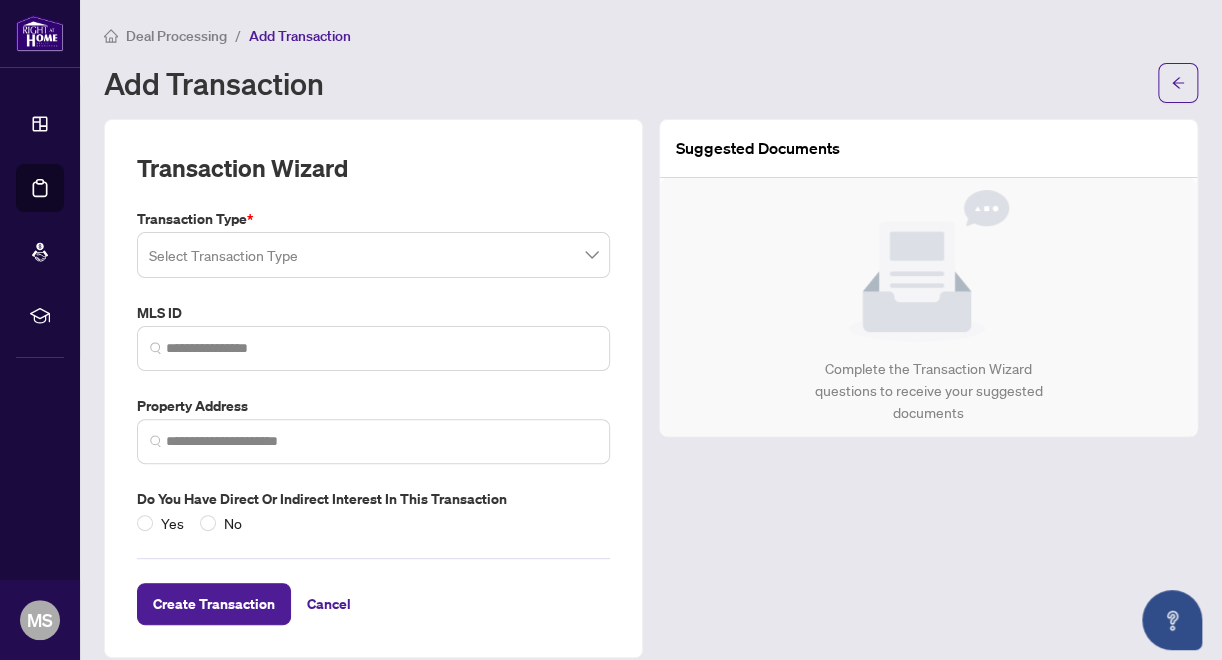 click at bounding box center (373, 255) 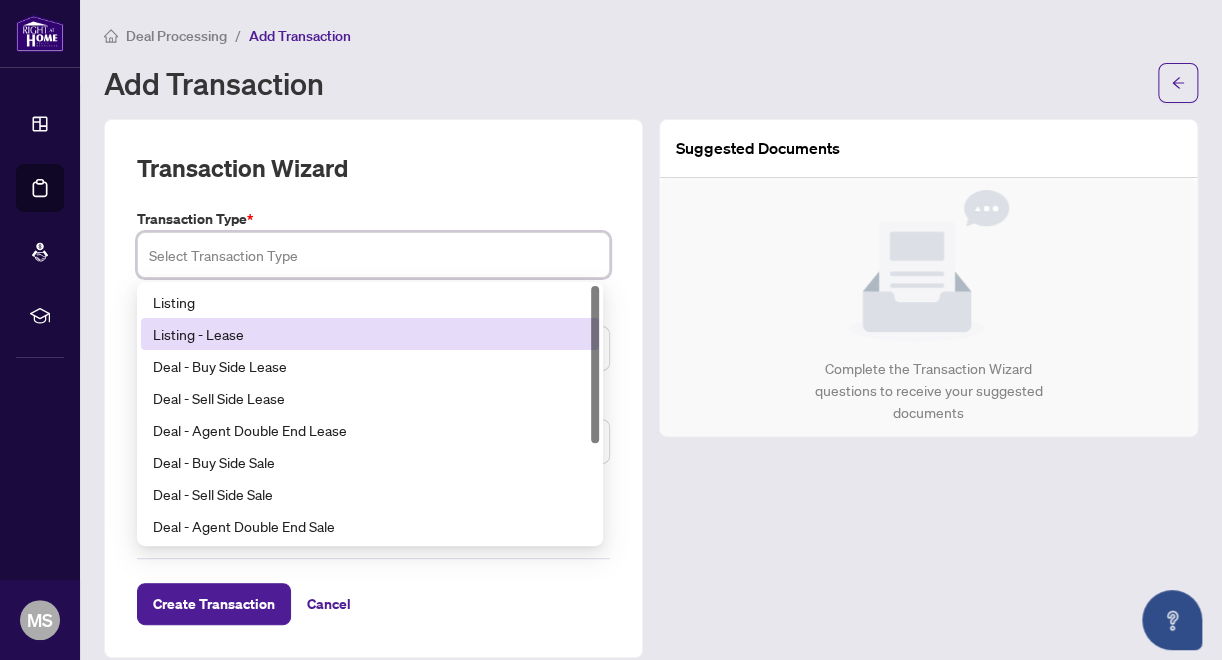 click on "Listing - Lease" at bounding box center (370, 334) 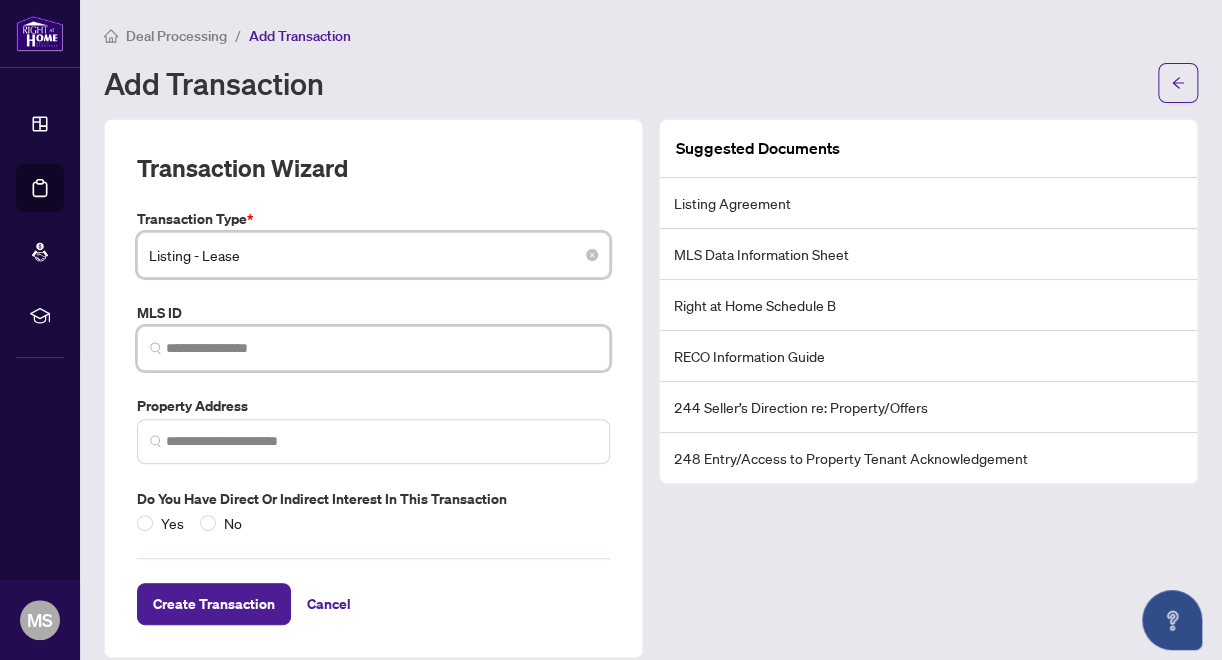 click at bounding box center (381, 348) 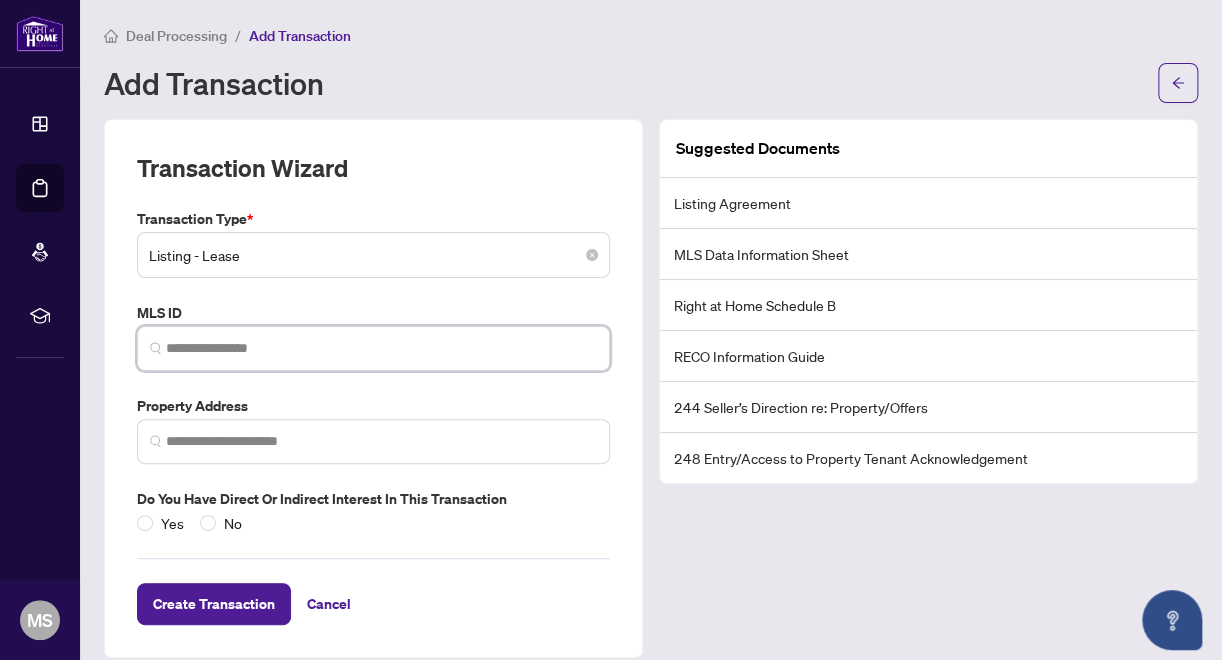 paste on "*********" 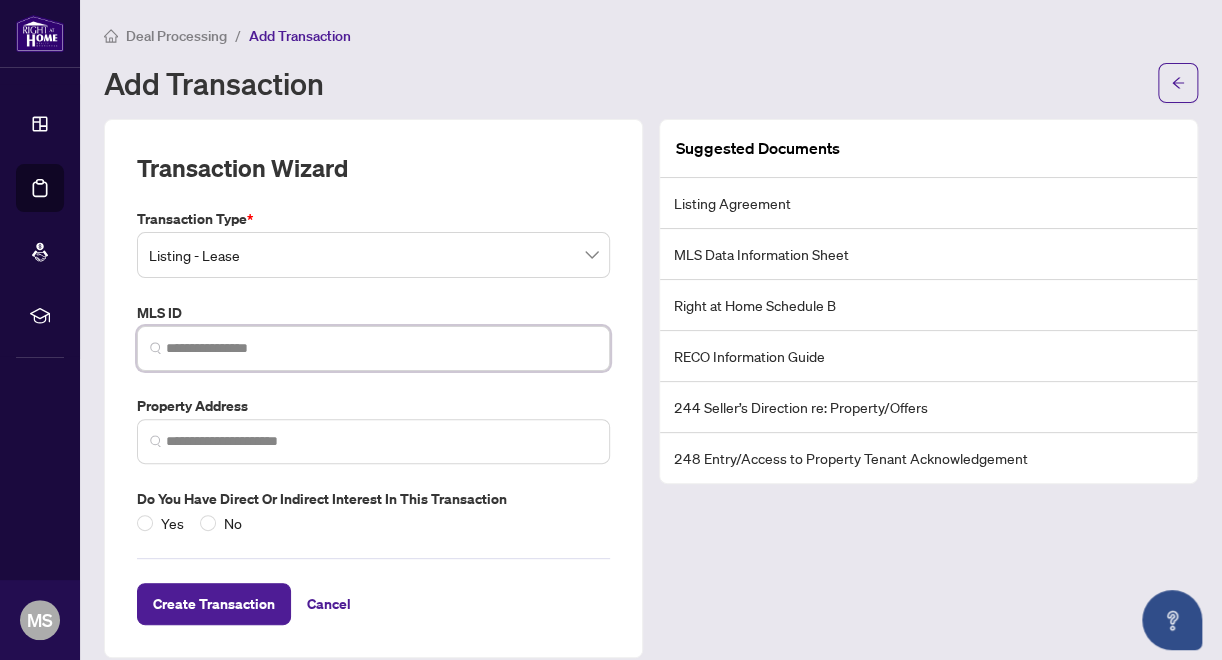type on "*********" 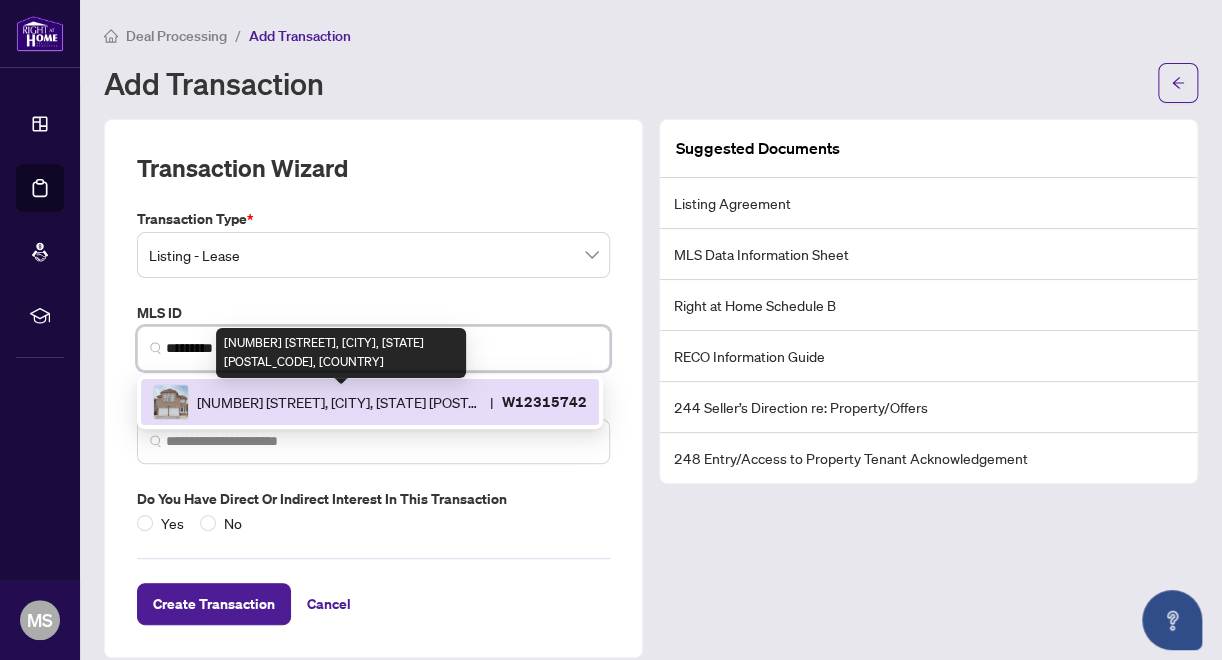 click on "[NUMBER] [STREET], [CITY], [STATE] [POSTAL_CODE], [COUNTRY]" at bounding box center (339, 402) 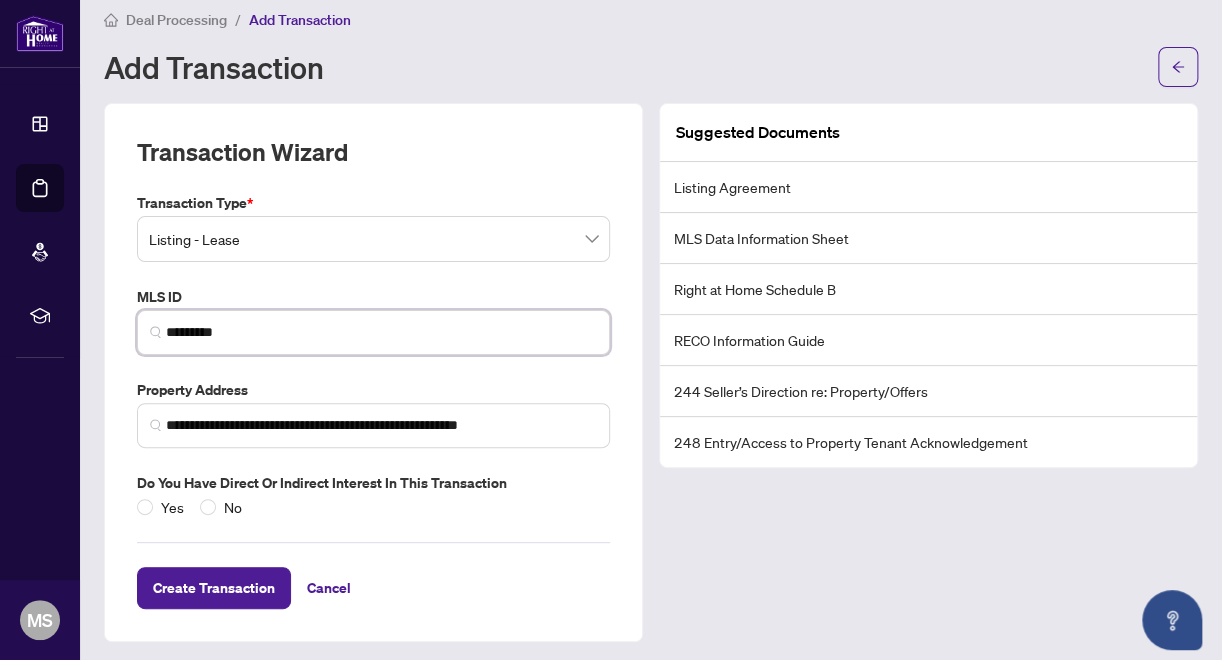 scroll, scrollTop: 19, scrollLeft: 0, axis: vertical 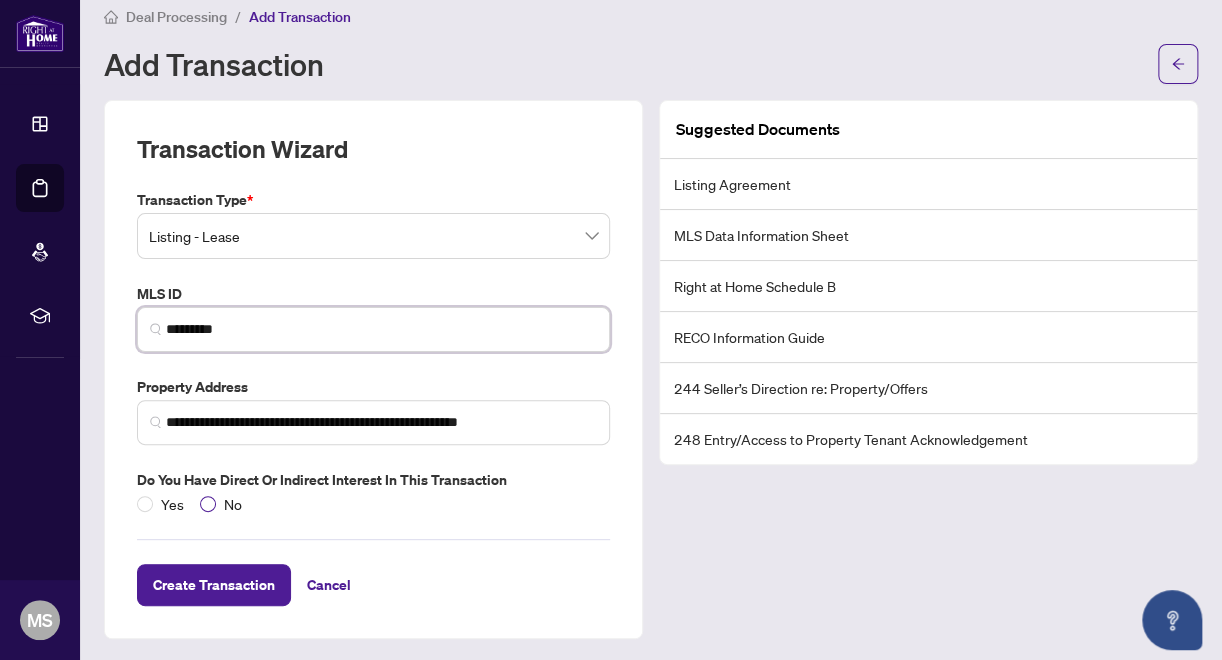type on "*********" 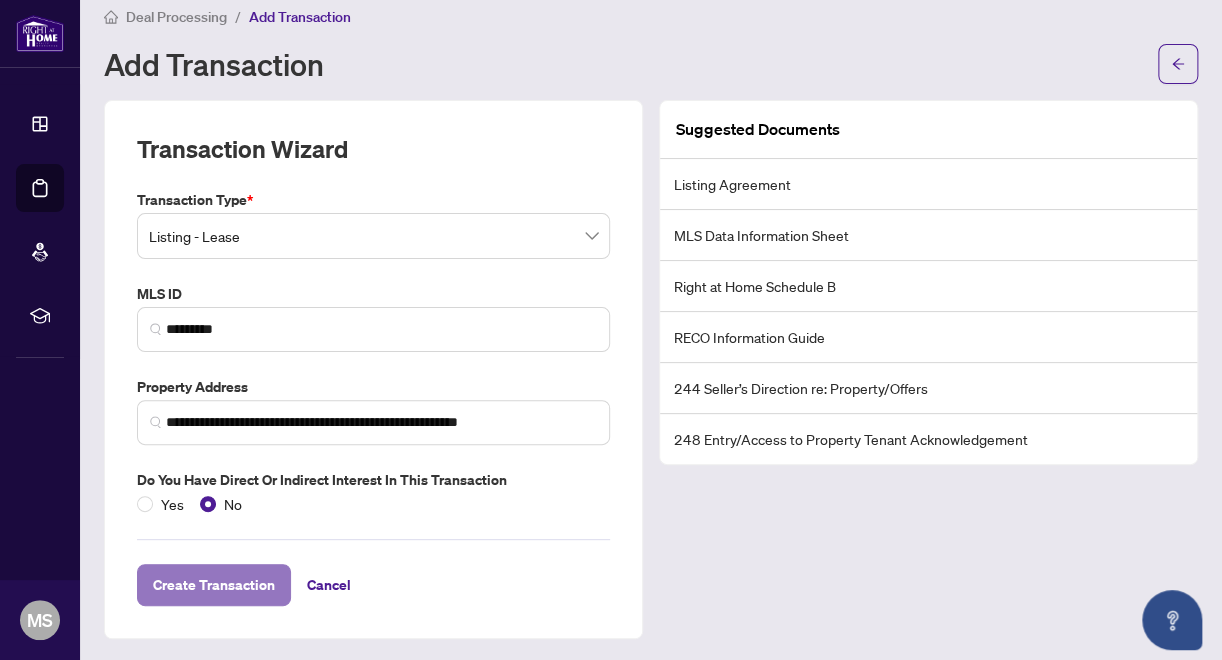 click on "Create Transaction" at bounding box center [214, 585] 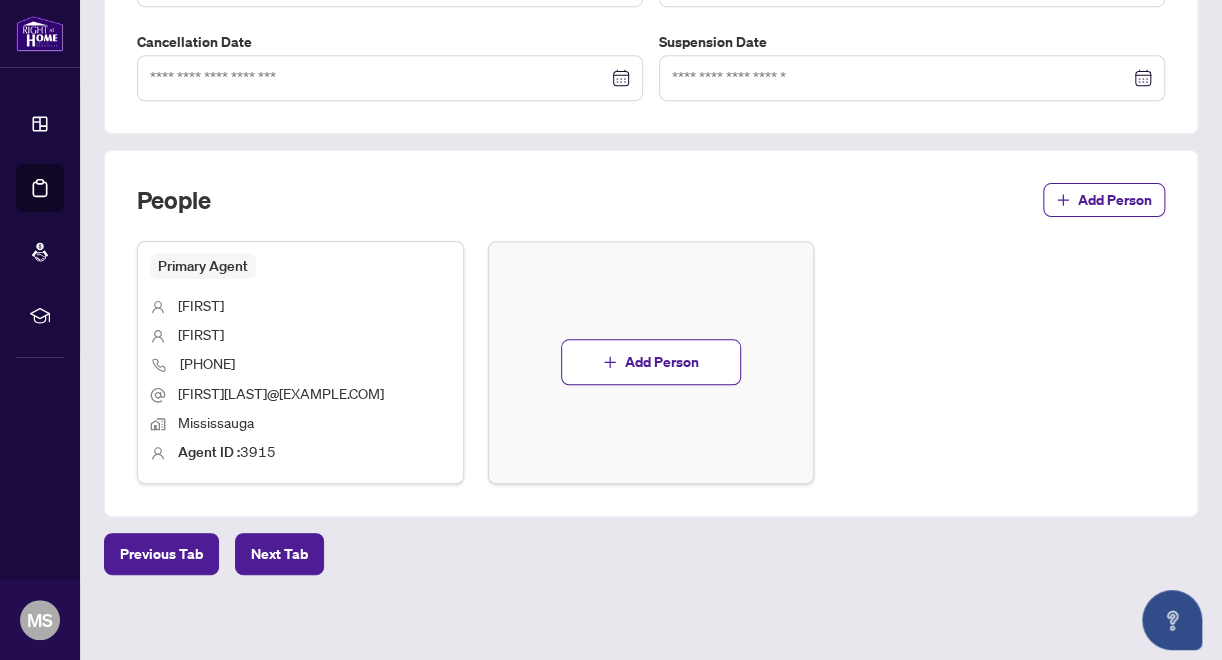scroll, scrollTop: 616, scrollLeft: 0, axis: vertical 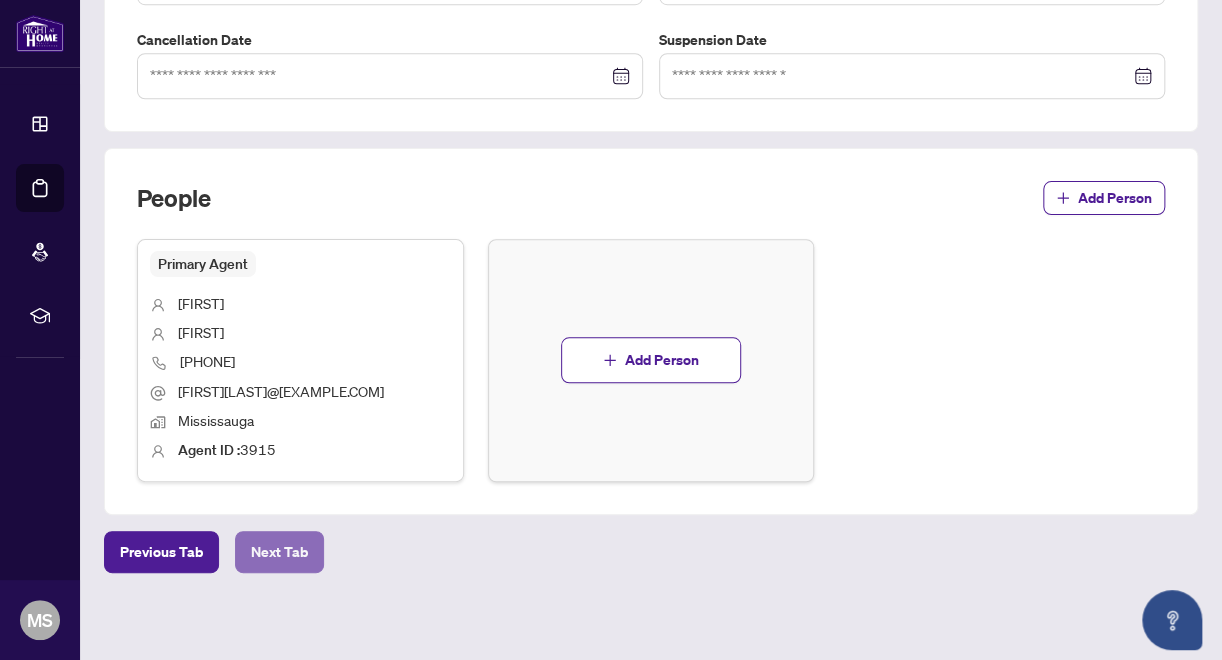 click on "Next Tab" at bounding box center [279, 552] 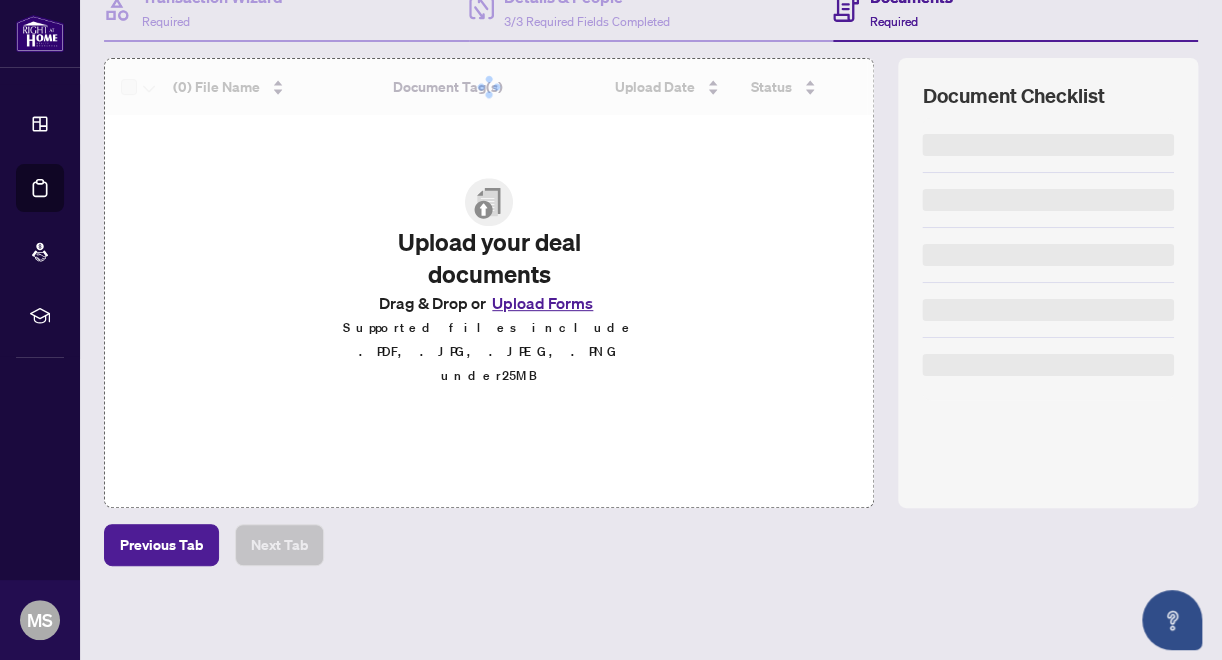 scroll, scrollTop: 0, scrollLeft: 0, axis: both 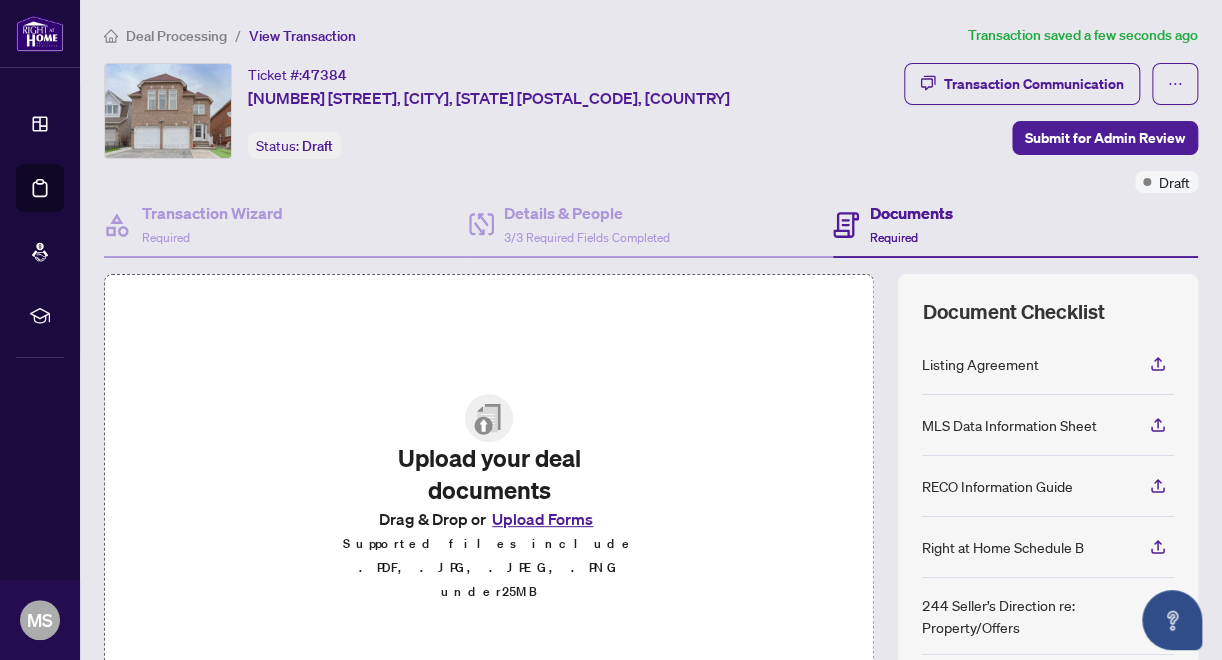 click on "Upload Forms" at bounding box center (542, 519) 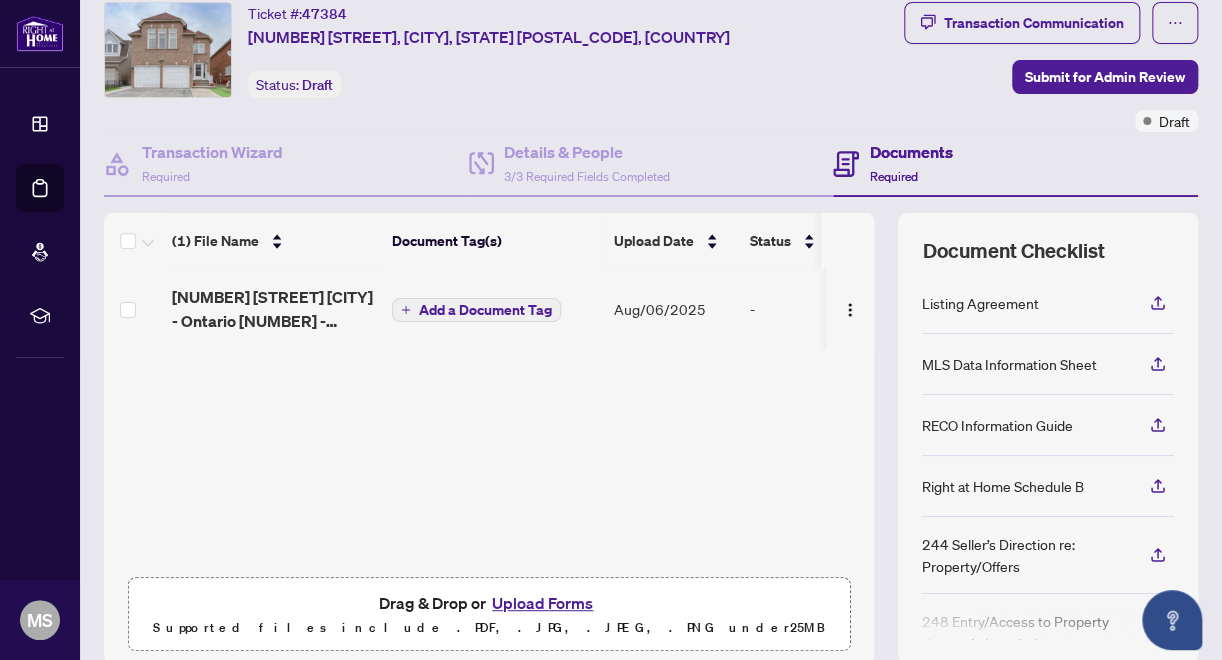 scroll, scrollTop: 0, scrollLeft: 0, axis: both 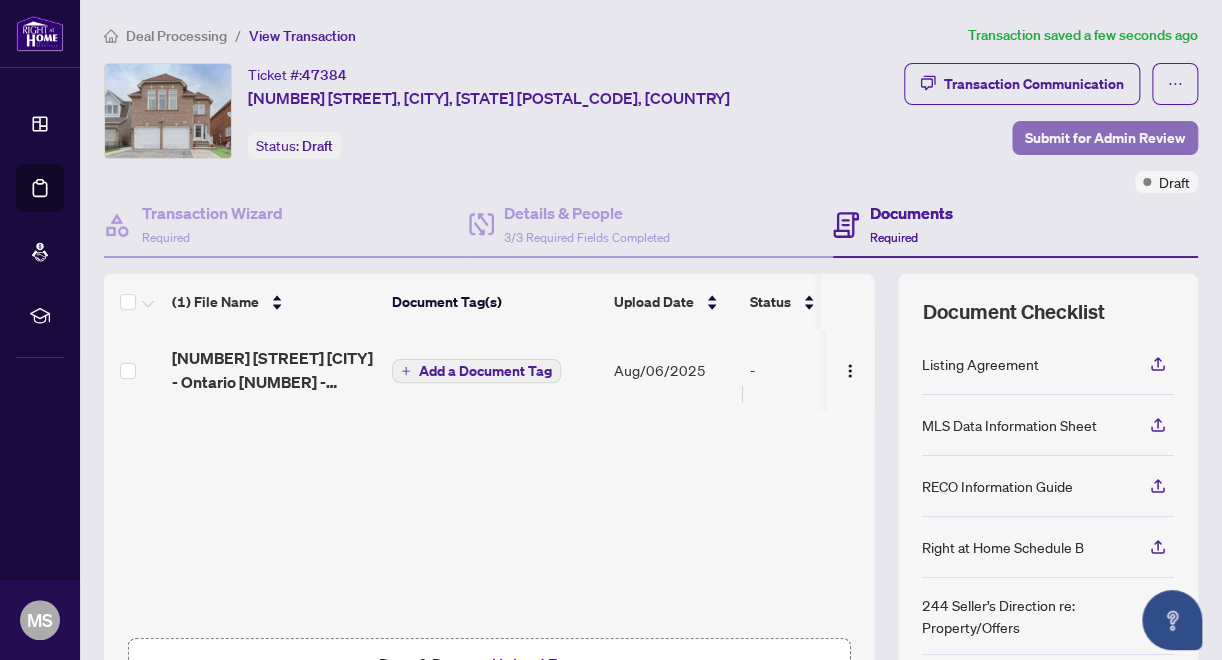 click on "Submit for Admin Review" at bounding box center (1105, 138) 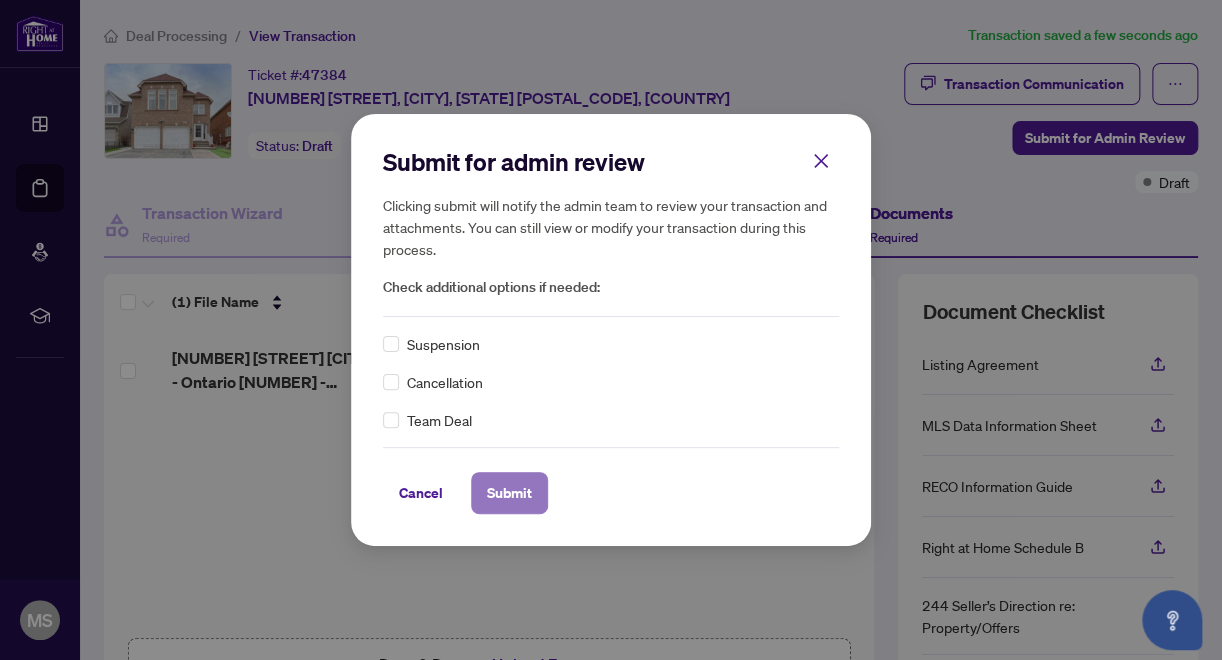 click on "Submit" at bounding box center (509, 493) 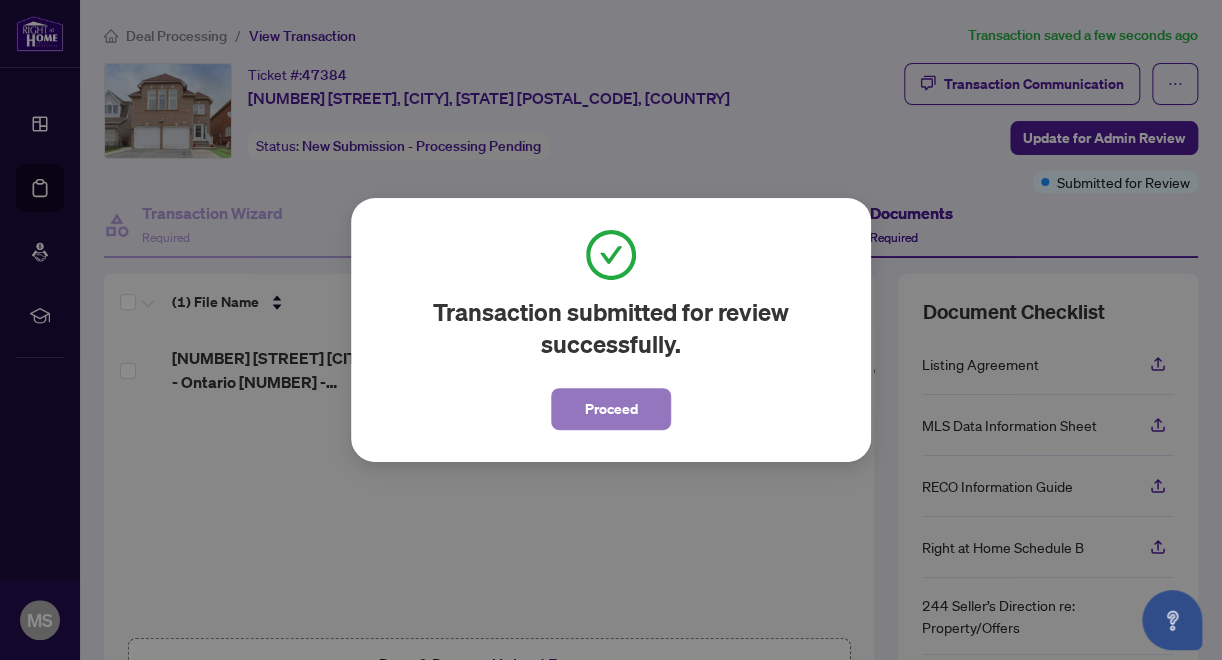 click on "Proceed" at bounding box center [611, 409] 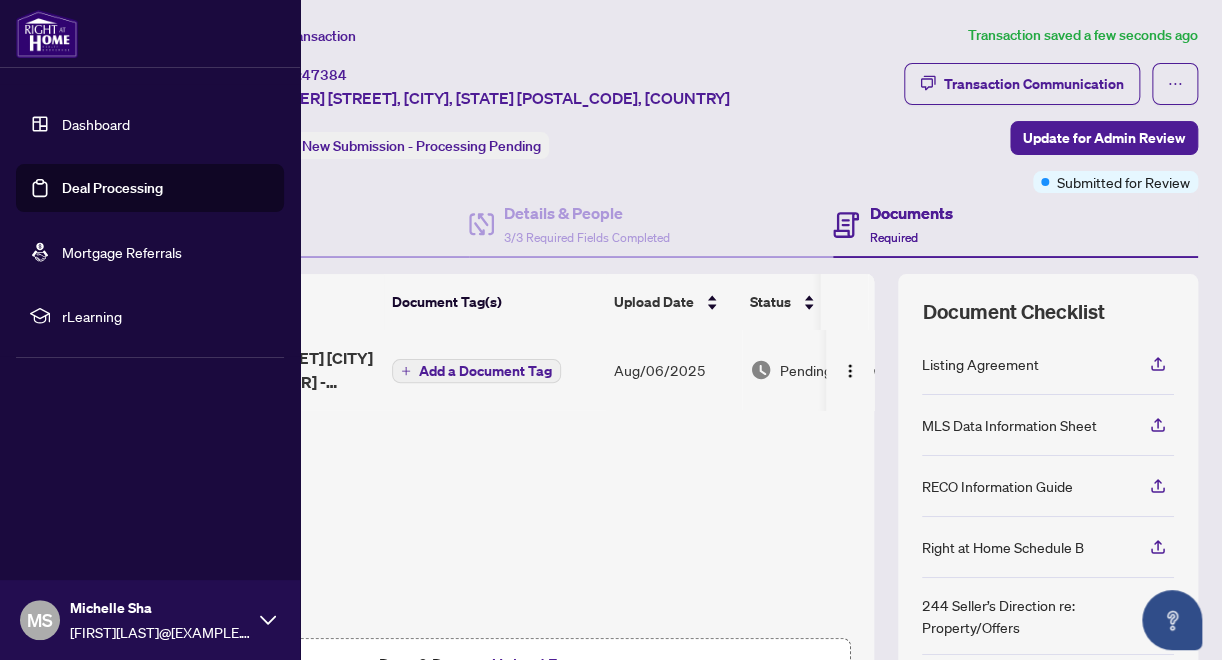 click on "Deal Processing" at bounding box center (112, 188) 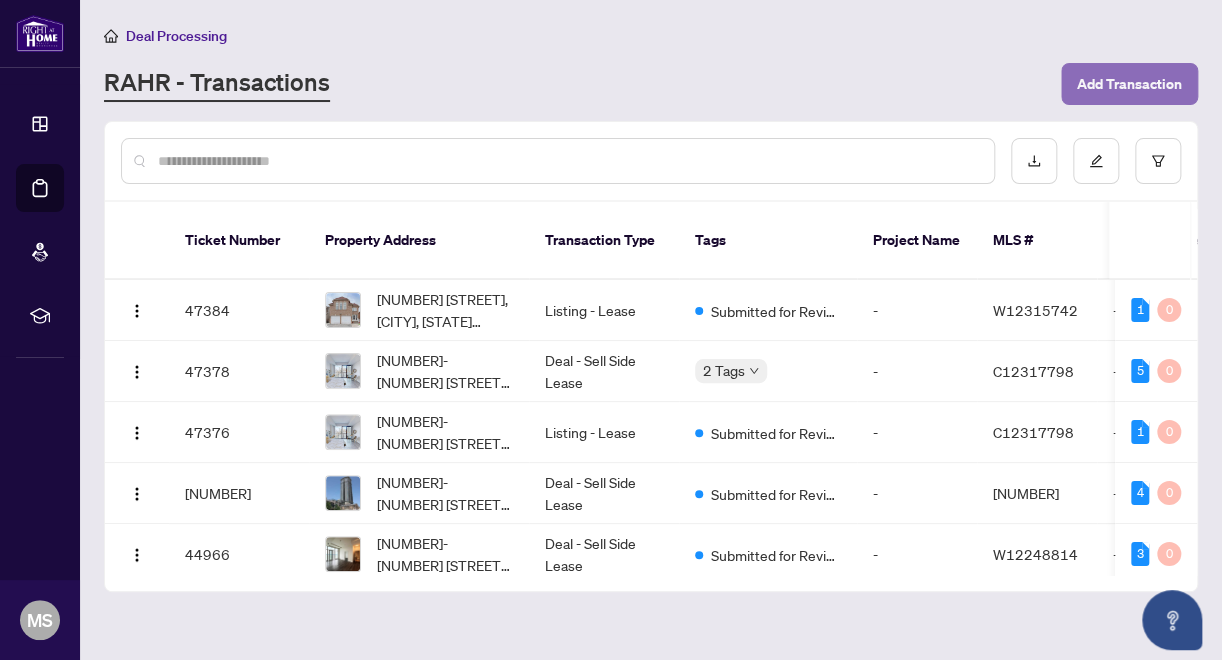 click on "Add Transaction" at bounding box center [1129, 84] 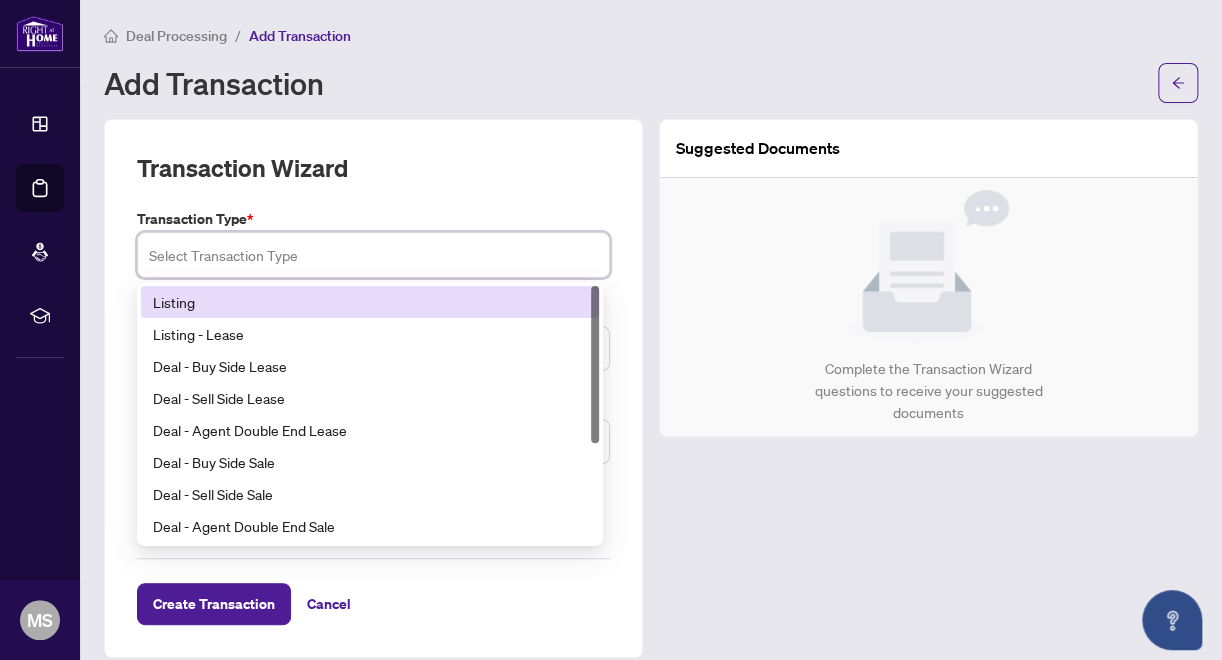 click at bounding box center [373, 255] 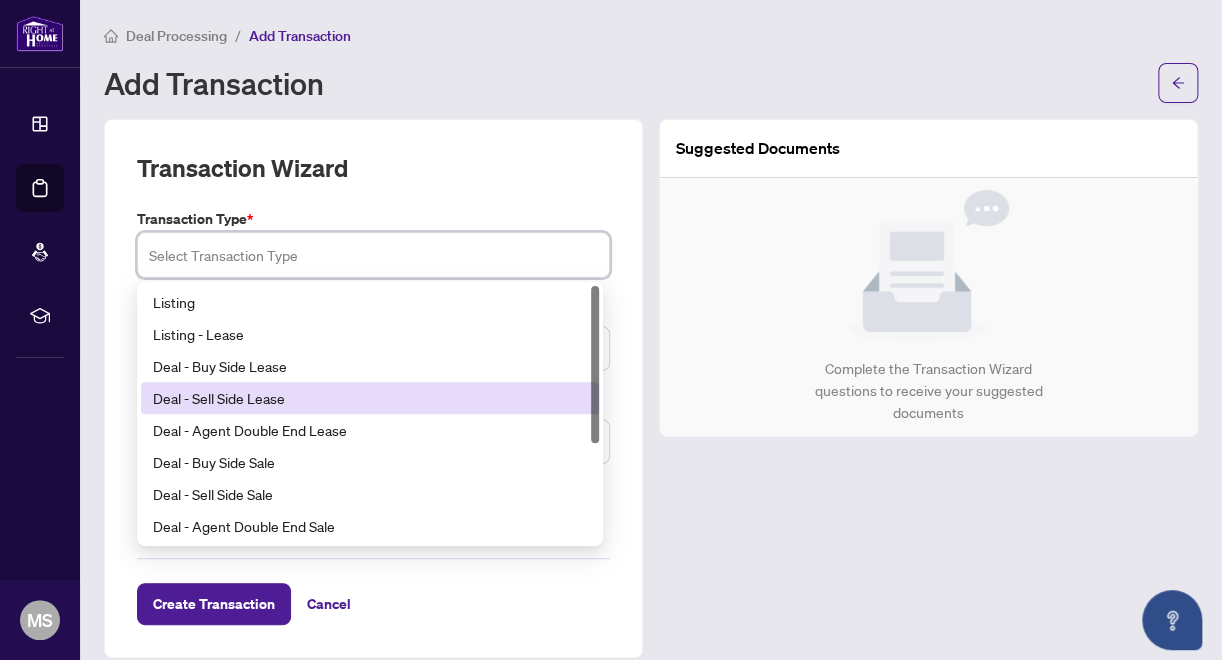click on "Deal - Sell Side Lease" at bounding box center [370, 398] 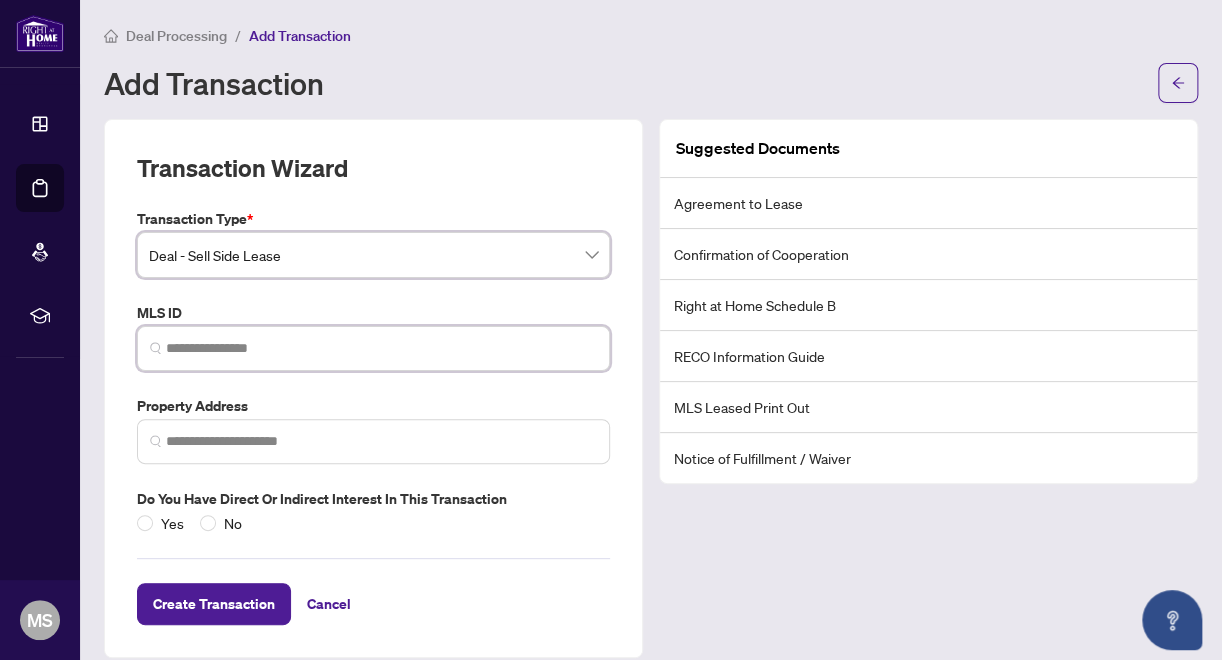 click at bounding box center (381, 348) 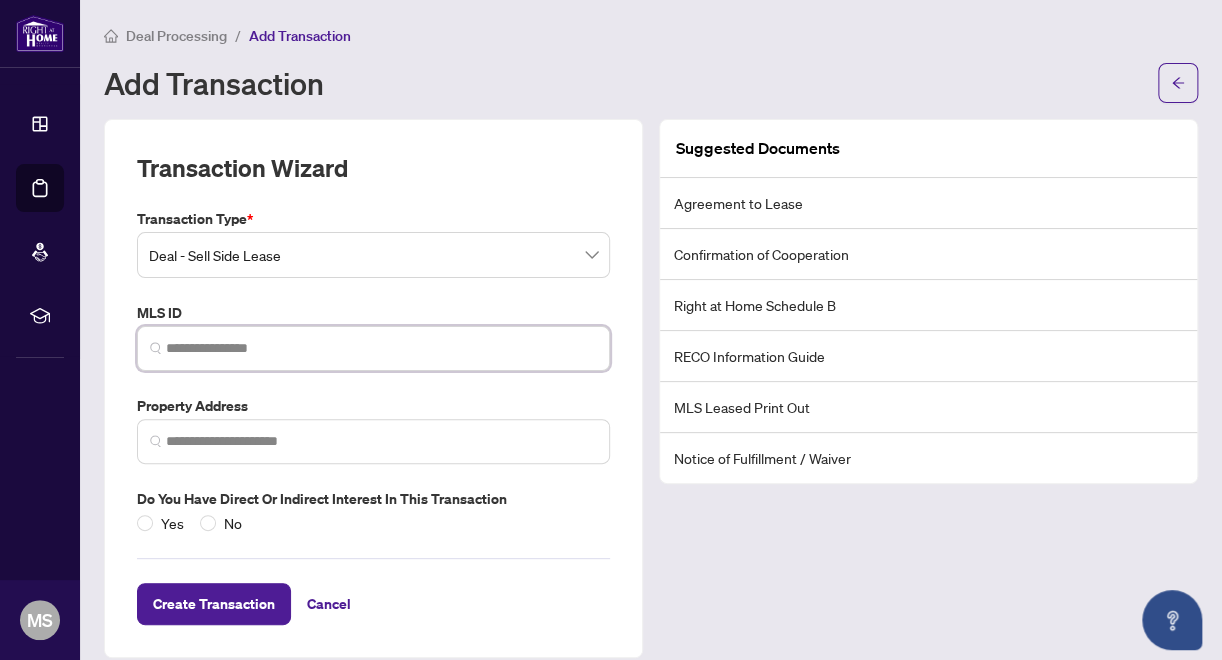 paste on "*********" 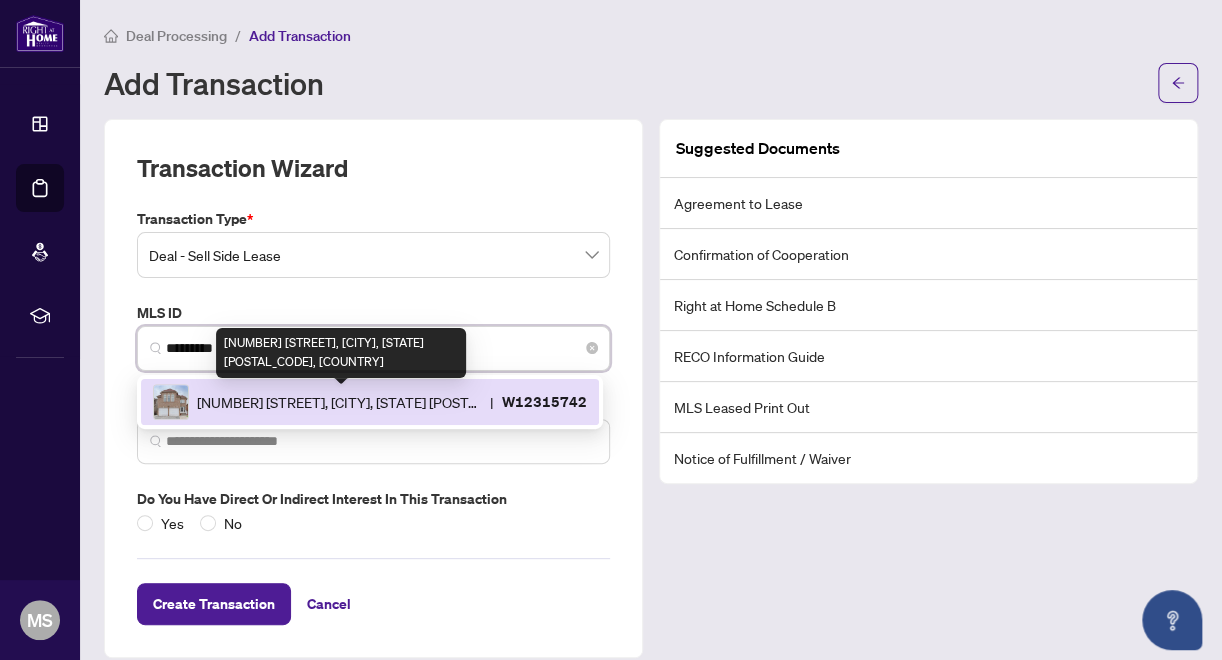 click on "[NUMBER] [STREET], [CITY], [STATE] [POSTAL_CODE], [COUNTRY]" at bounding box center [339, 402] 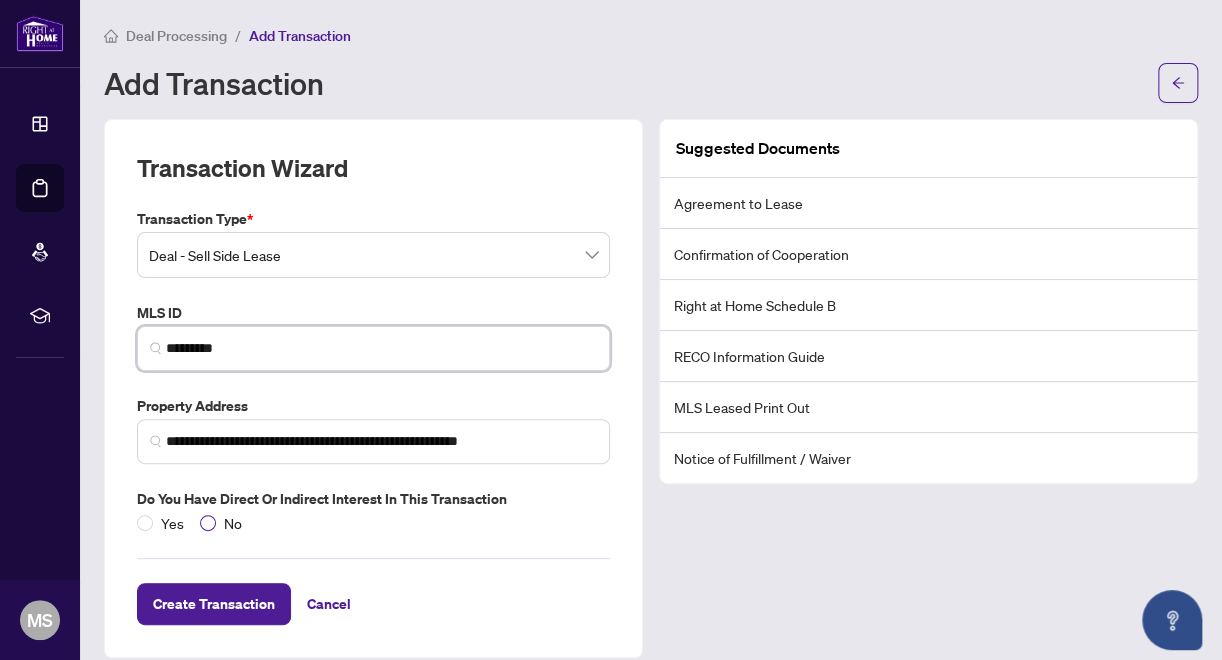 type on "*********" 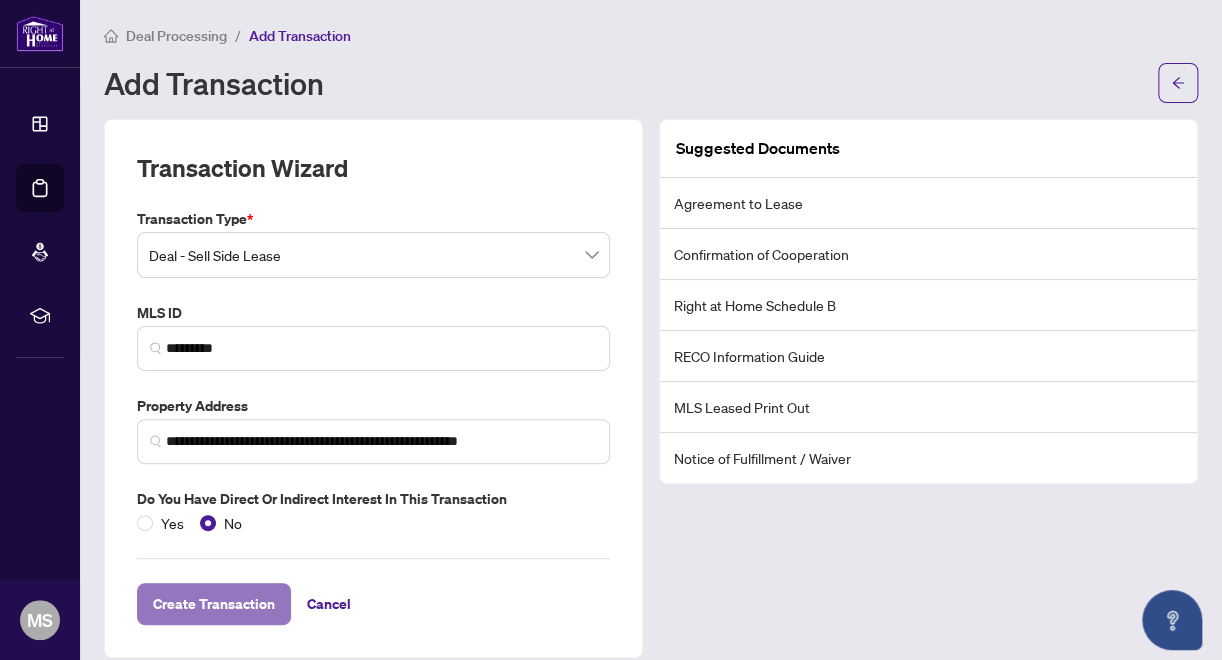 click on "Create Transaction" at bounding box center [214, 604] 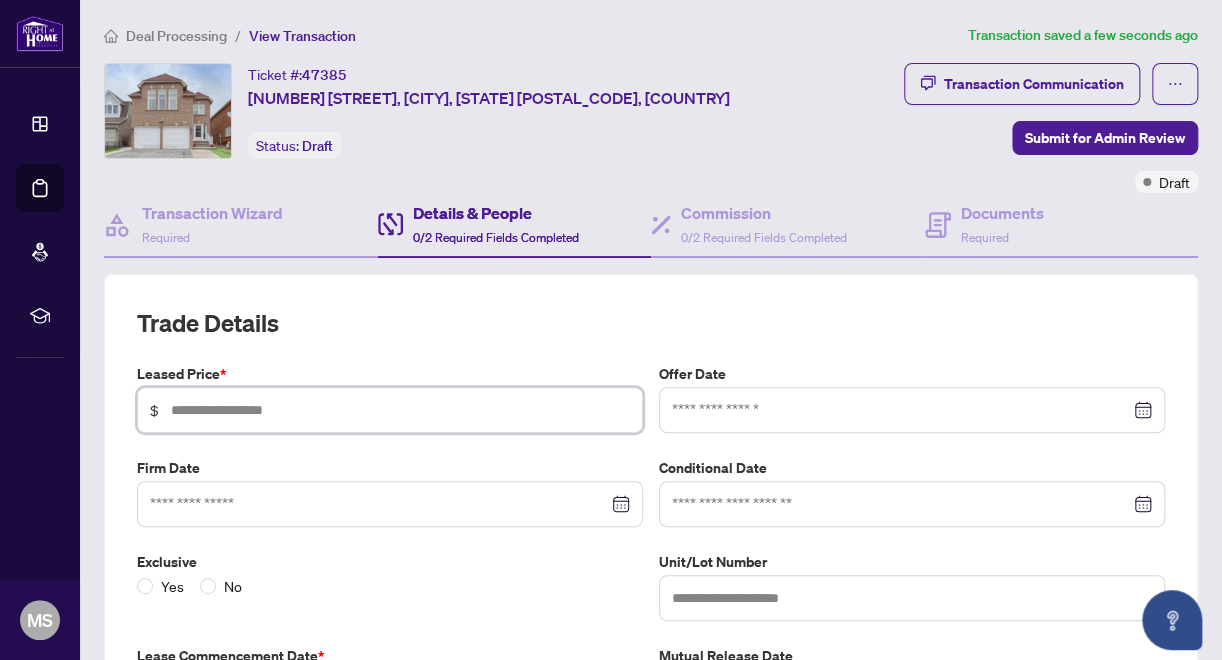 click at bounding box center (400, 410) 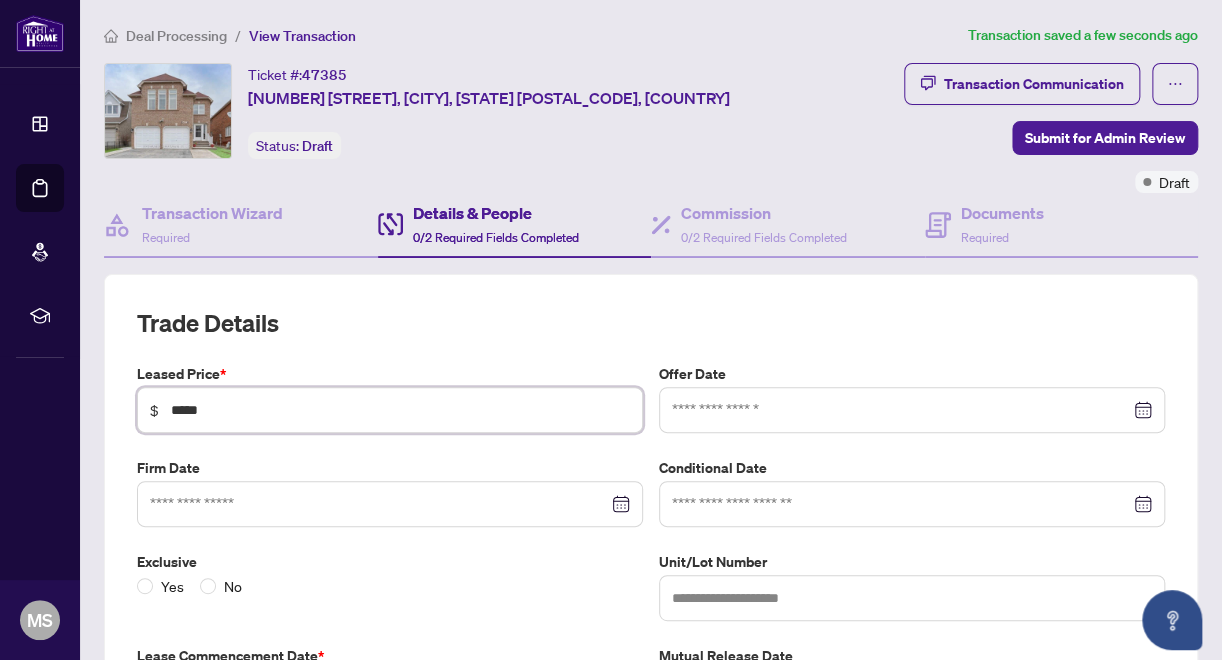 type on "*****" 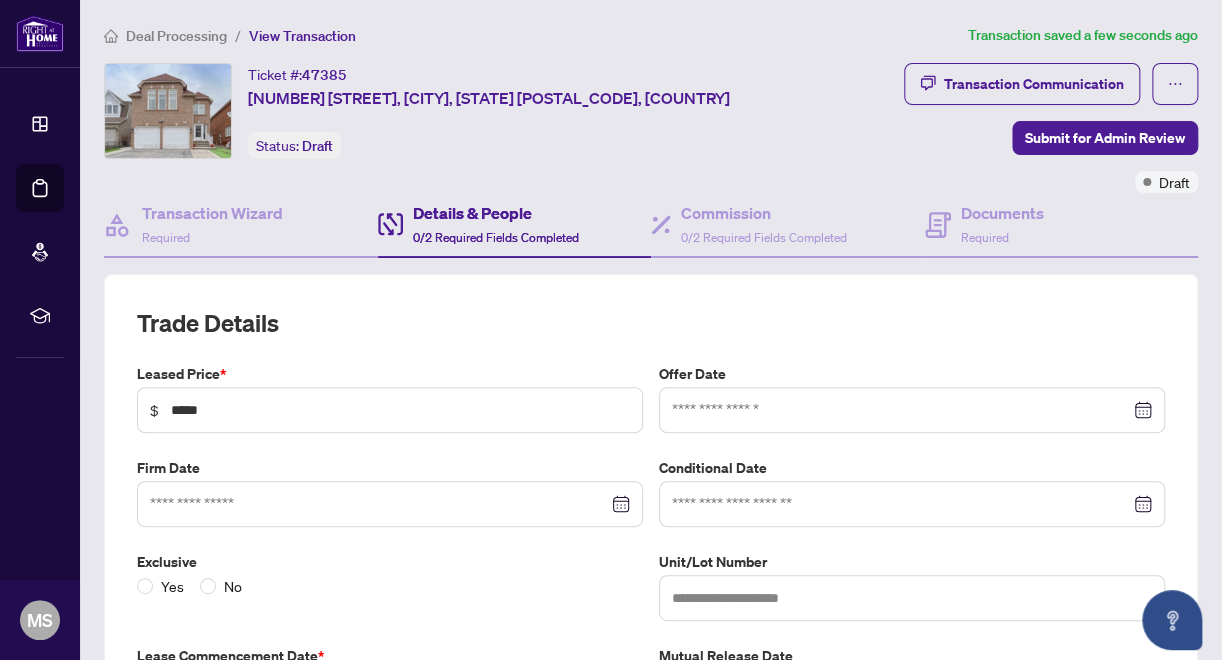 click on "Leased Price *" at bounding box center (390, 374) 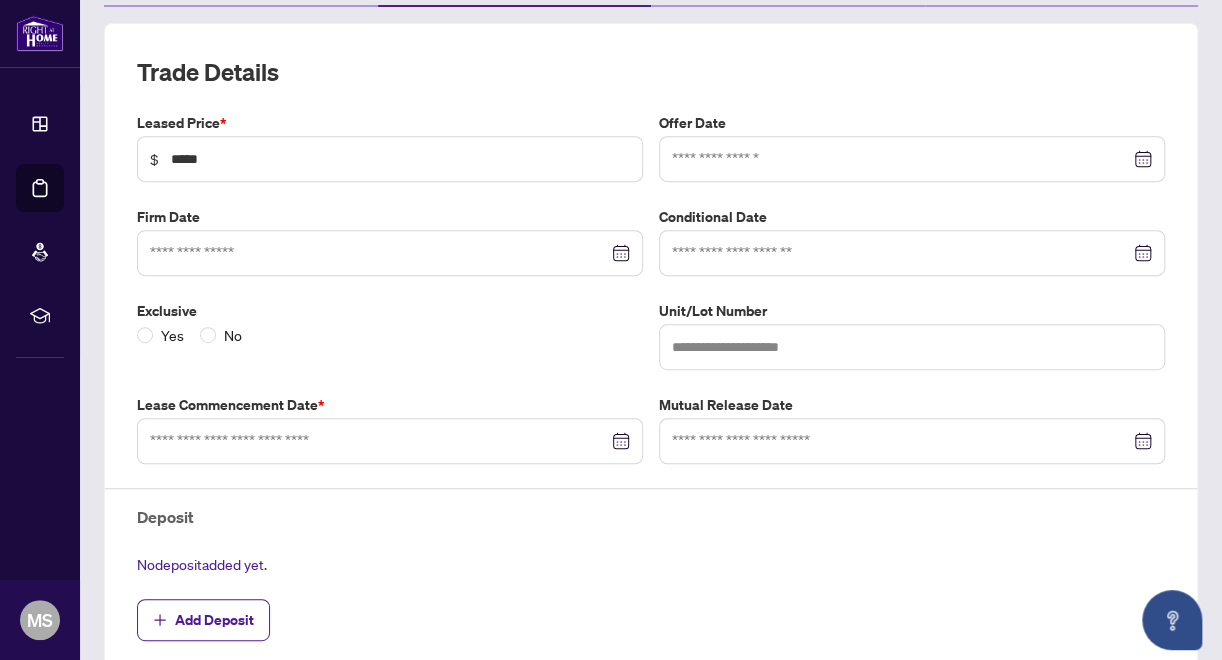 scroll, scrollTop: 300, scrollLeft: 0, axis: vertical 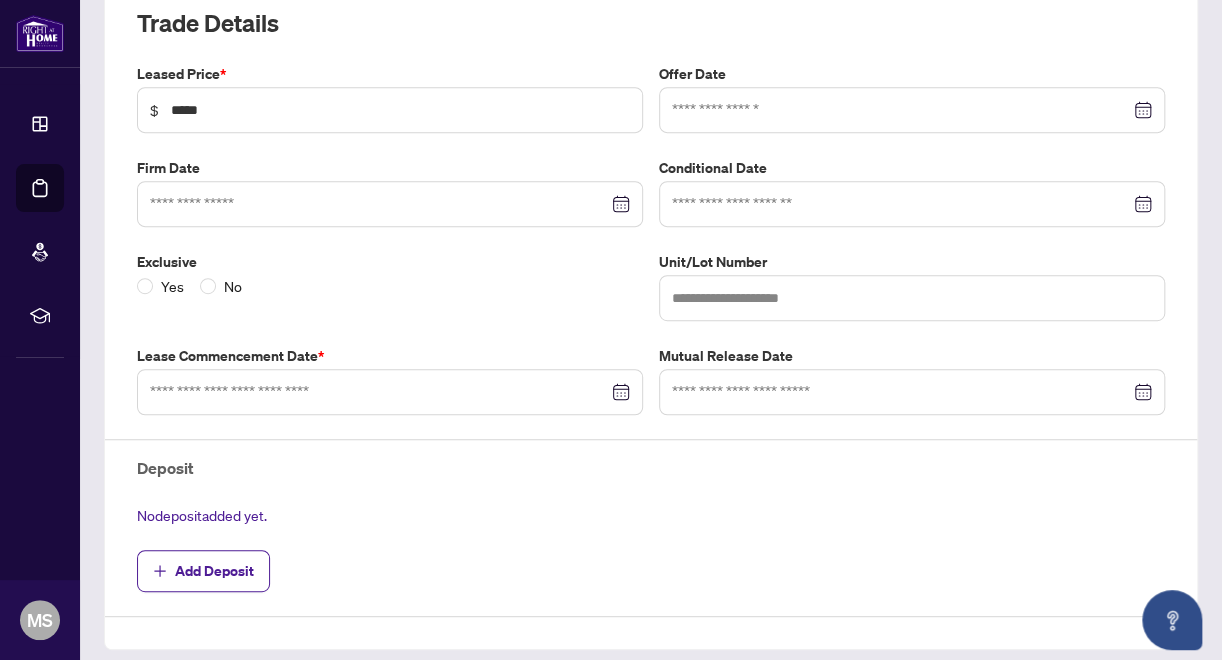 click at bounding box center [390, 392] 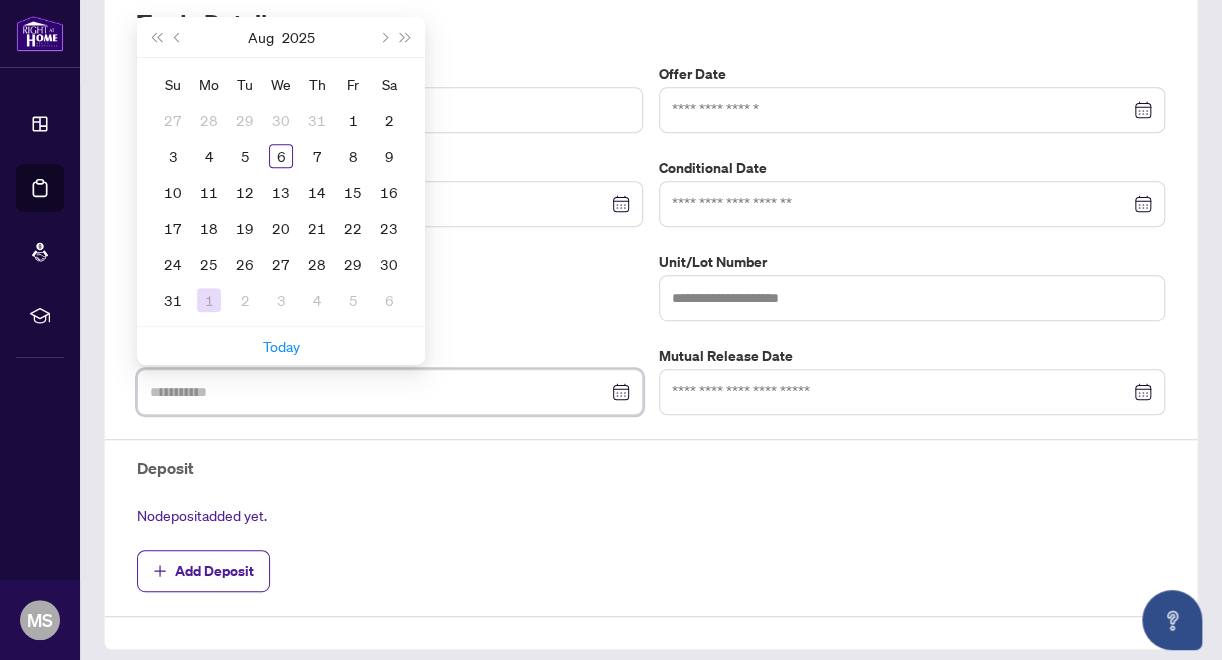 type on "**********" 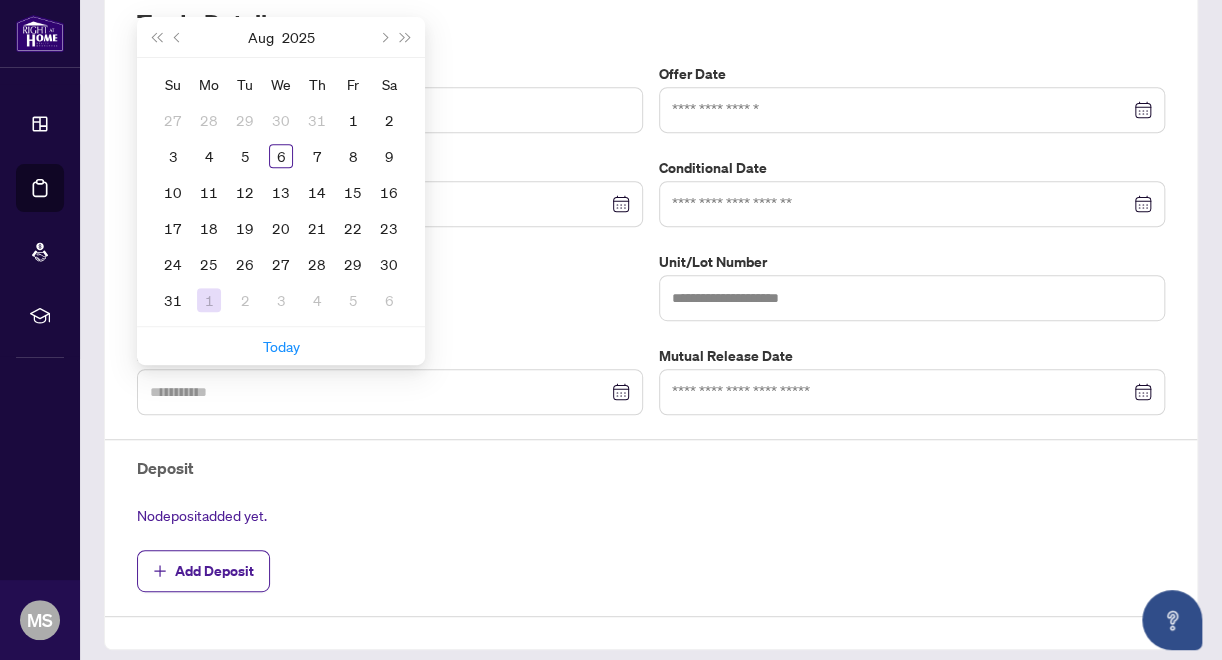 click on "1" at bounding box center [209, 300] 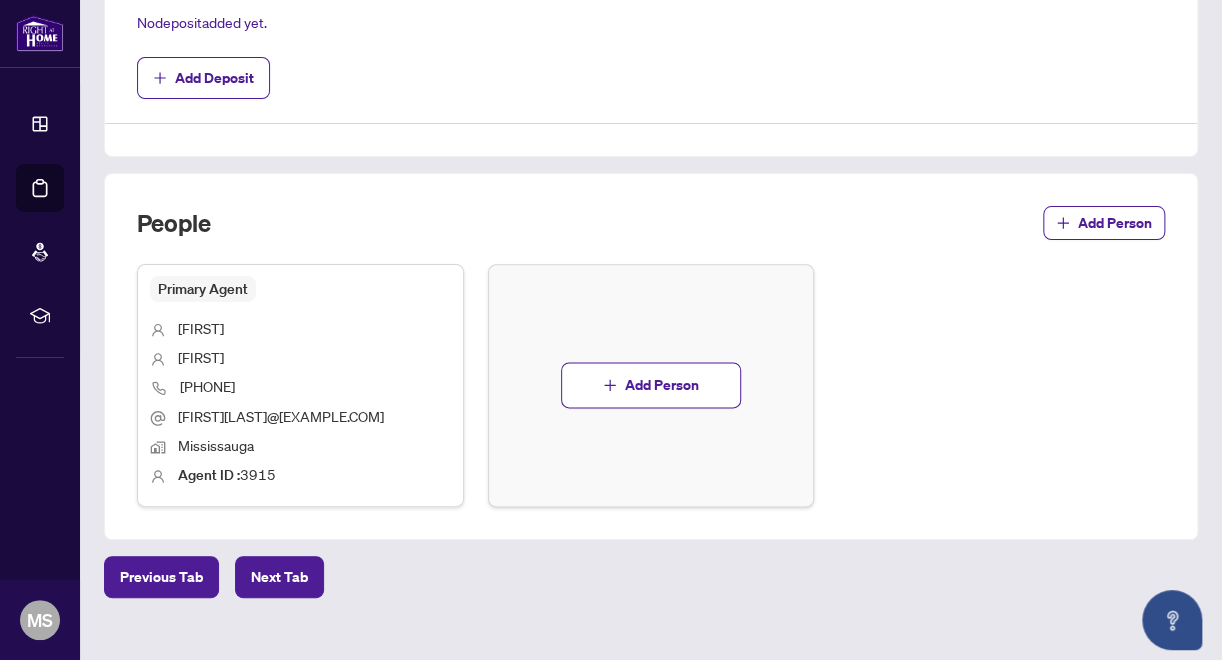 scroll, scrollTop: 800, scrollLeft: 0, axis: vertical 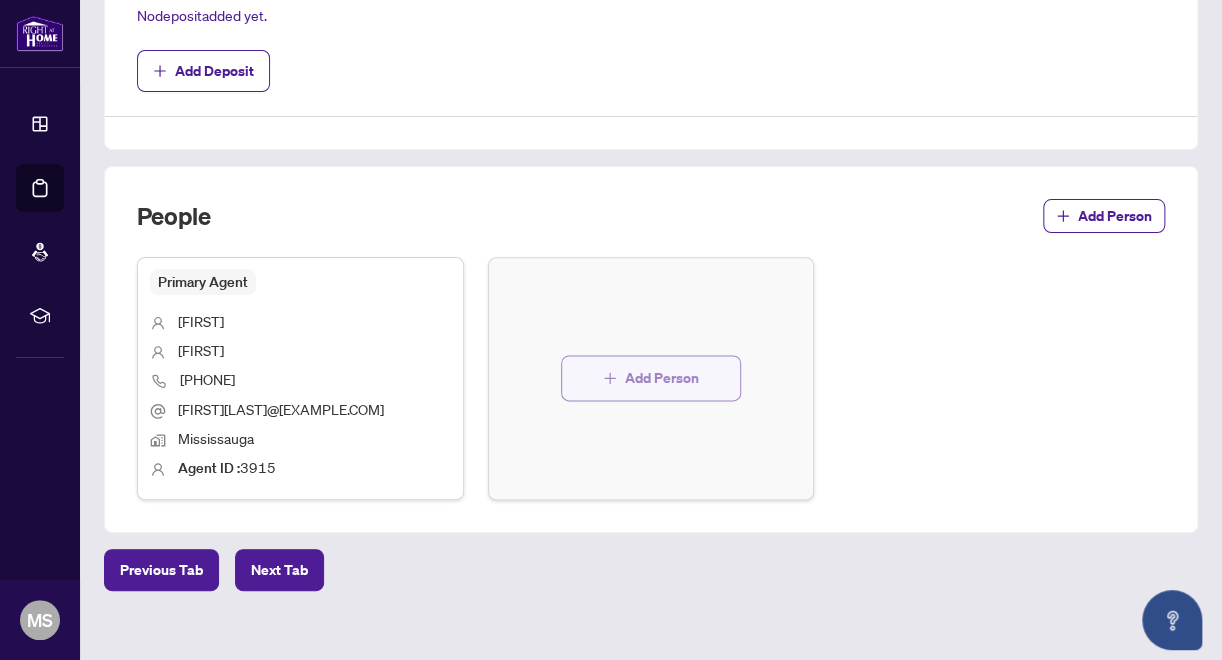 click on "Add Person" at bounding box center [662, 378] 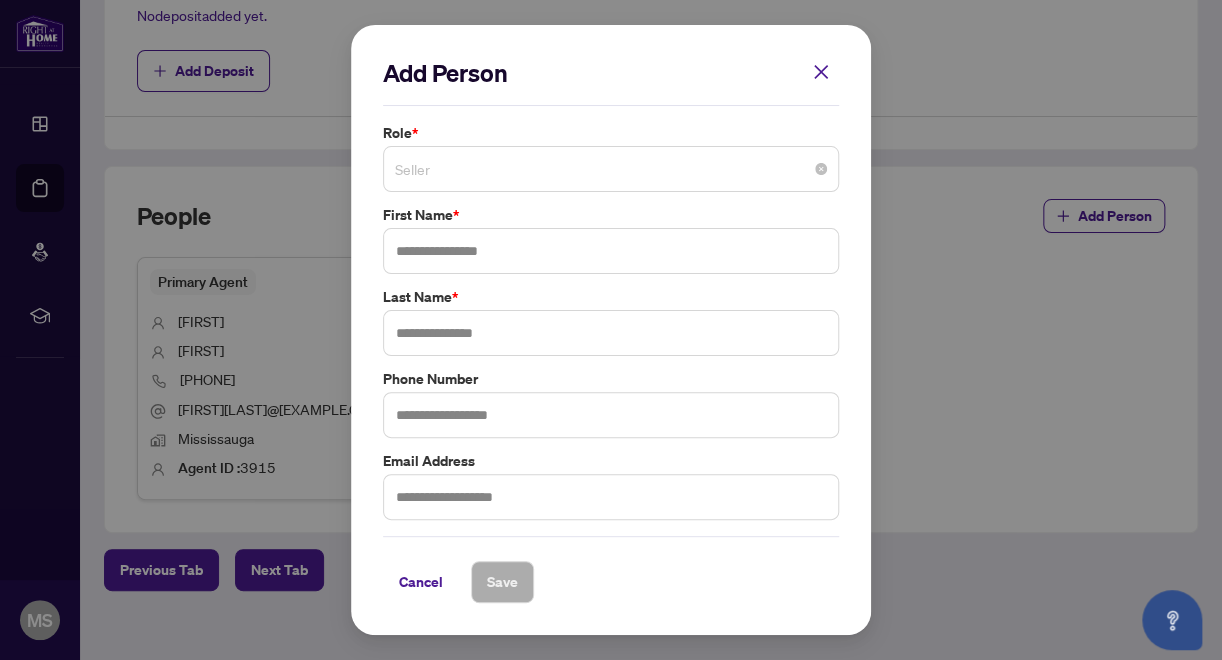 click on "Seller" at bounding box center (611, 169) 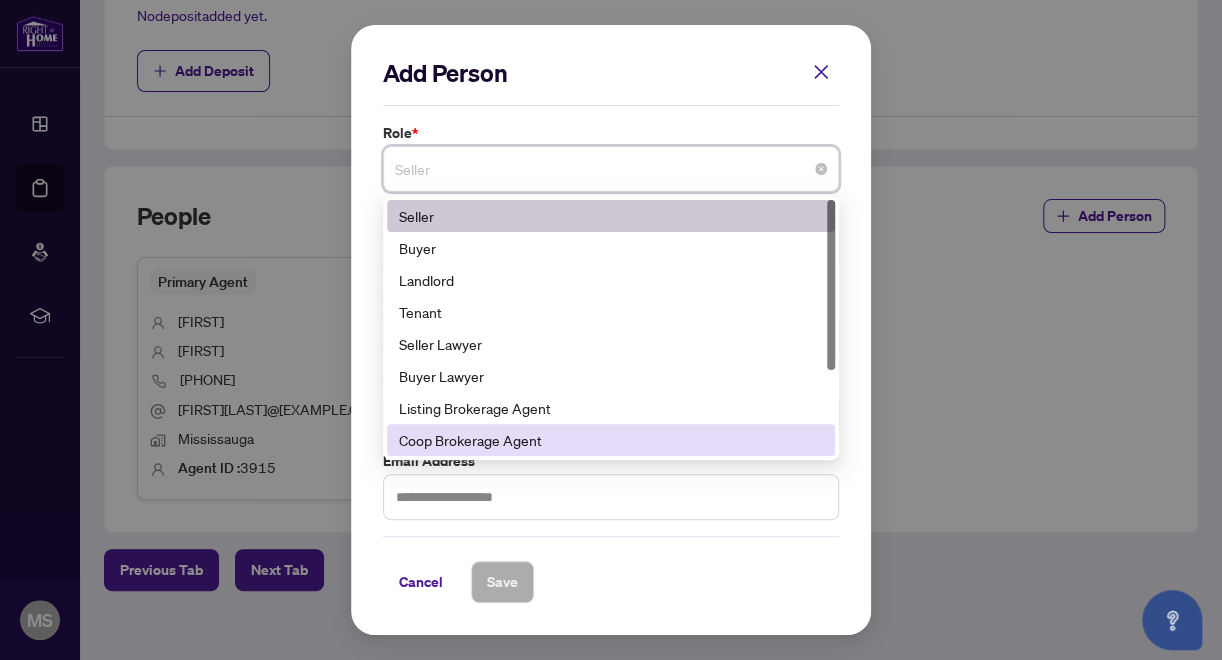 click on "Coop Brokerage Agent" at bounding box center (611, 440) 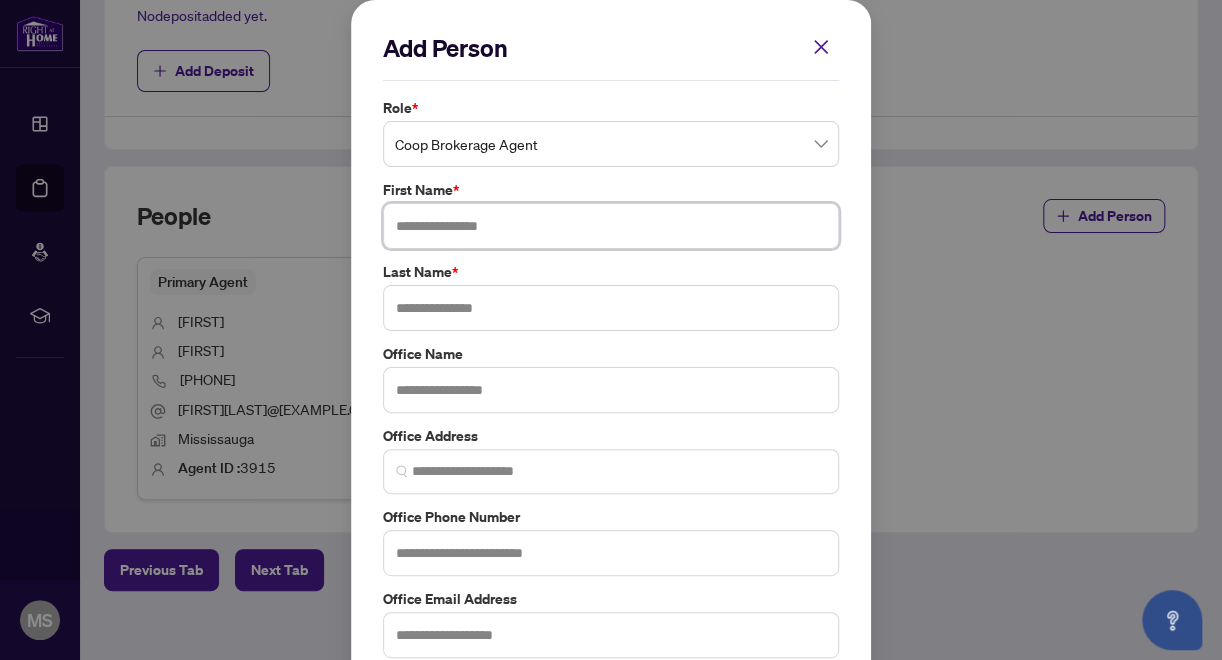 click at bounding box center (611, 226) 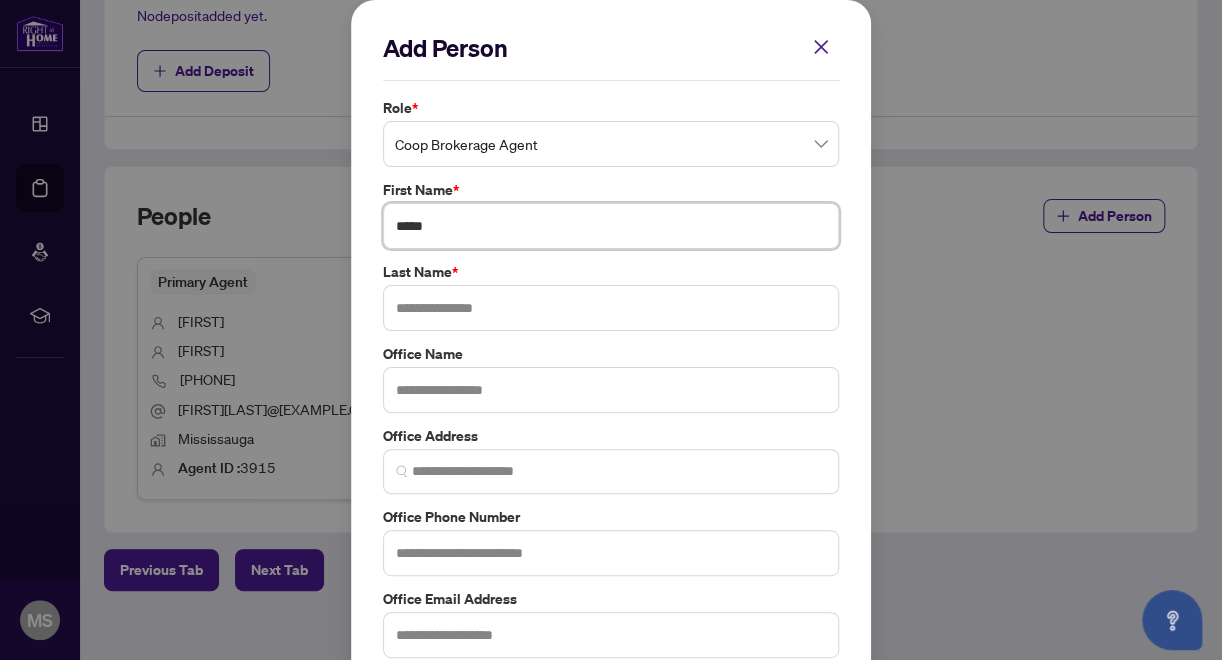 type on "*****" 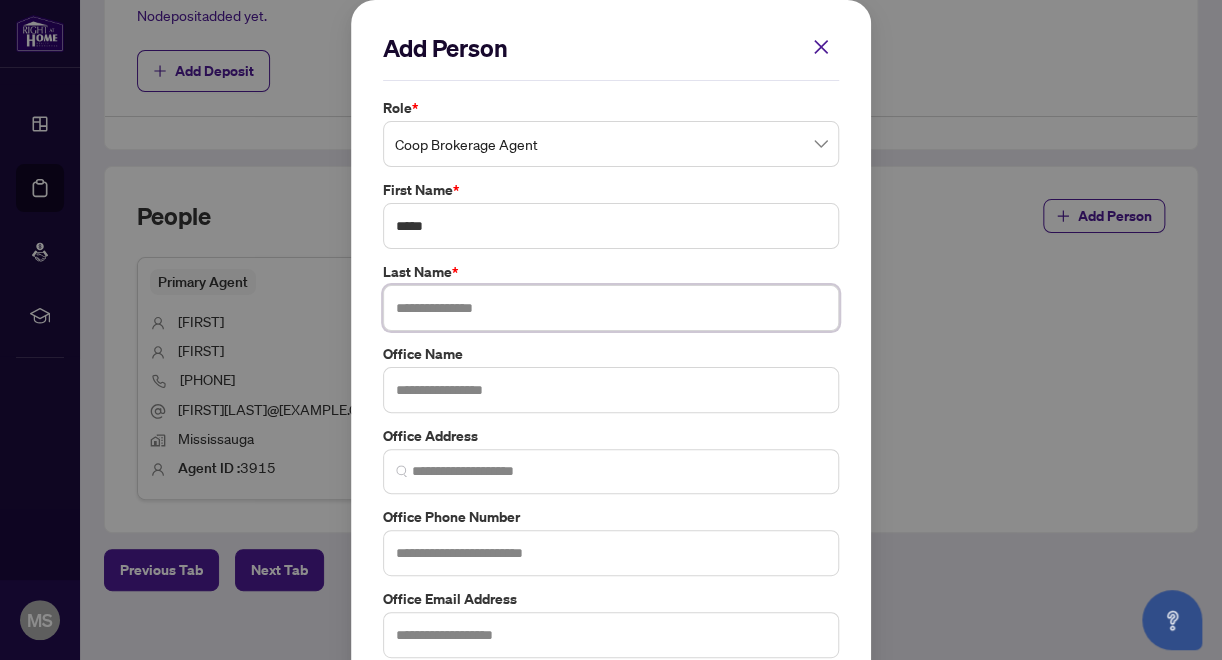 click at bounding box center [611, 308] 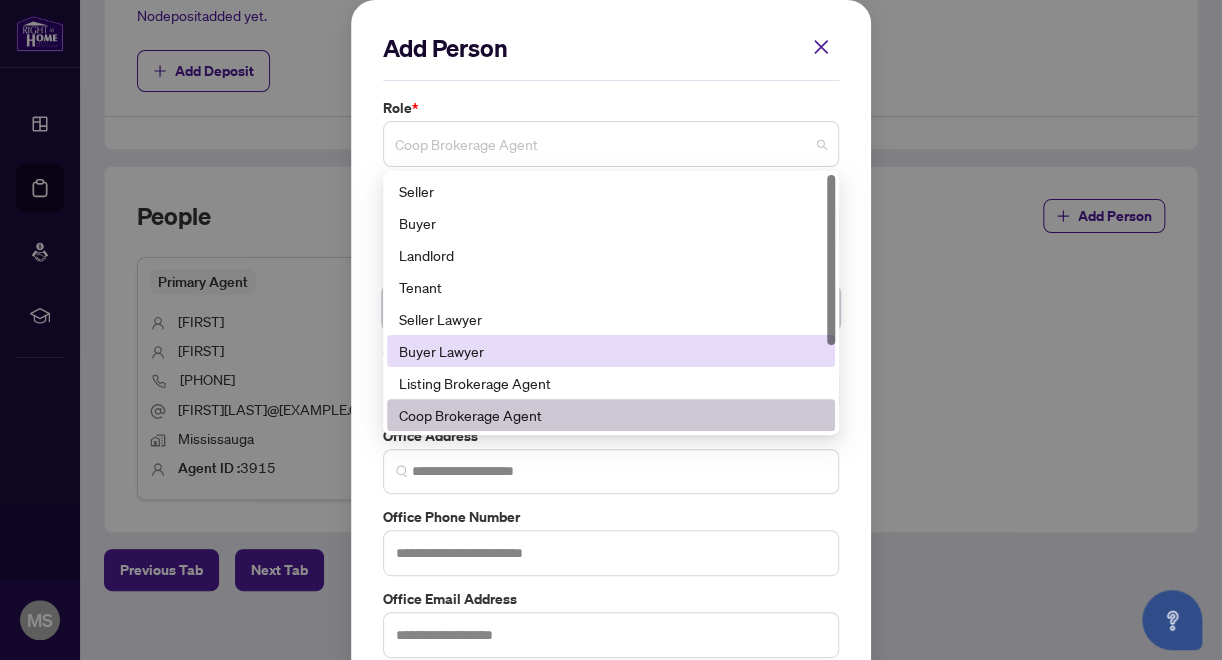 type on "**" 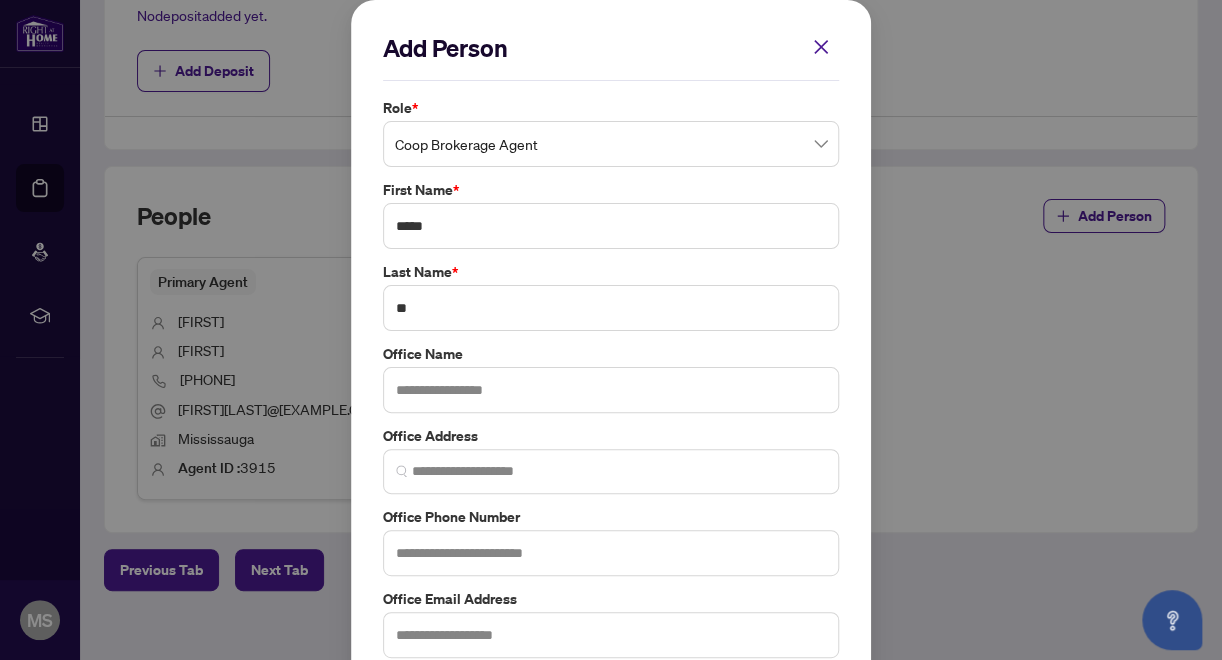 click on "Add Person Role * Coop Brokerage Agent 5 6 8 Seller Buyer Landlord Tenant Seller Lawyer Buyer Lawyer Listing Brokerage Agent Coop Brokerage Agent Additional RAHR agent Corporation Buyer First Name * ***** Last Name * ** Office Name Office Address Office Phone Number Office Email Address Cancel Save Cancel OK" at bounding box center [611, 386] 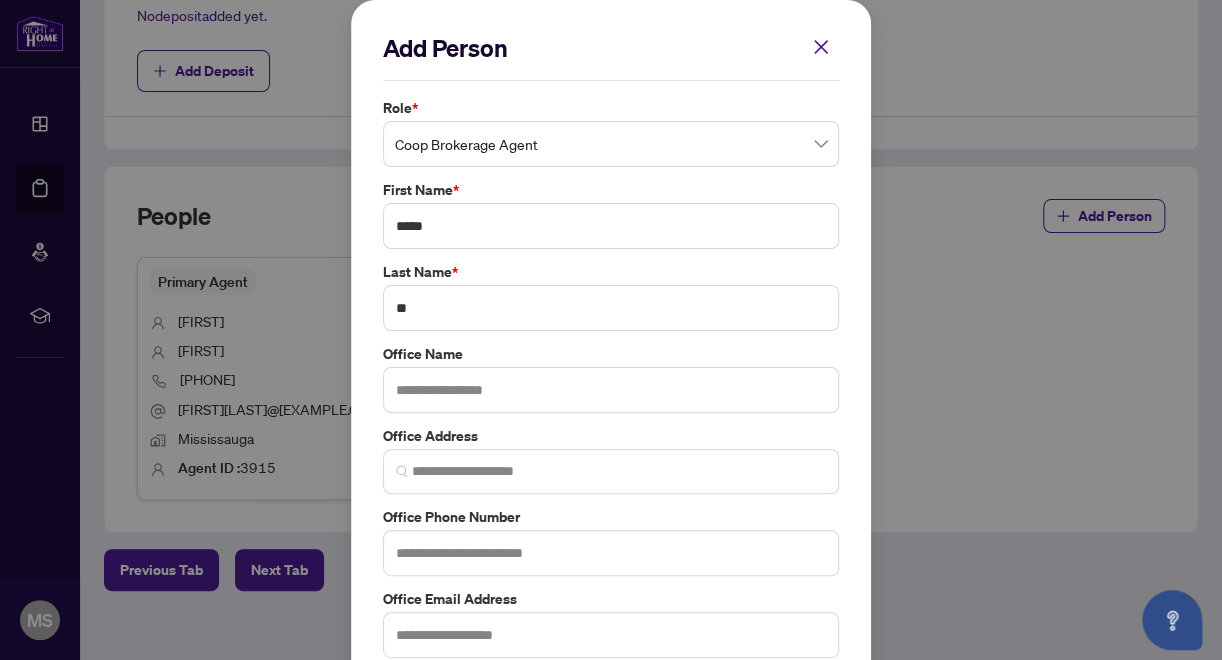 scroll, scrollTop: 109, scrollLeft: 0, axis: vertical 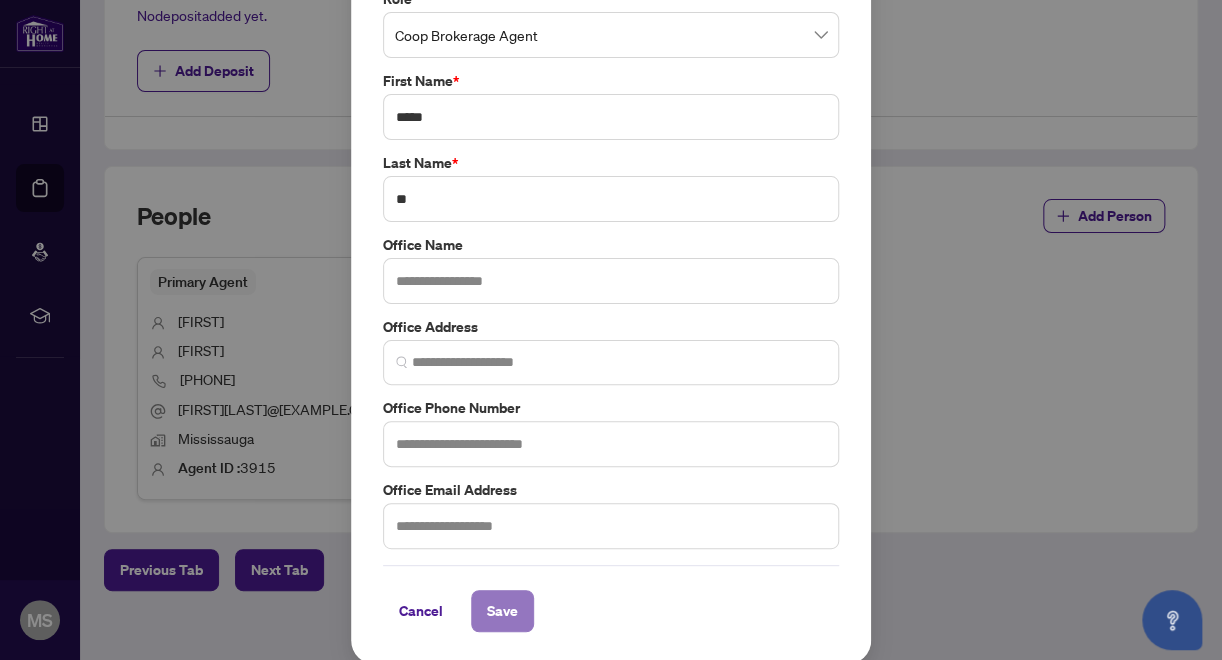 click on "Save" at bounding box center [502, 611] 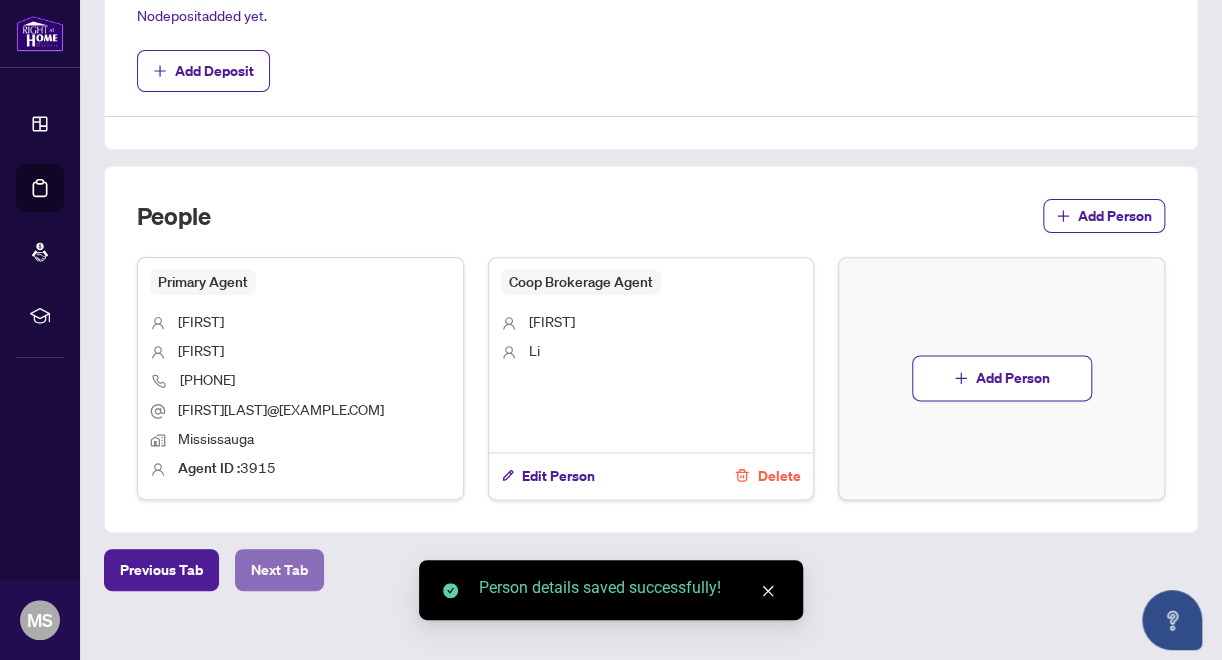 click on "Next Tab" at bounding box center [279, 570] 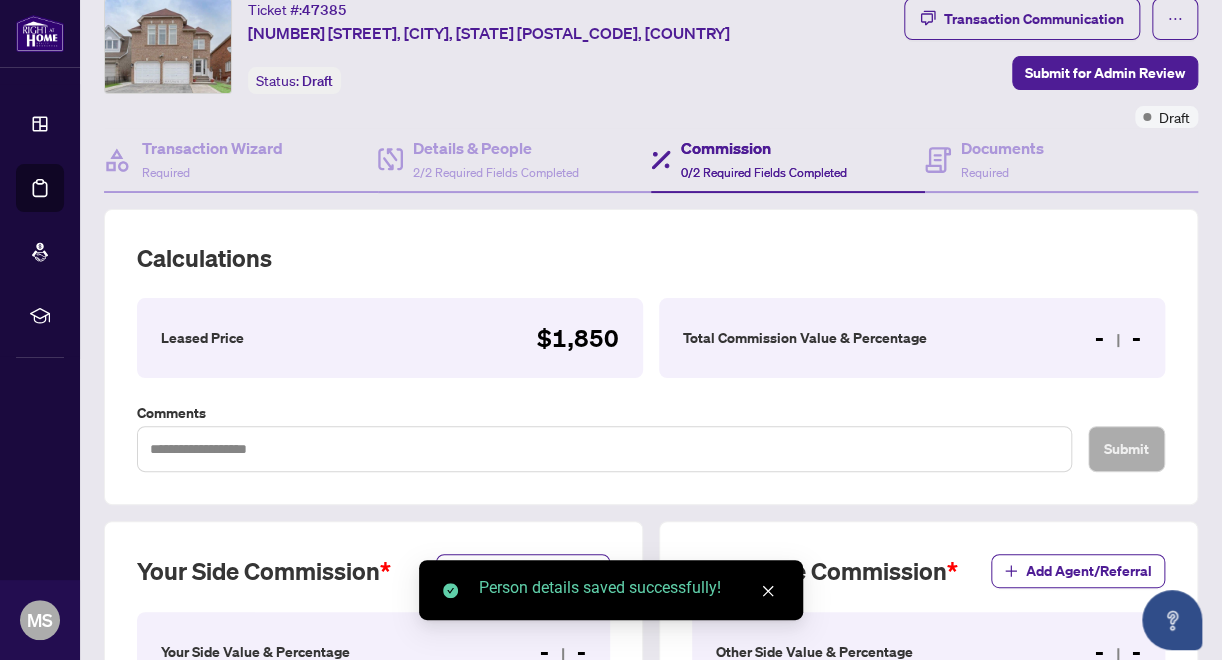 scroll, scrollTop: 525, scrollLeft: 0, axis: vertical 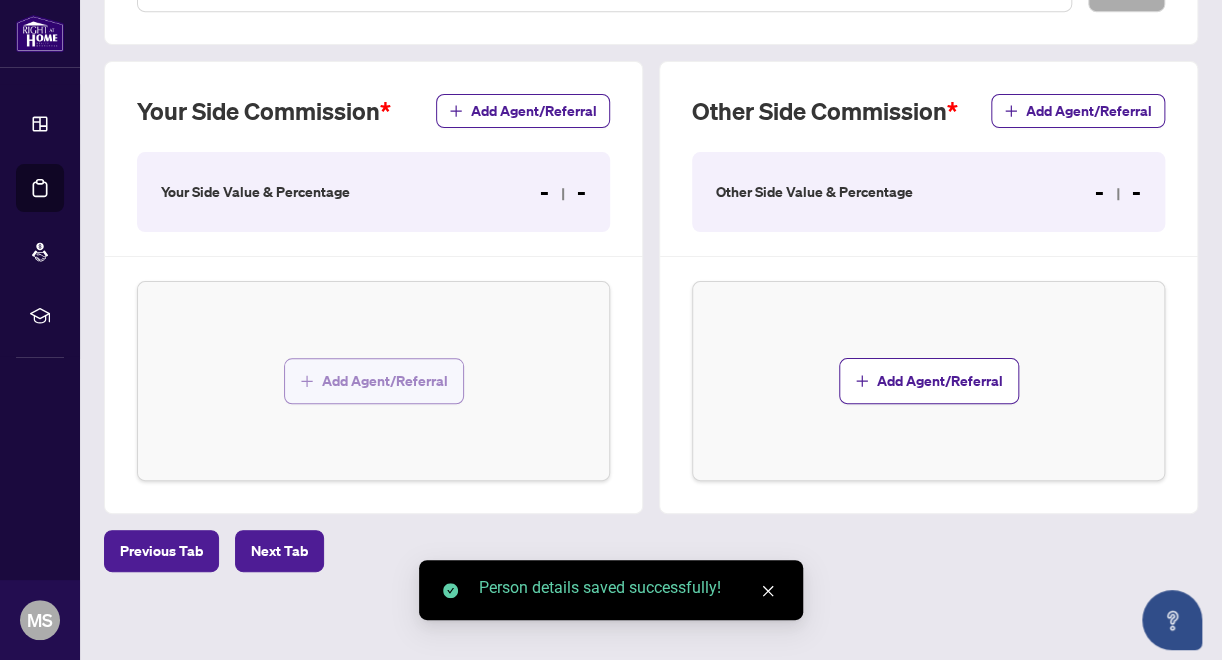 click on "Add Agent/Referral" at bounding box center (385, 381) 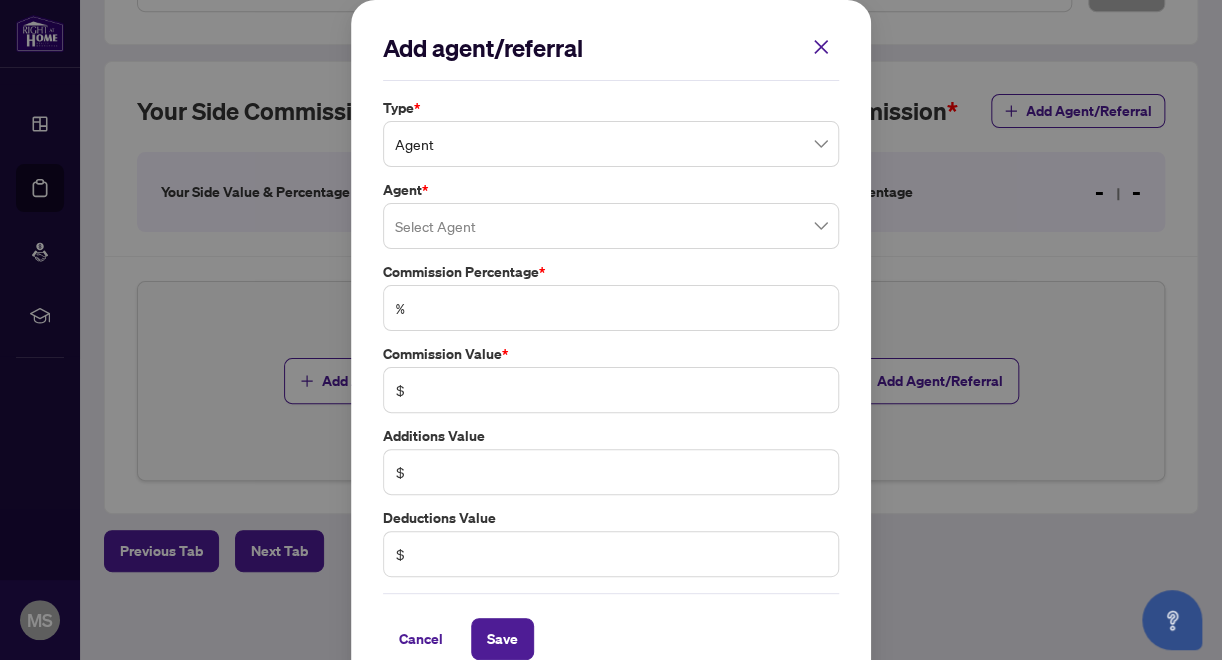 click at bounding box center (611, 226) 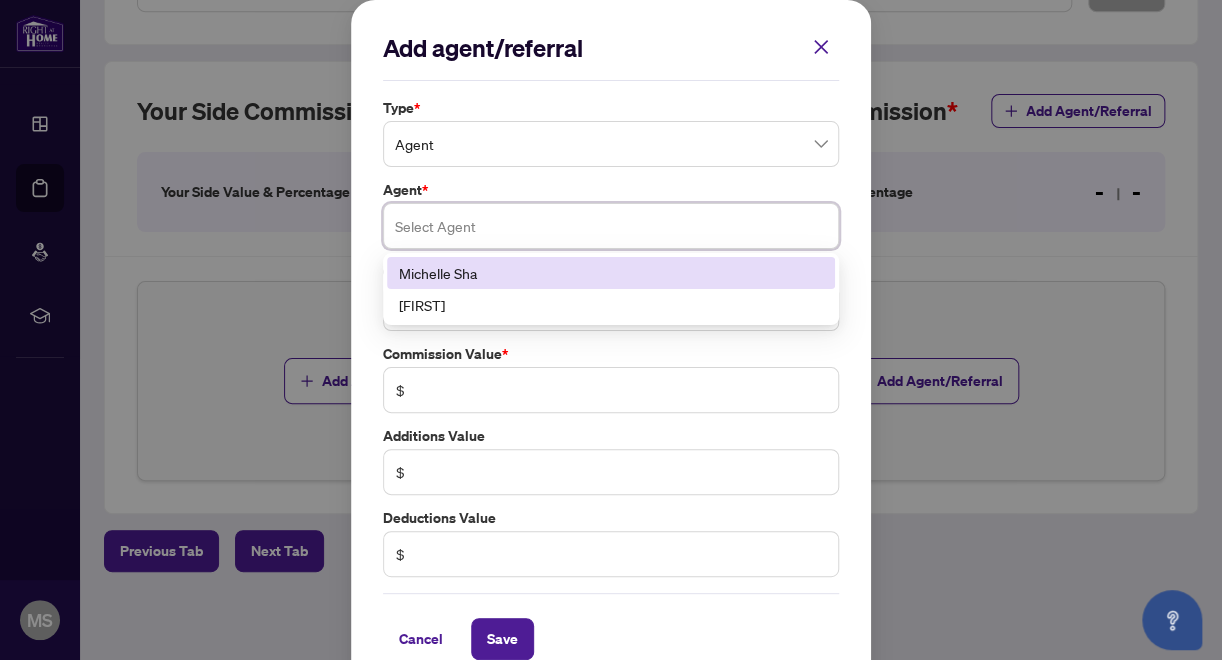 click on "Michelle Sha" at bounding box center (611, 273) 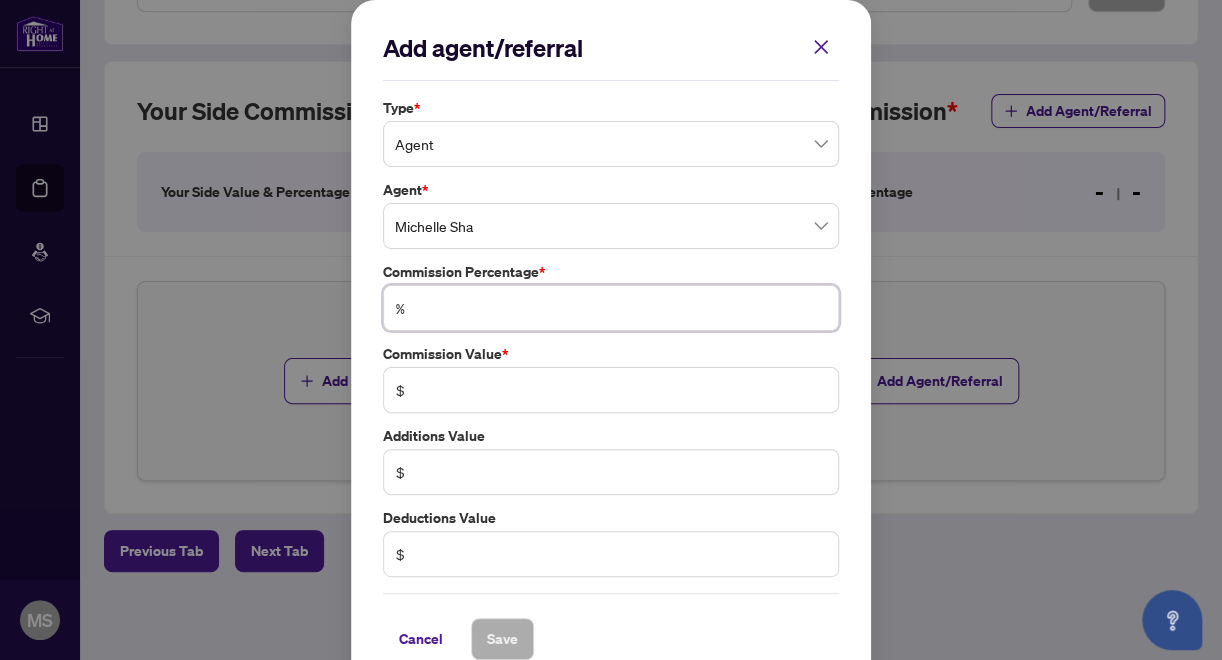 click at bounding box center (621, 308) 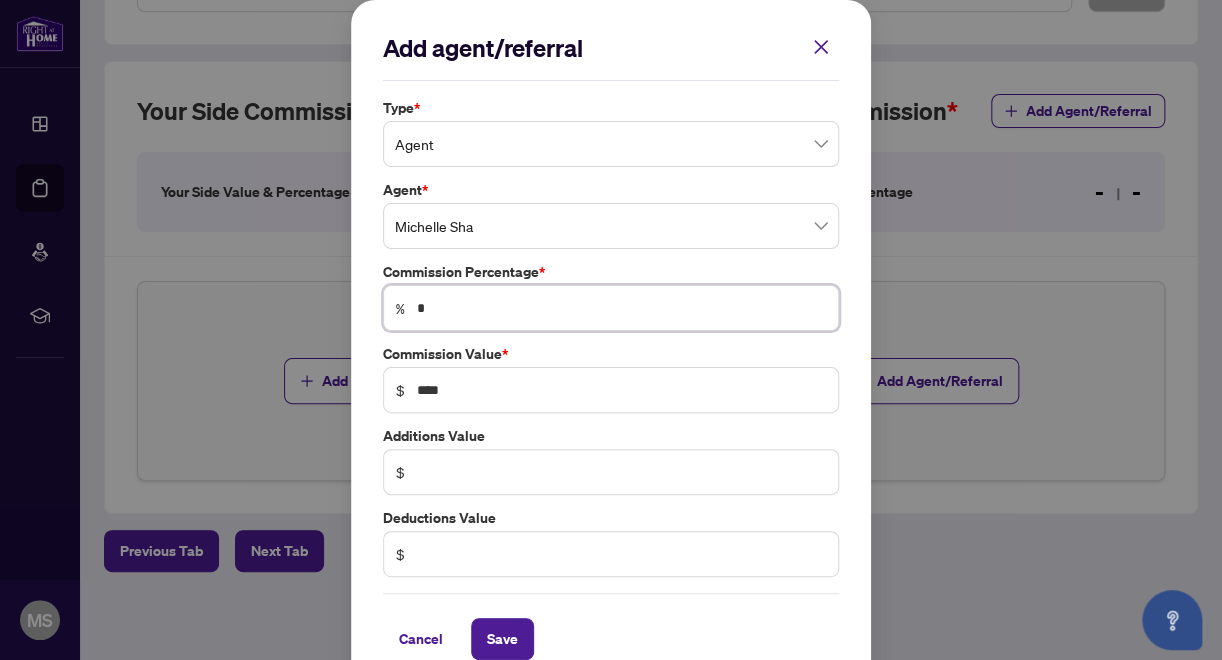 type on "**" 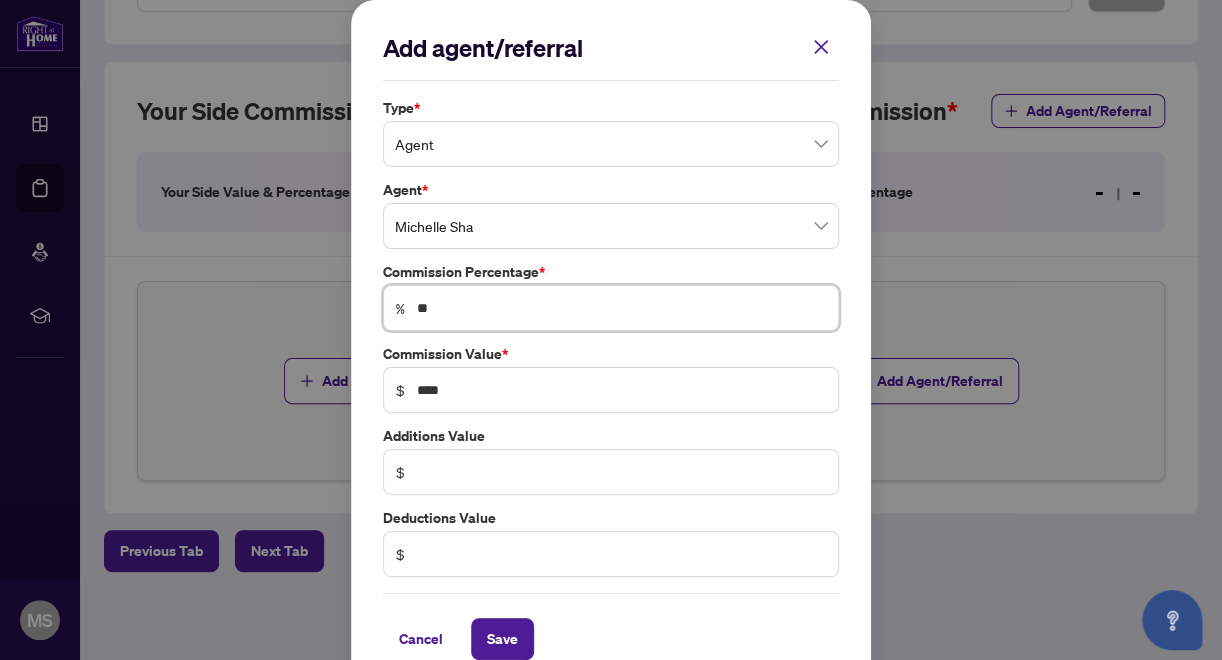 type on "***" 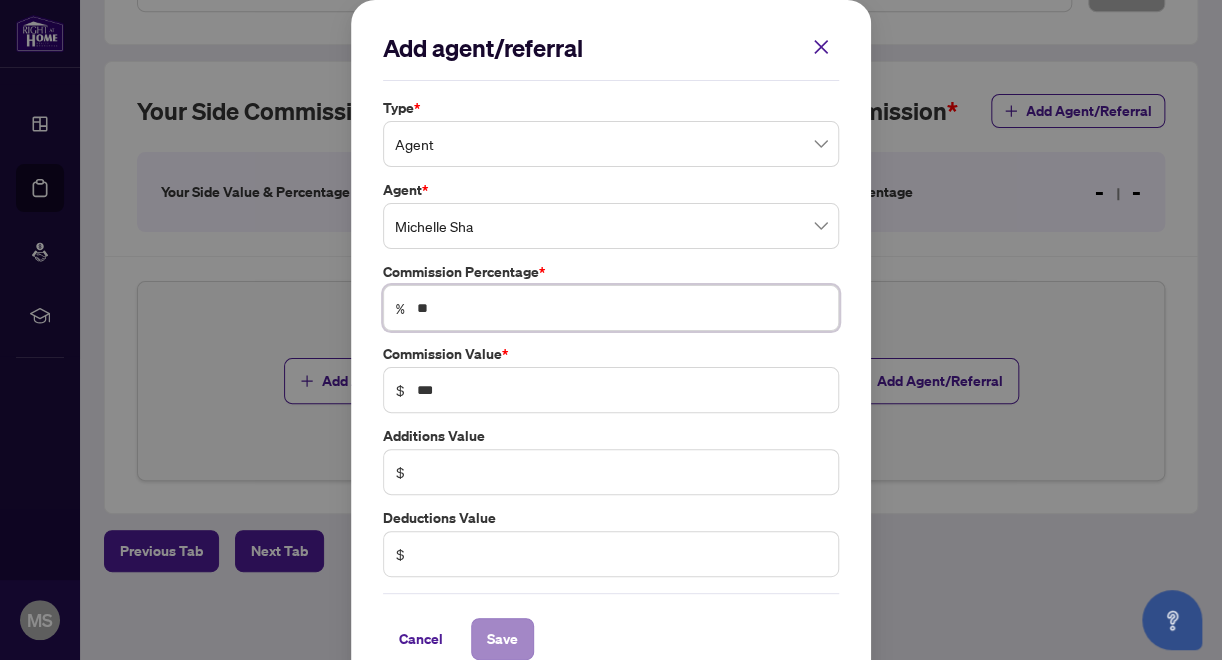 type on "**" 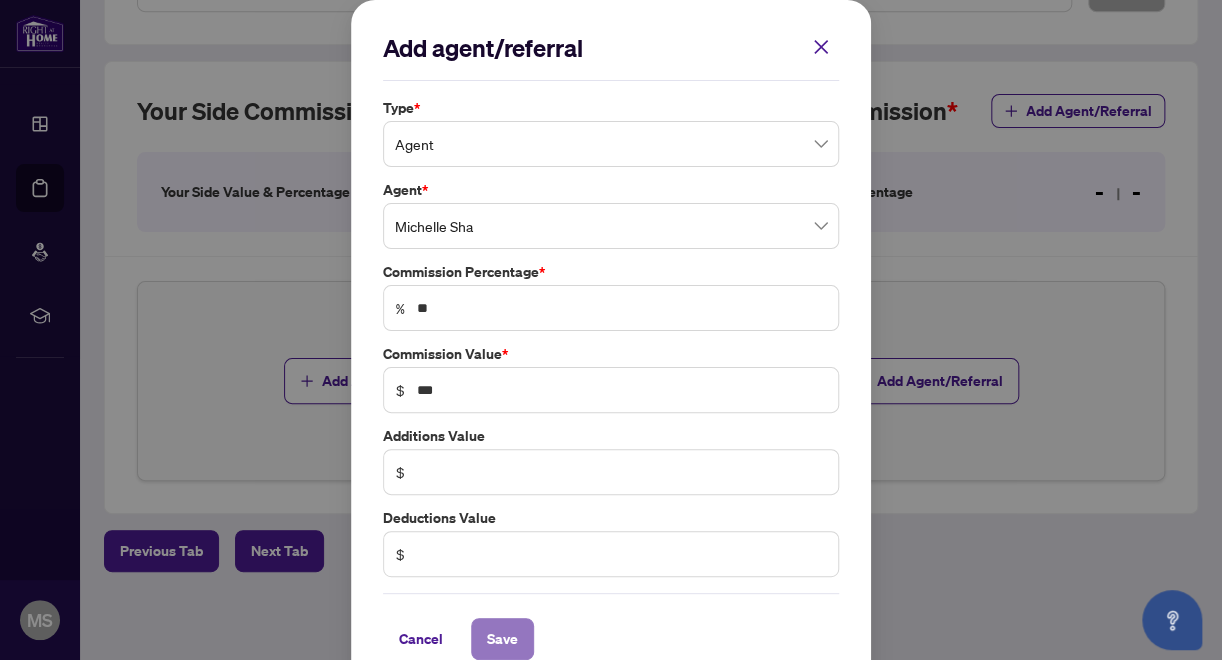 click on "Save" at bounding box center [502, 639] 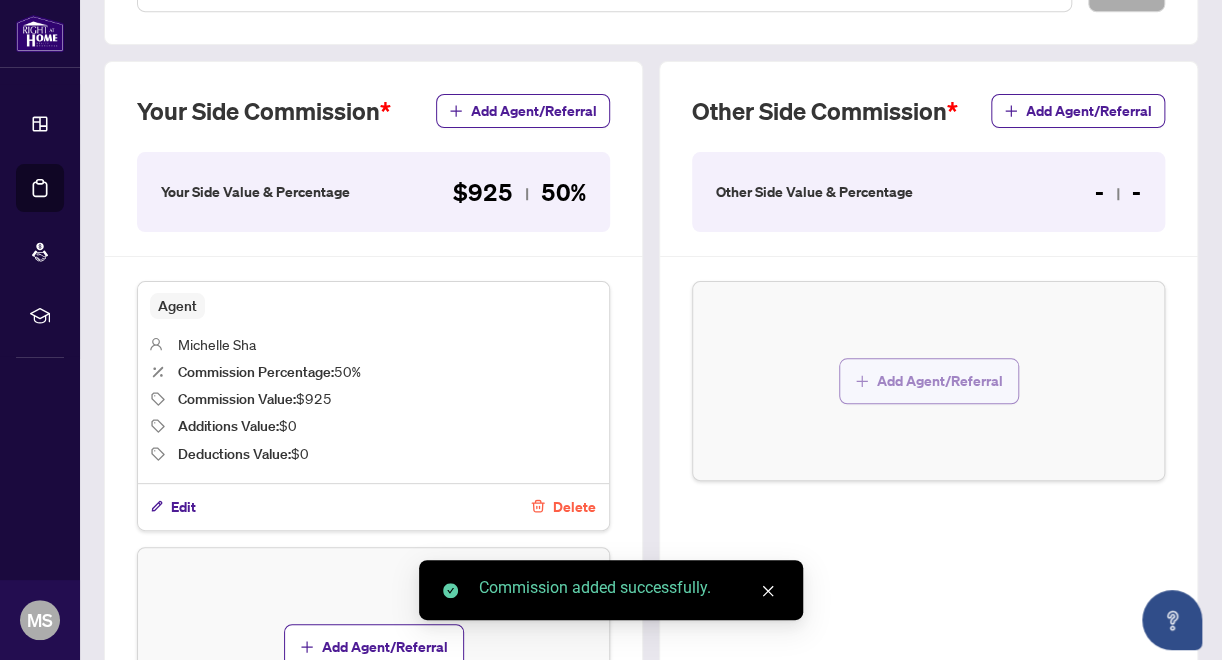 click on "Add Agent/Referral" at bounding box center (940, 381) 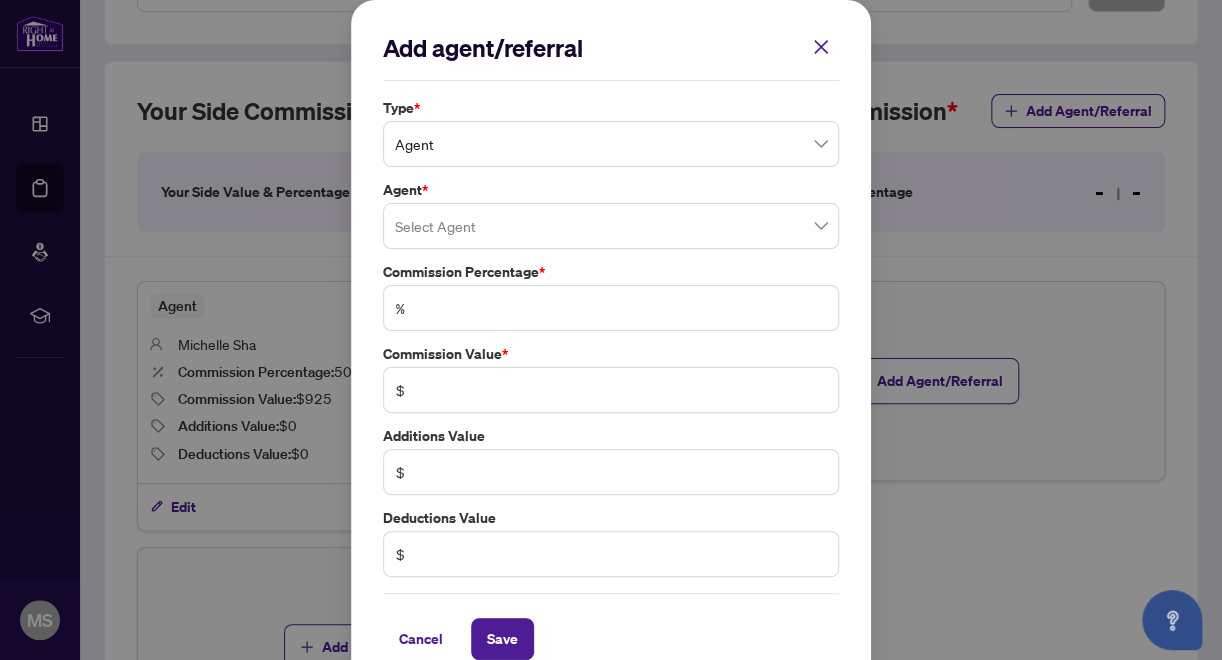 click at bounding box center (611, 226) 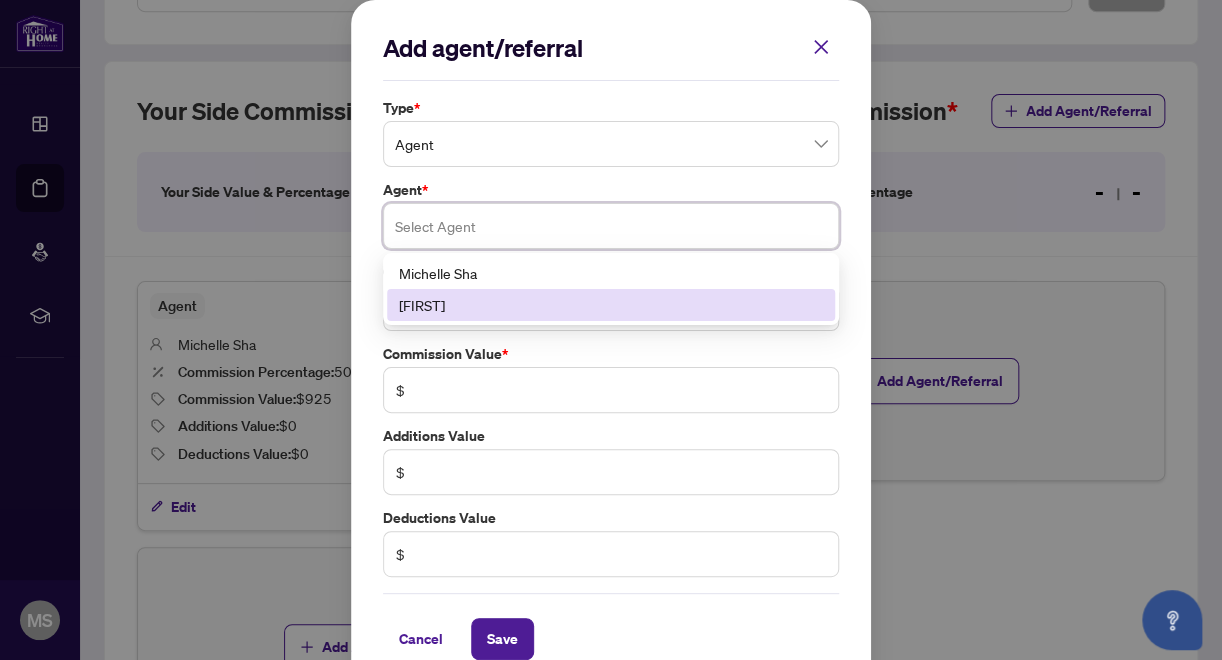 click on "[FIRST]" at bounding box center (611, 305) 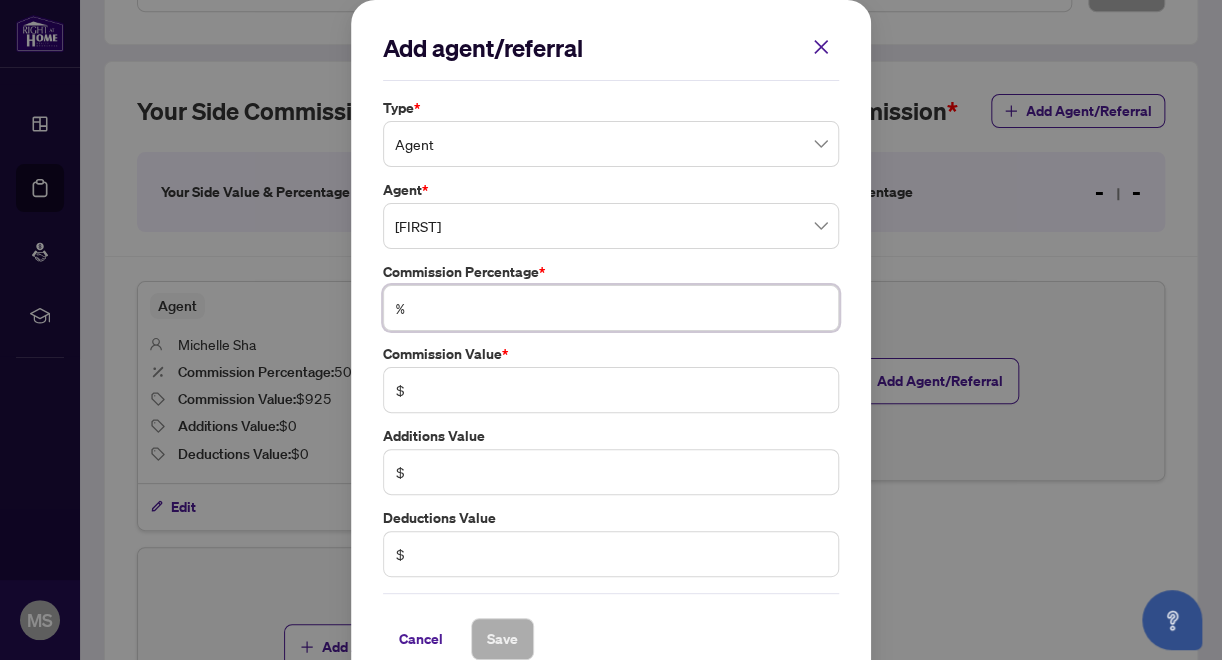 click at bounding box center (621, 308) 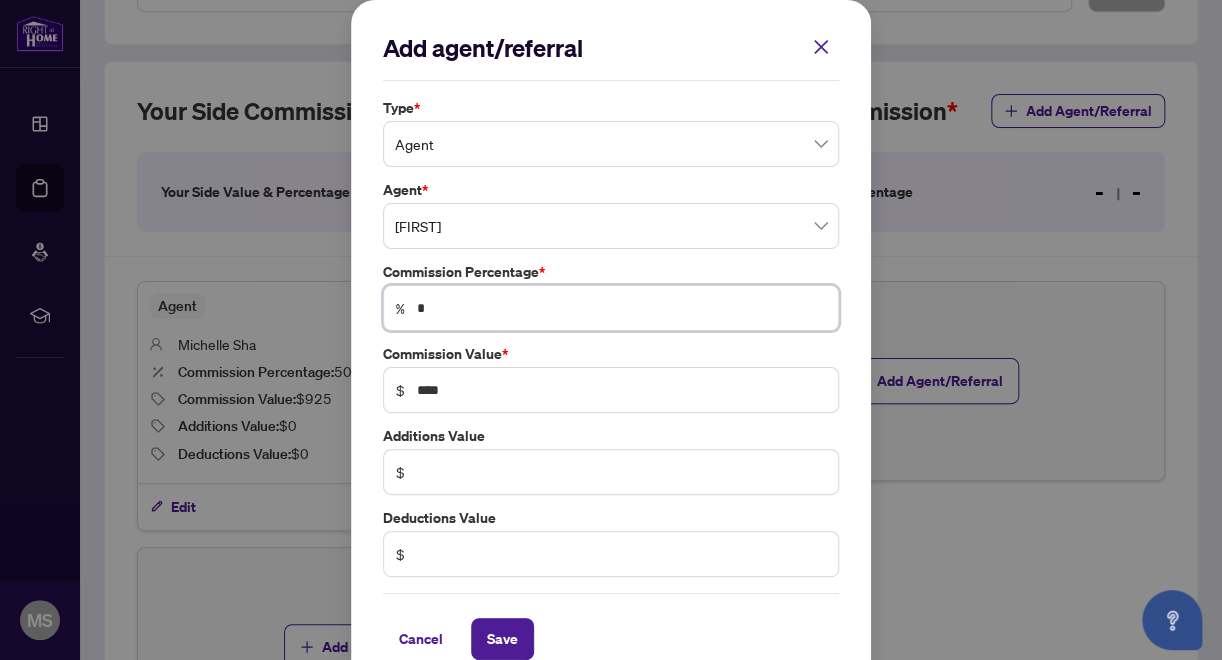 type on "**" 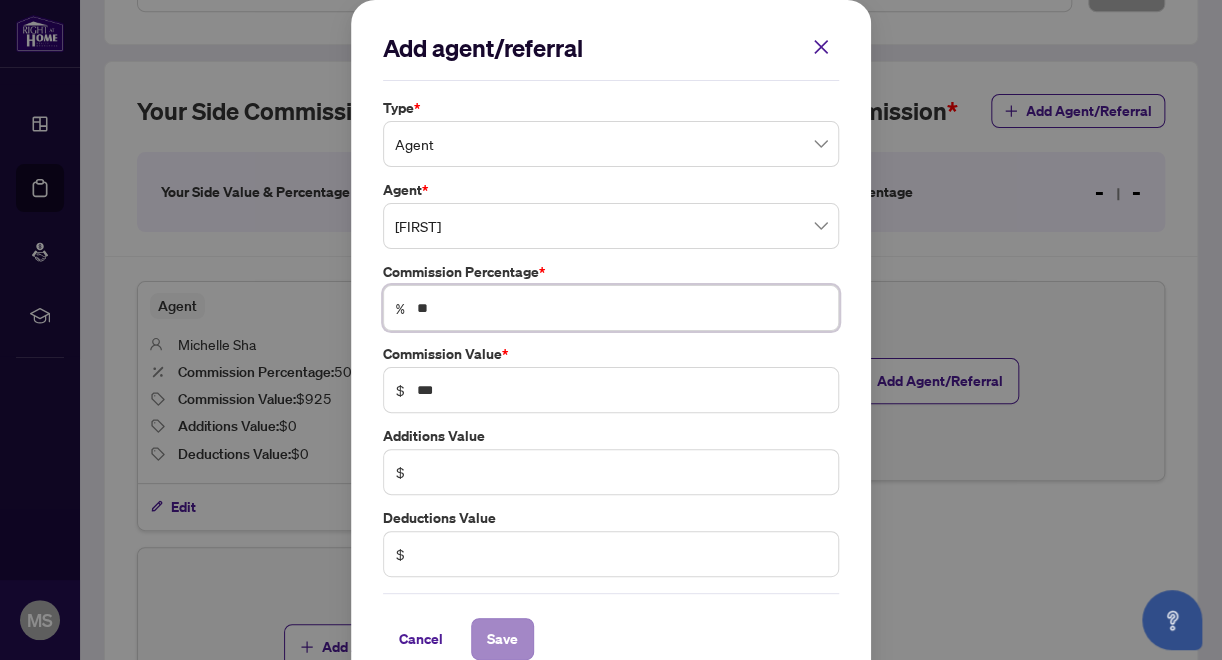 type on "**" 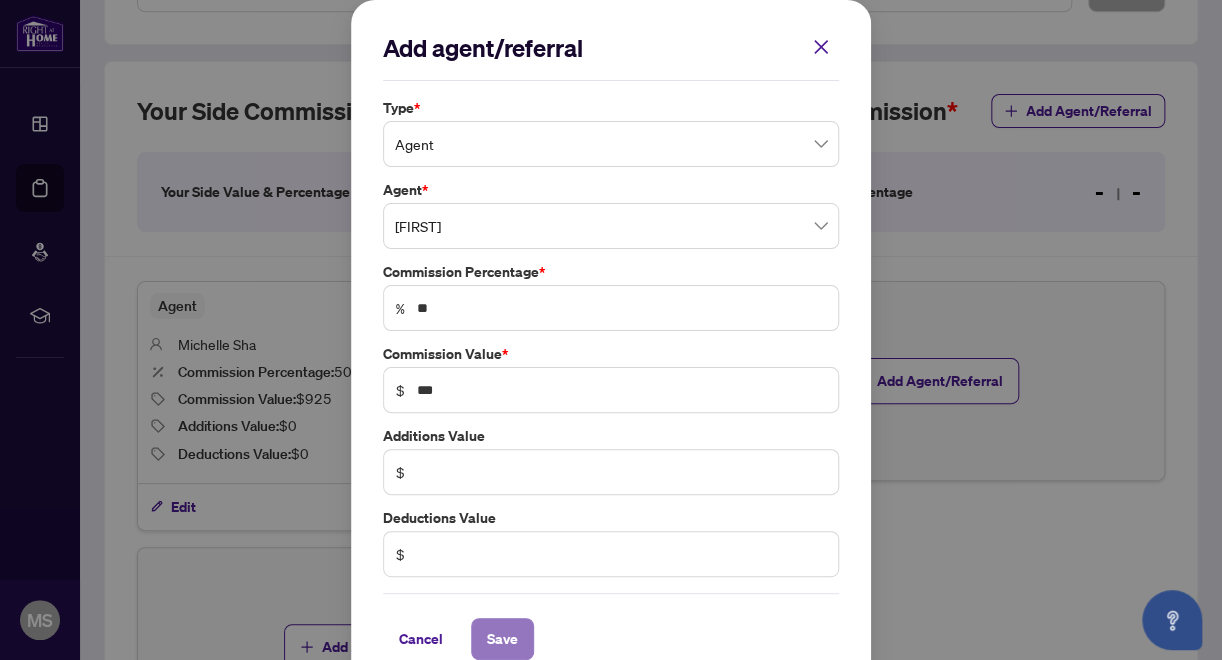 click on "Save" at bounding box center (502, 639) 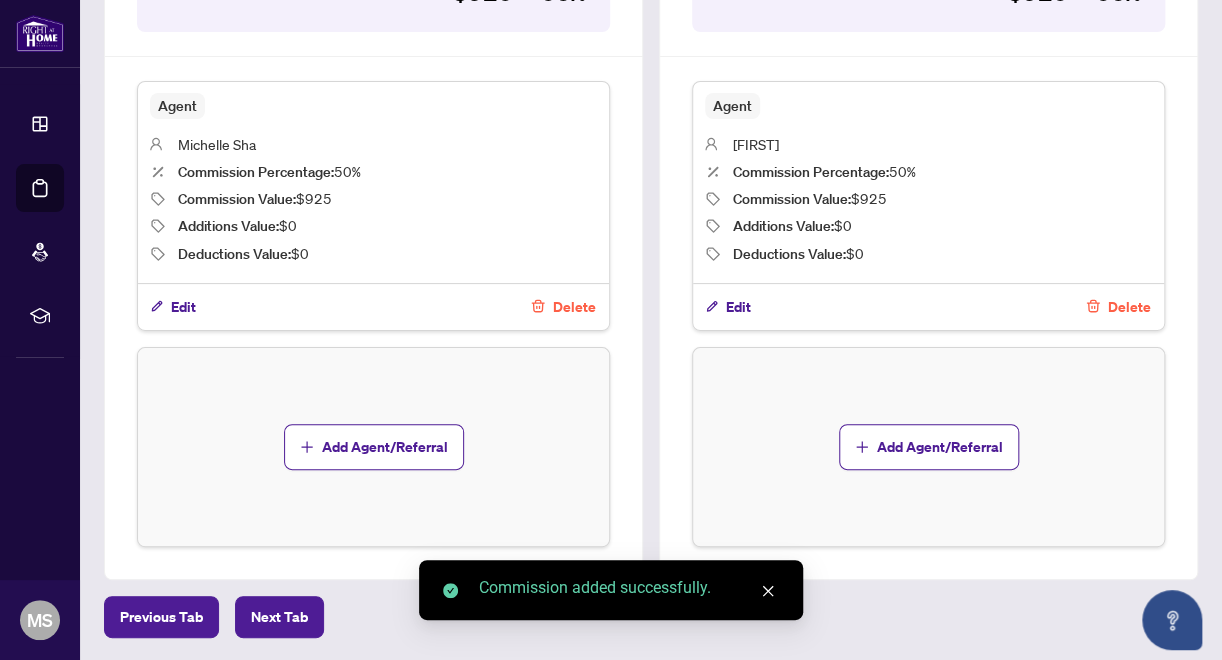 scroll, scrollTop: 786, scrollLeft: 0, axis: vertical 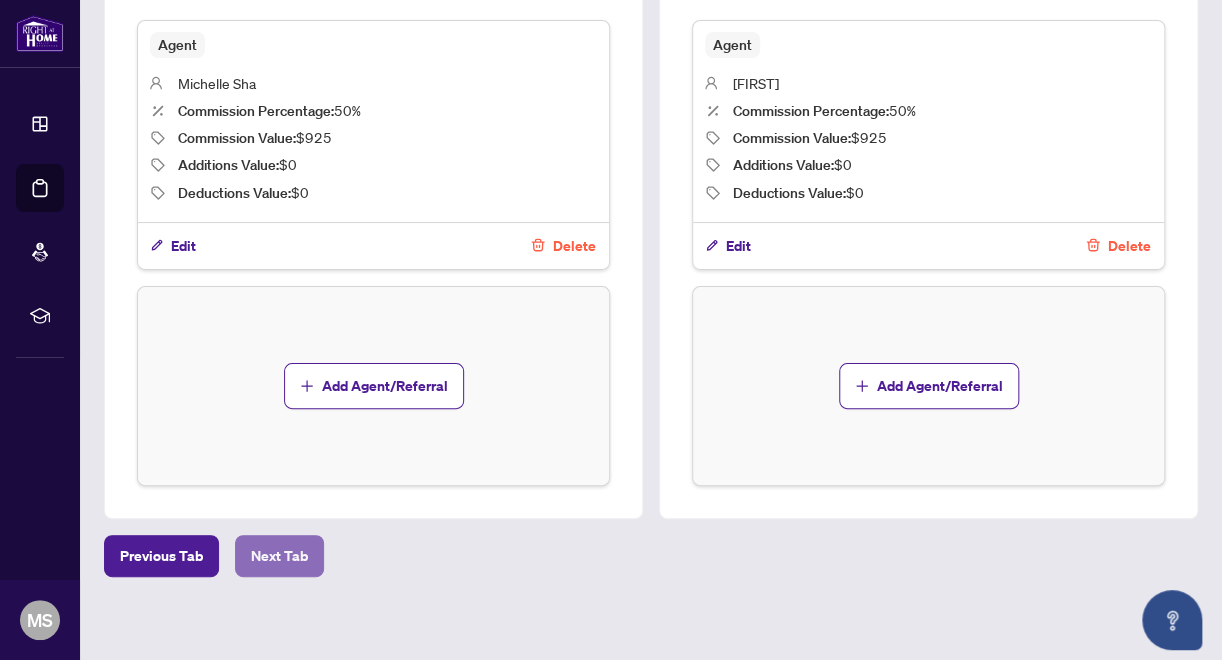 click on "Next Tab" at bounding box center [279, 556] 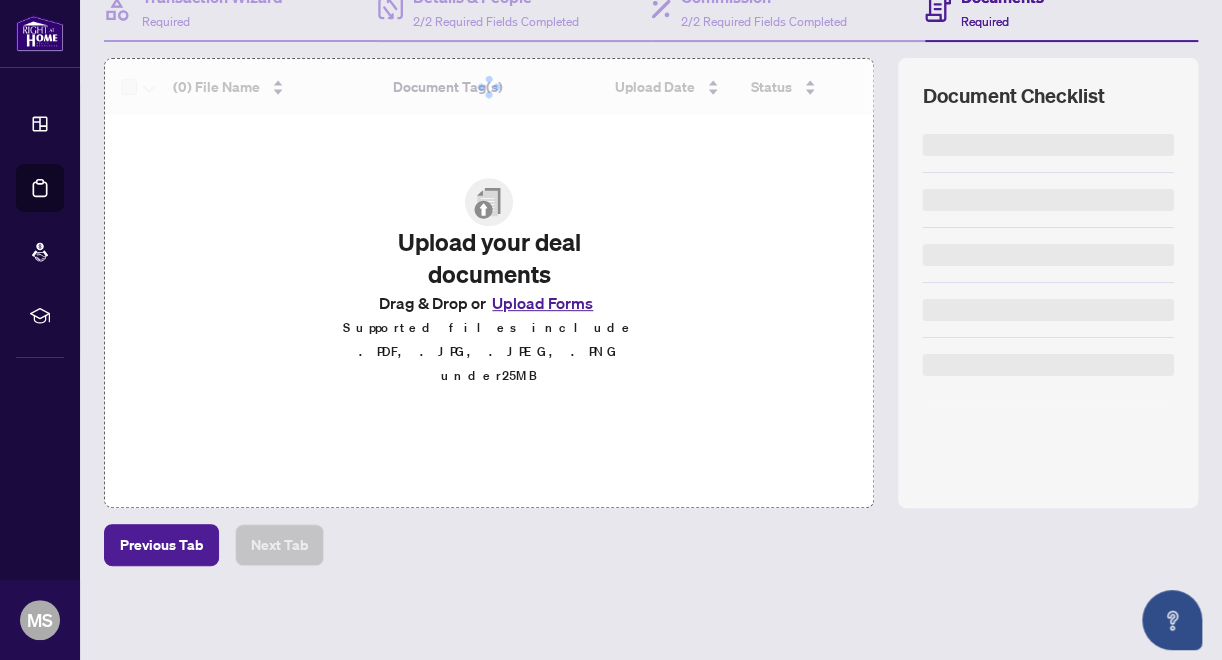 scroll, scrollTop: 0, scrollLeft: 0, axis: both 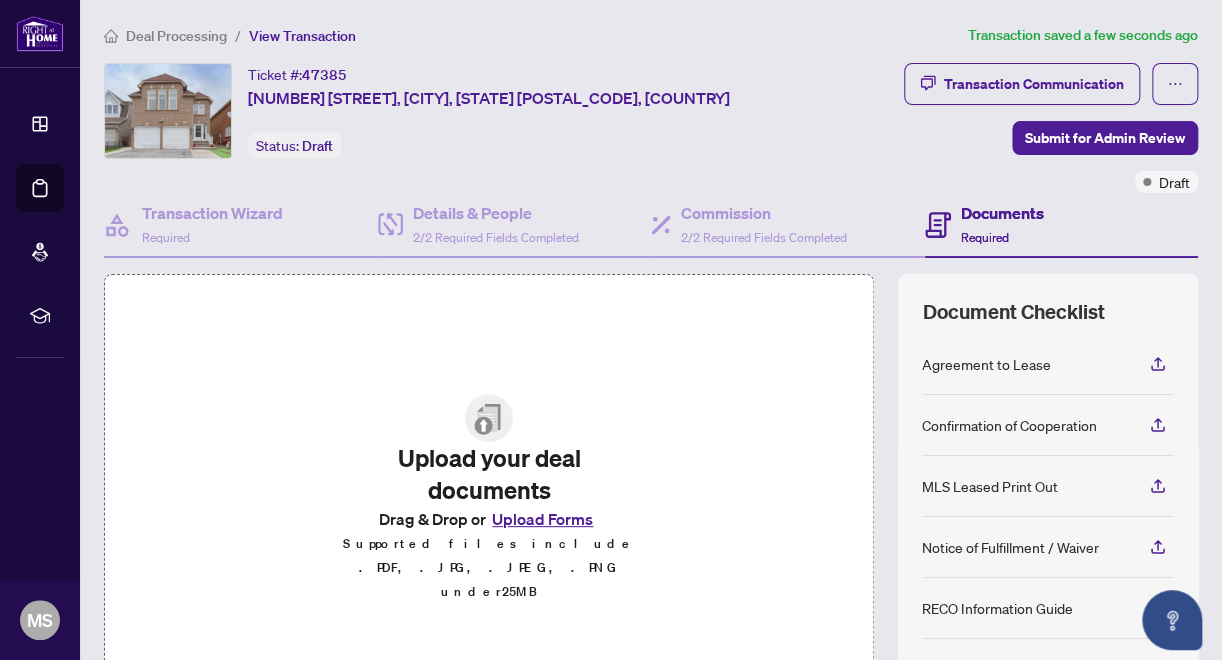 click on "Upload Forms" at bounding box center (542, 519) 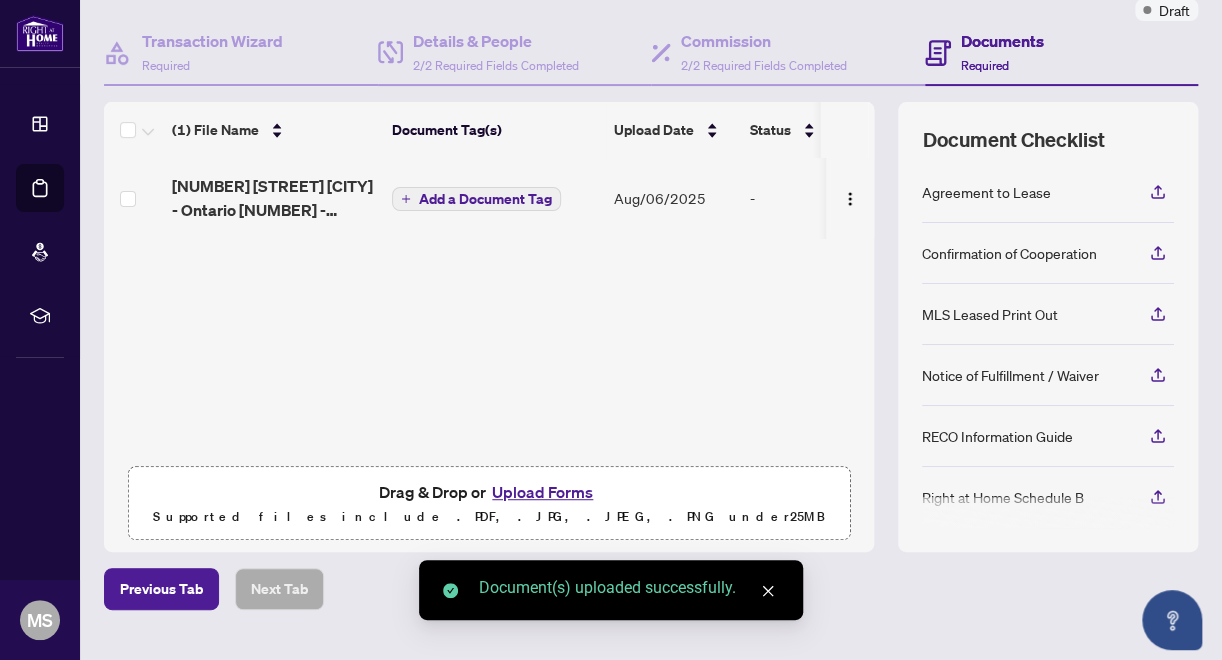 scroll, scrollTop: 200, scrollLeft: 0, axis: vertical 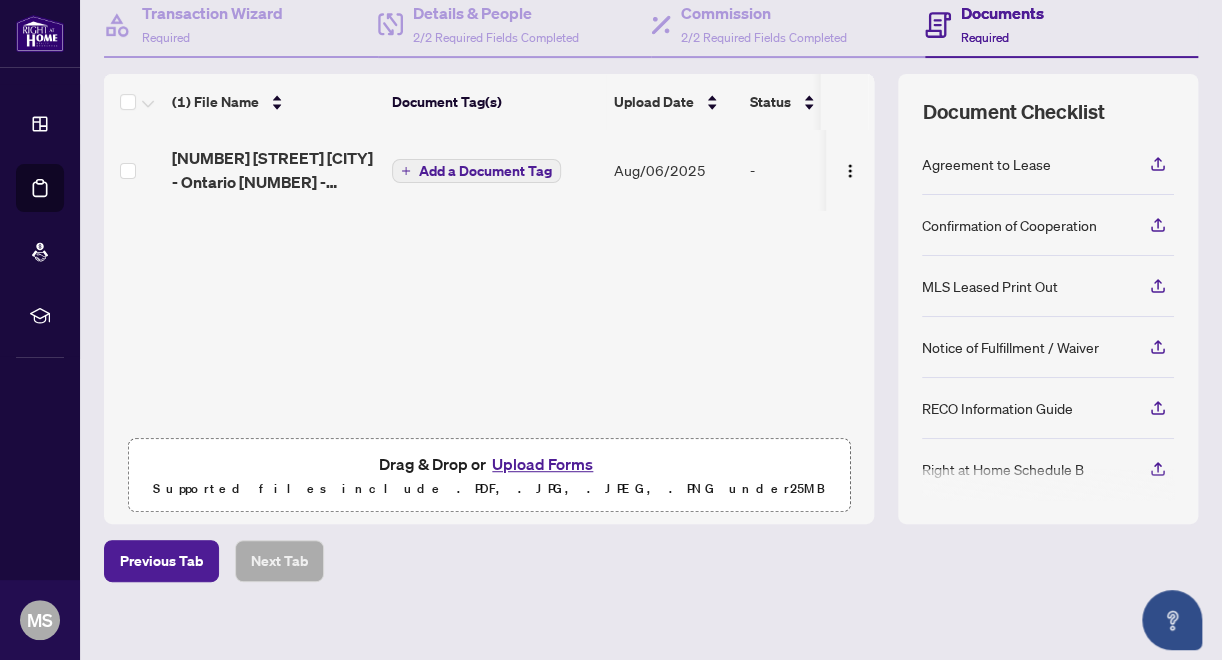 click on "Upload Forms" at bounding box center [542, 464] 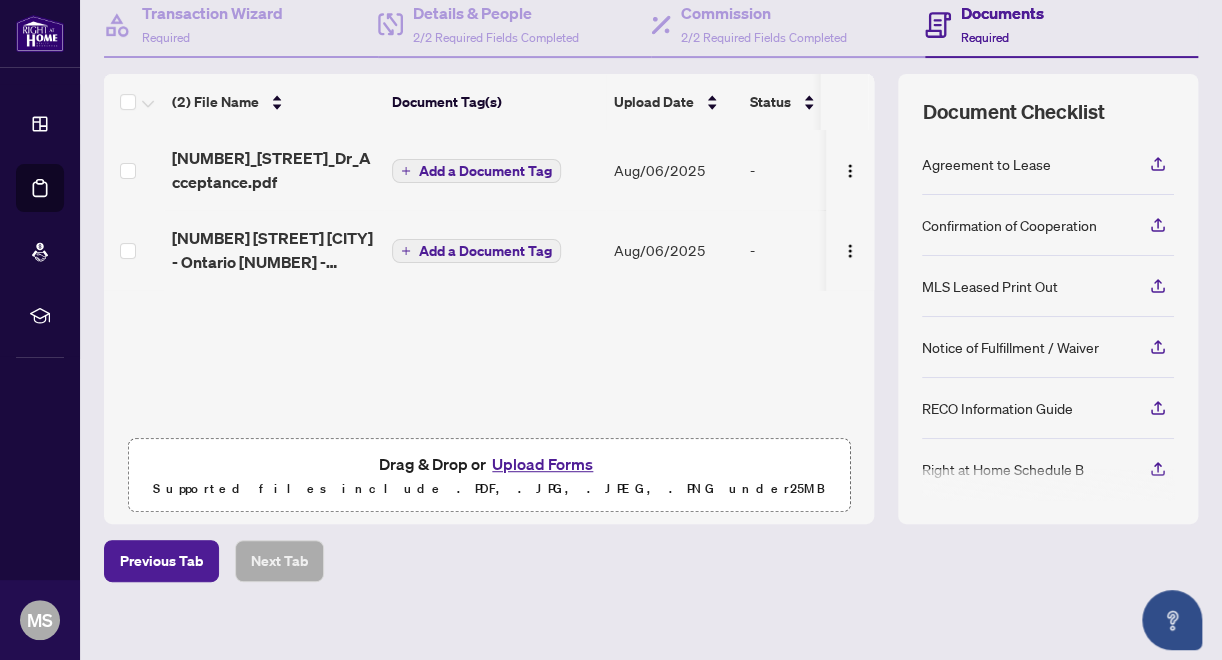 click on "Add a Document Tag" at bounding box center (485, 251) 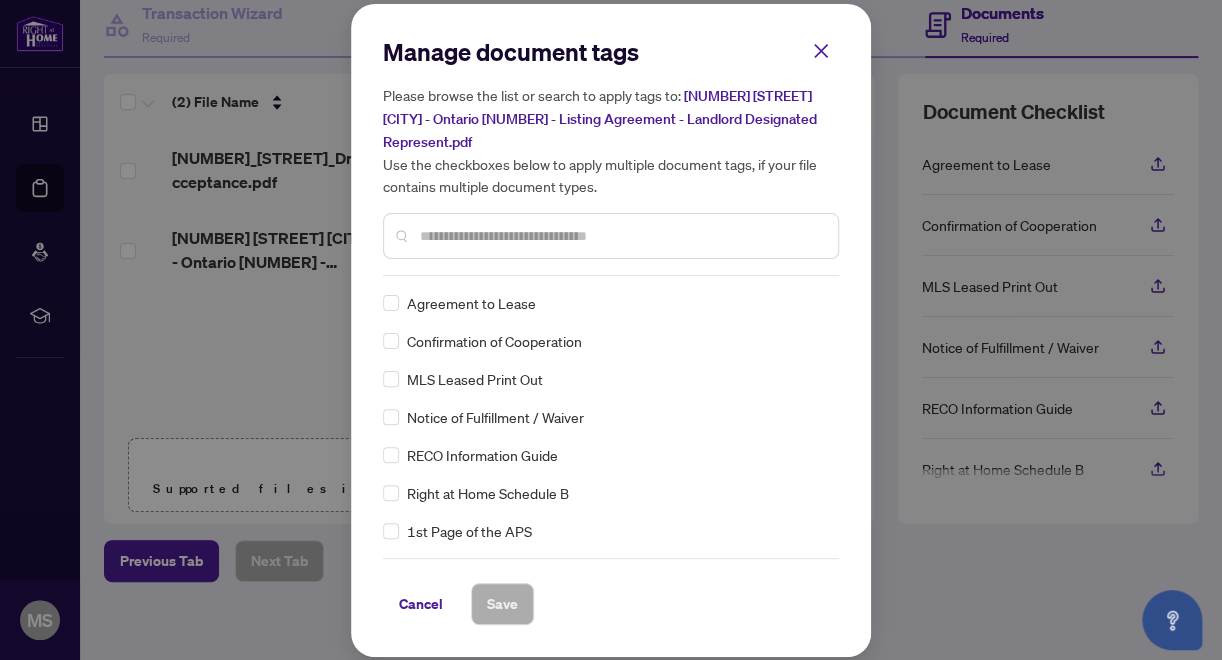 click at bounding box center [621, 236] 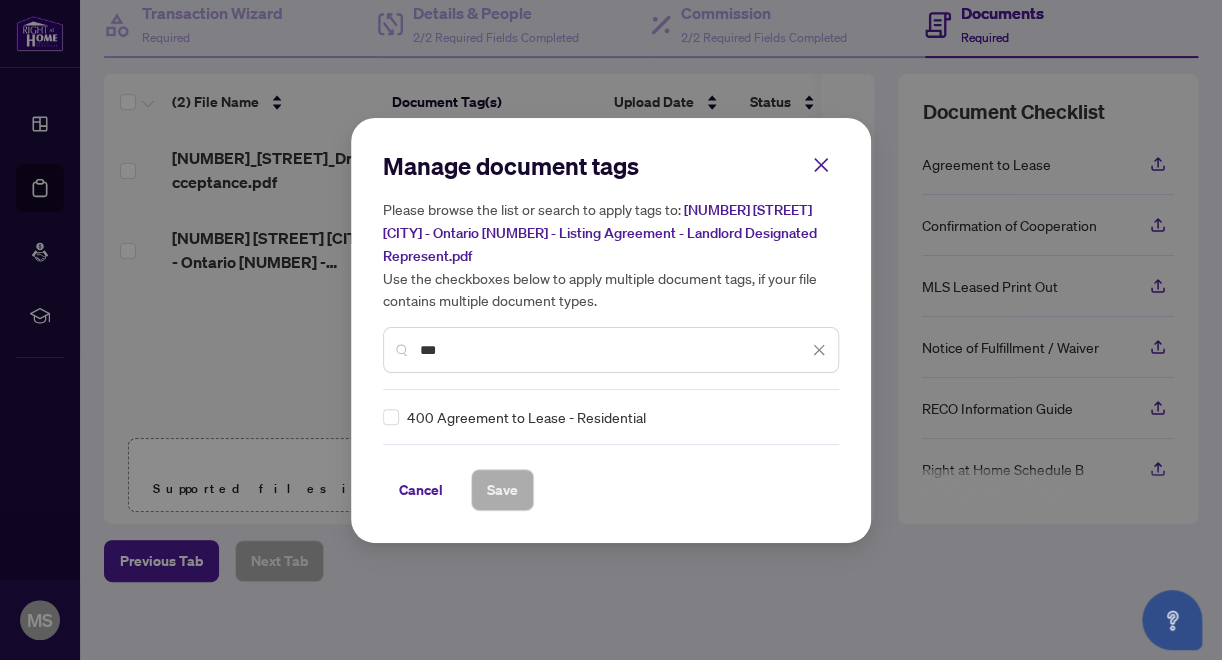 type on "***" 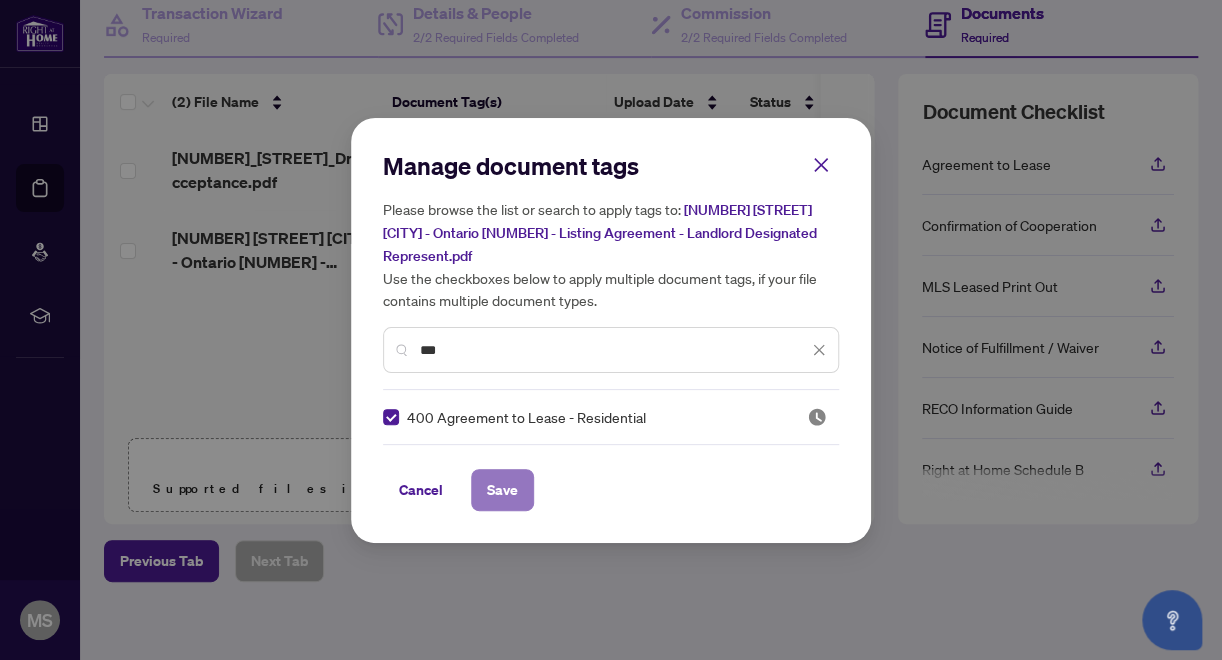 click on "Save" at bounding box center [502, 490] 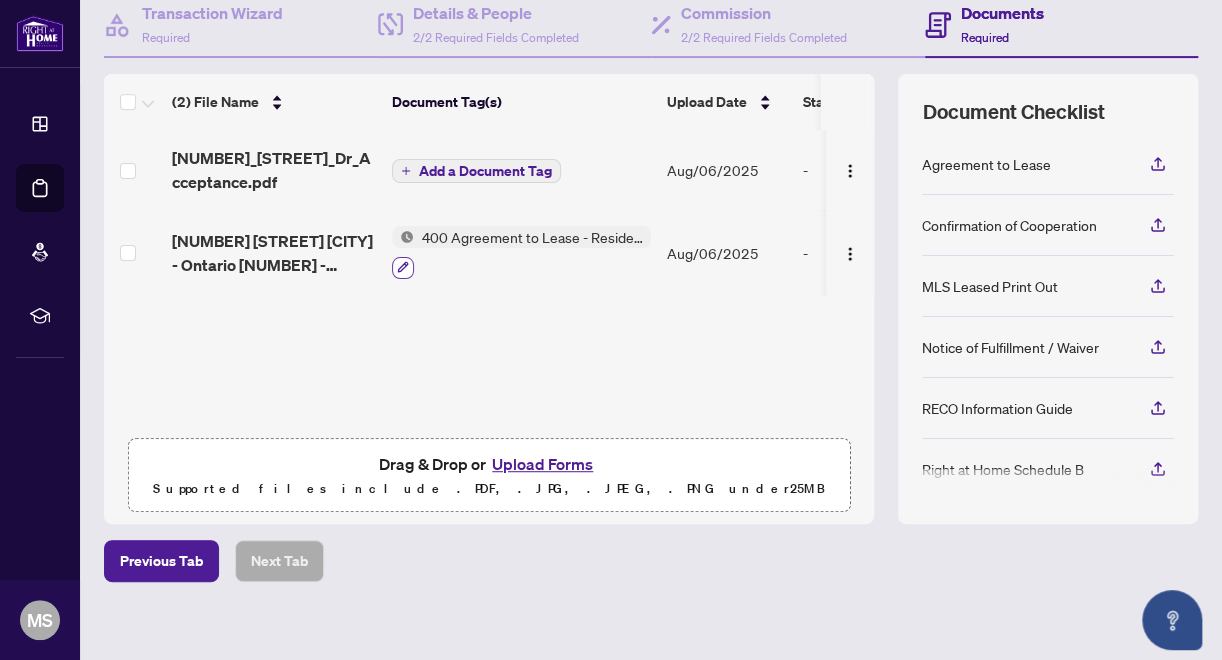 click 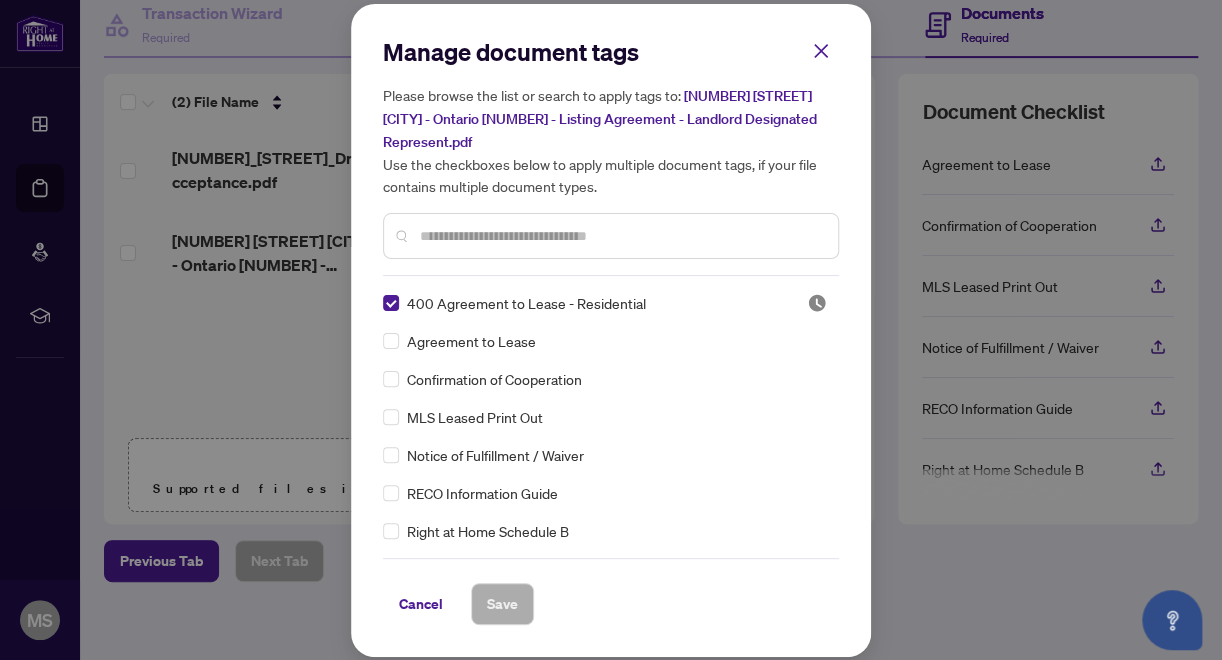 click on "Agreement to Lease" at bounding box center (471, 341) 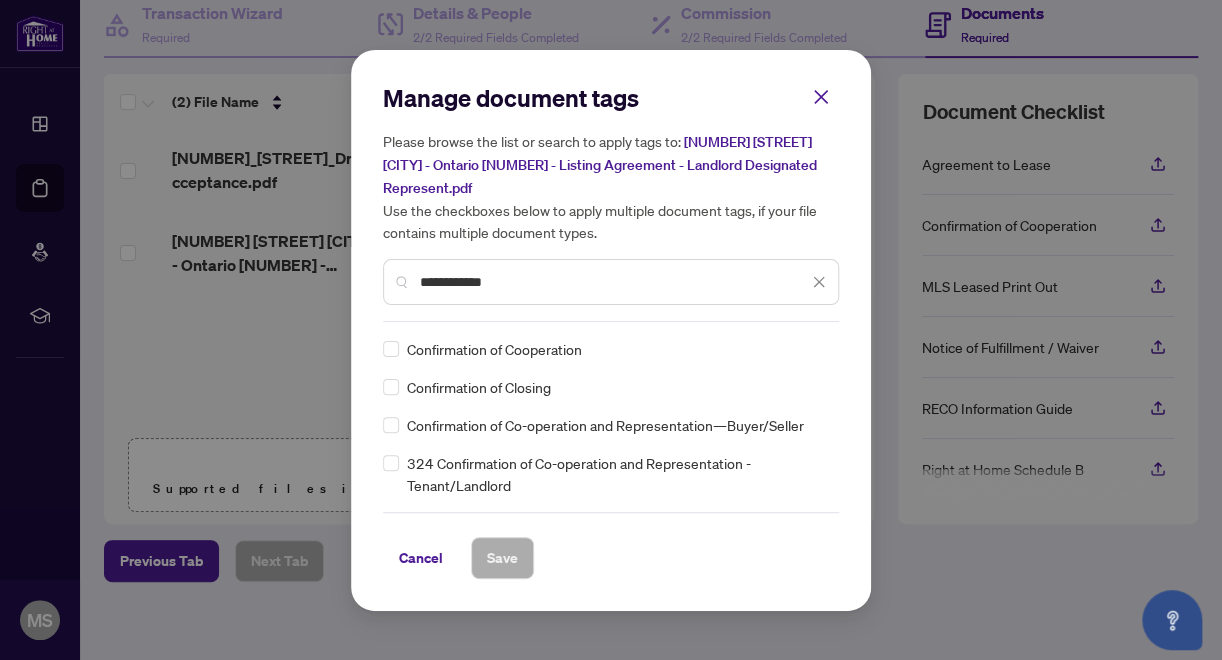 type on "**********" 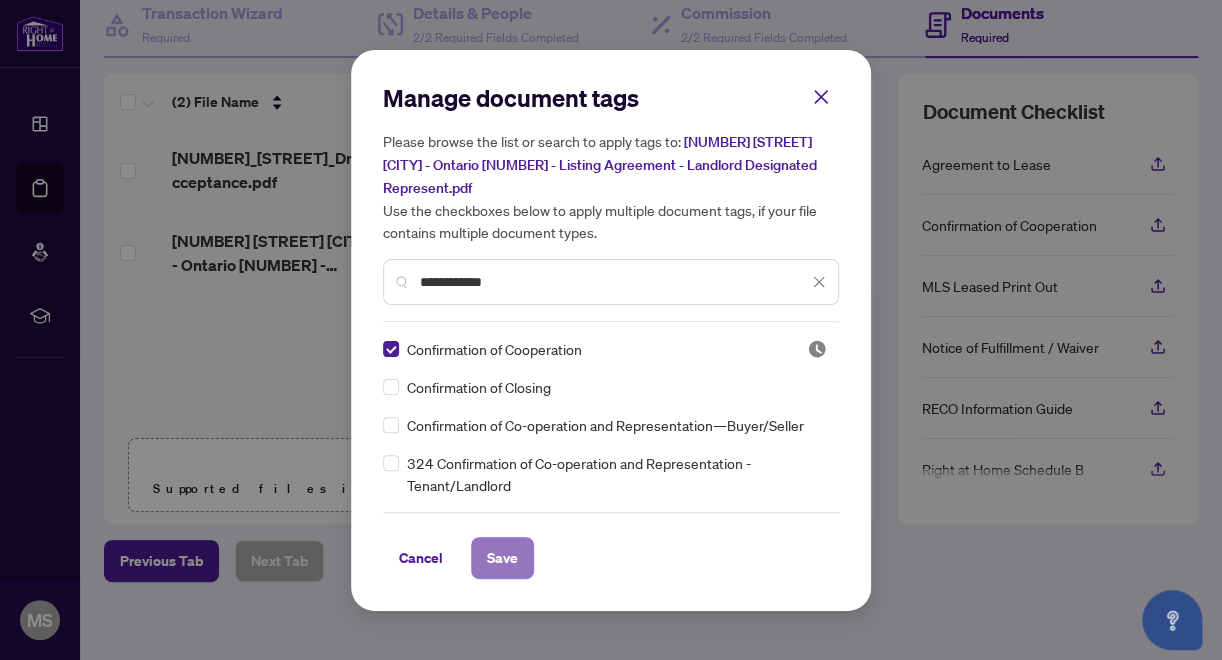 click on "Save" at bounding box center [502, 558] 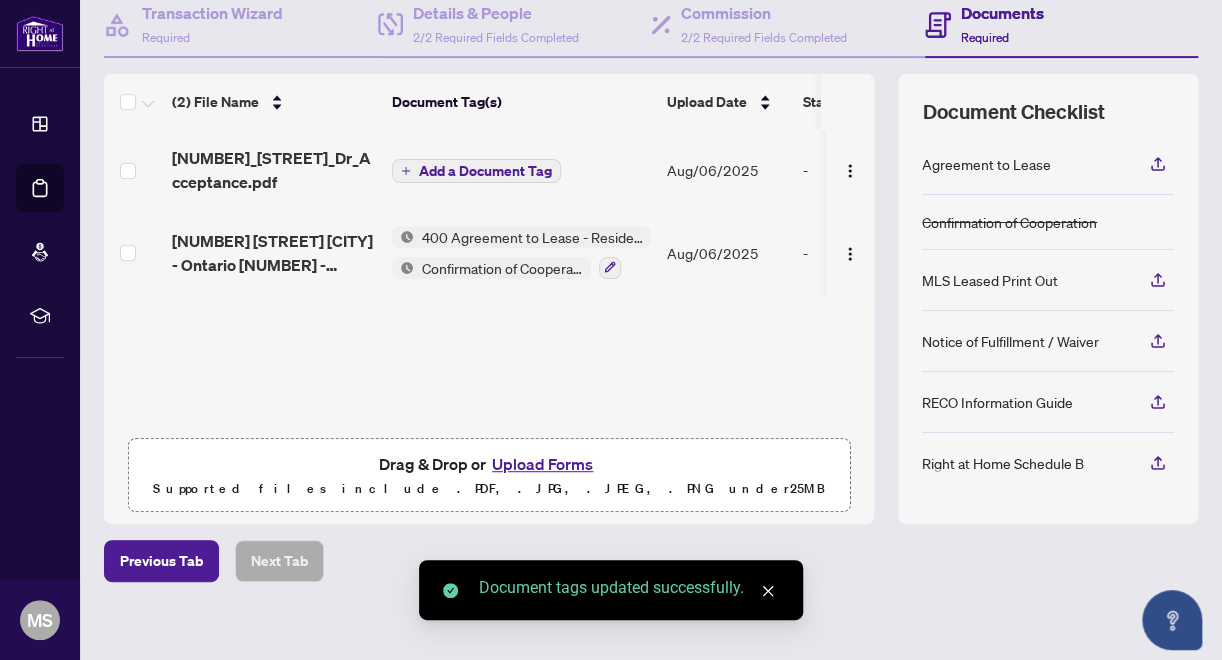 click on "(2) File Name Document Tag(s) Upload Date Status             [NUMBER]_[STREET]_Dr_Acceptance.pdf Add a Document Tag Aug/06/2025 - [NUMBER] [STREET] [CITY] - Ontario [NUMBER] - Listing Agreement - Landlord Designated Represent.pdf [NUMBER] Agreement to Lease - Residential Confirmation of Cooperation Aug/06/2025 - Drag & Drop or Upload Forms Supported files include   .PDF, .JPG, .JPEG, .PNG   under  25 MB" at bounding box center (489, 299) 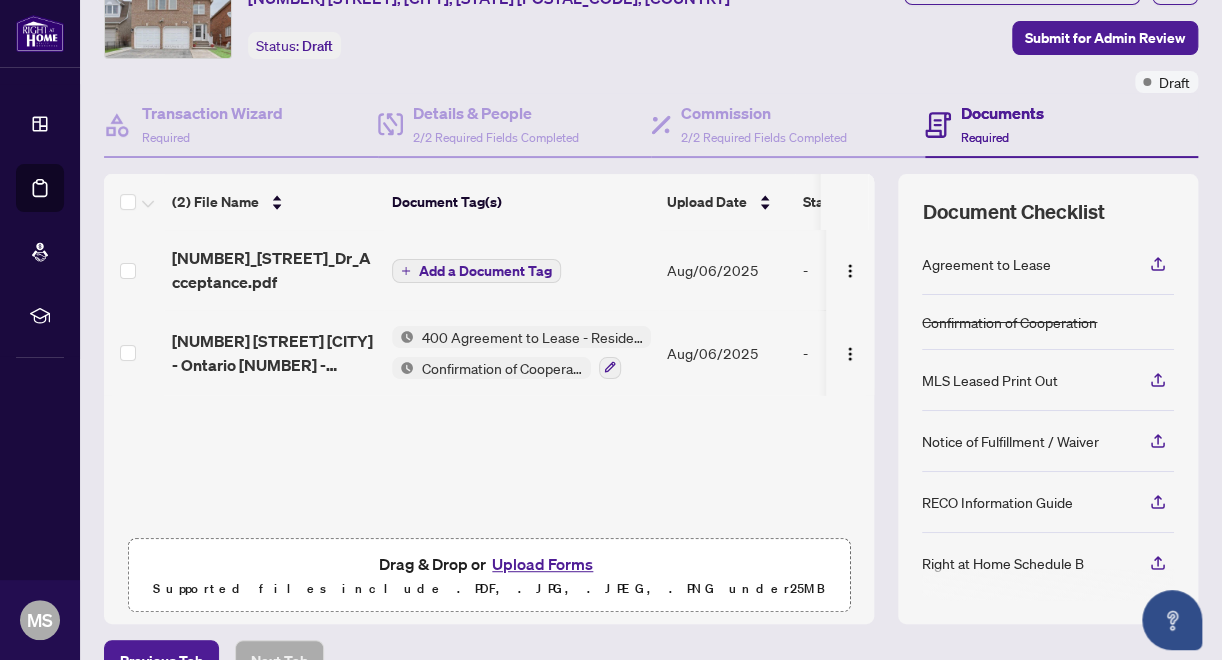 scroll, scrollTop: 0, scrollLeft: 0, axis: both 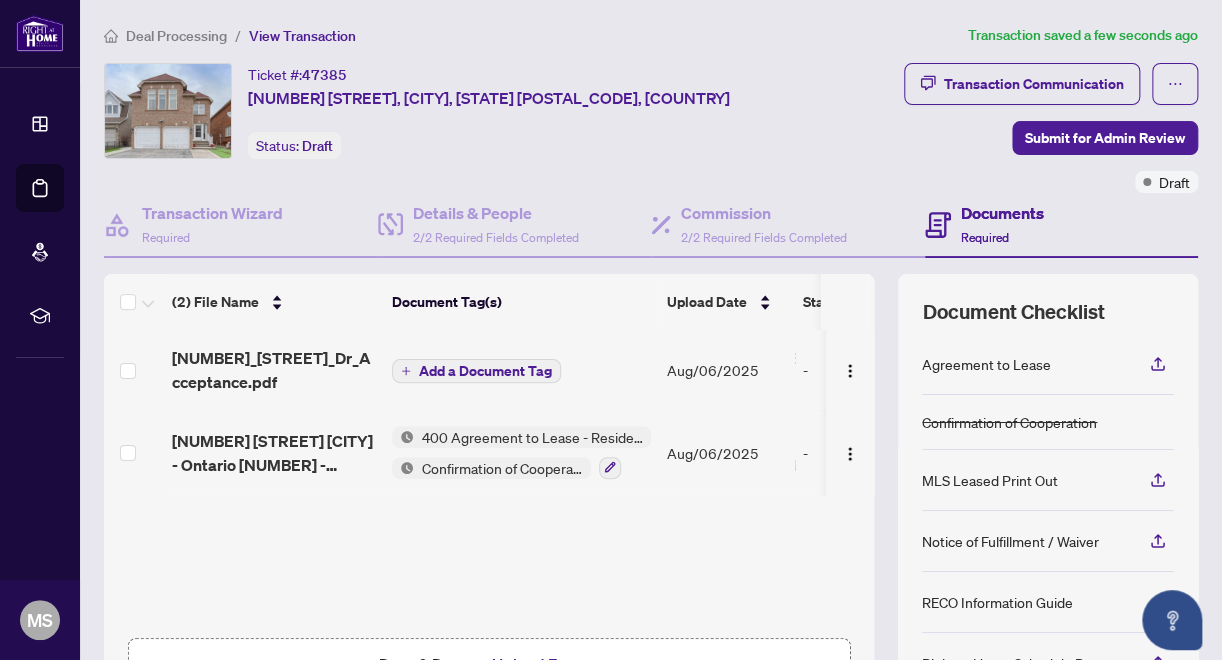 click on "Add a Document Tag" at bounding box center (485, 371) 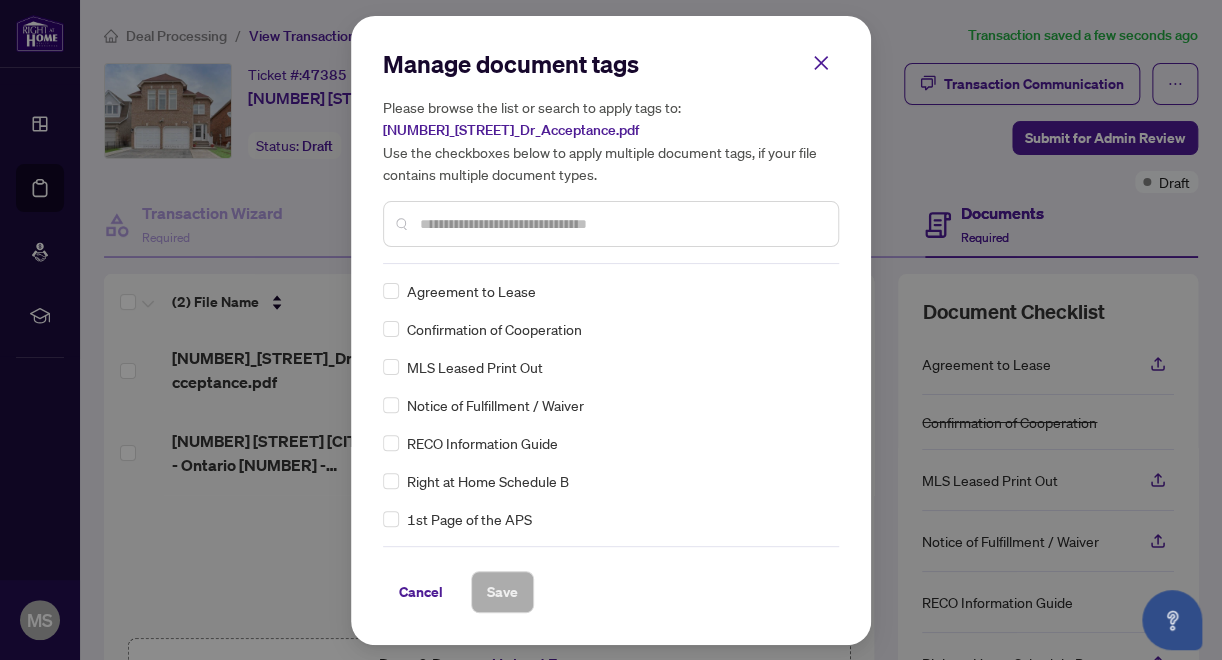 click at bounding box center (621, 224) 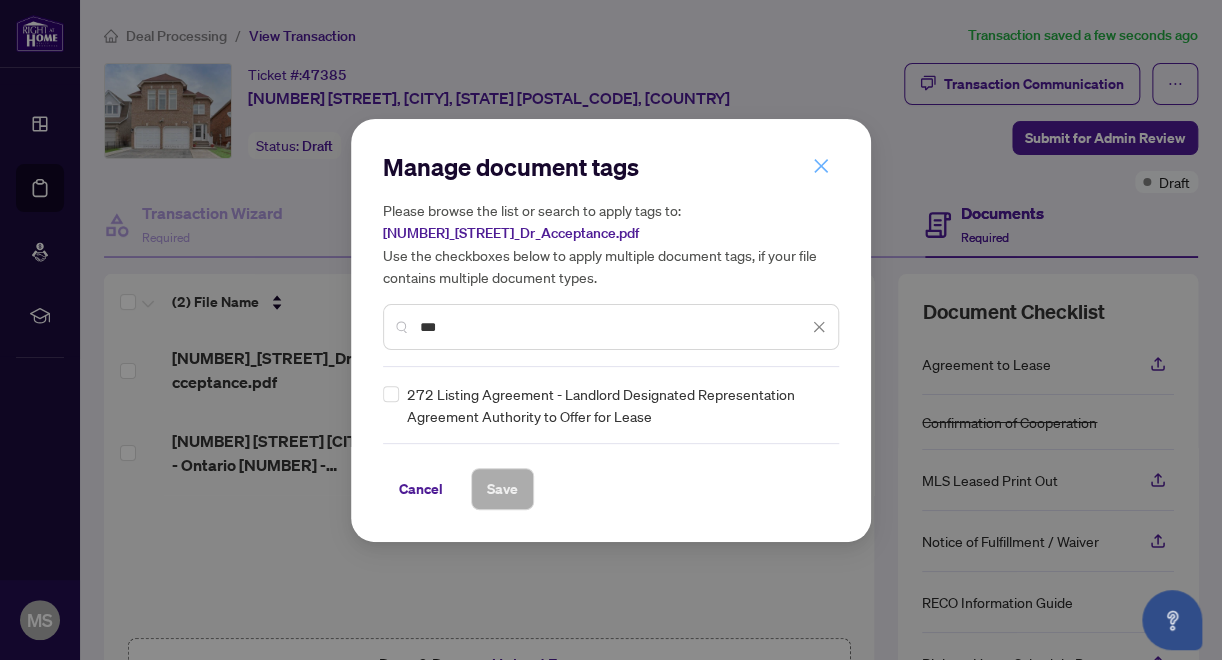 type on "***" 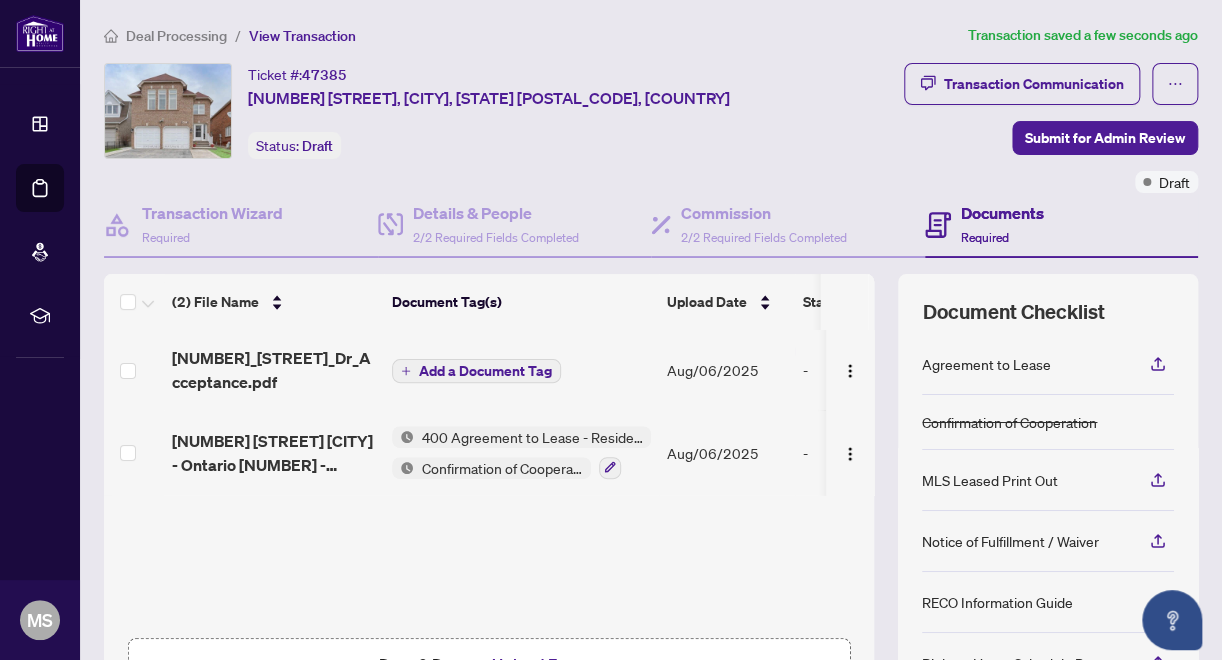click on "Add a Document Tag" at bounding box center (485, 371) 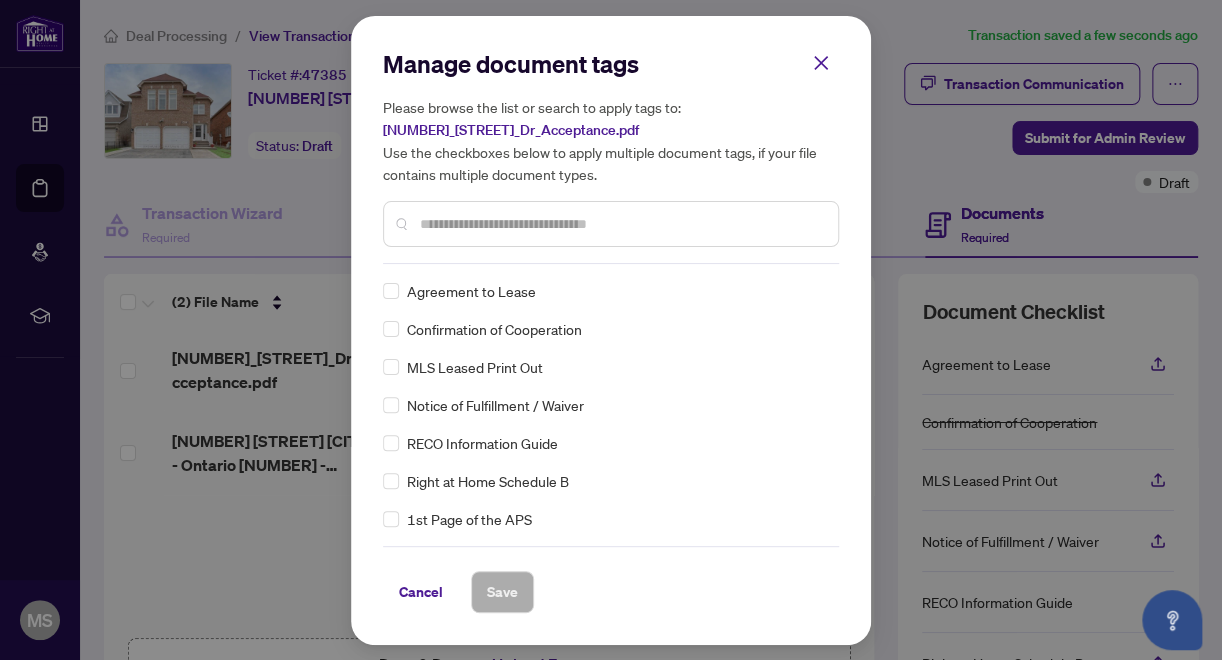 click at bounding box center (621, 224) 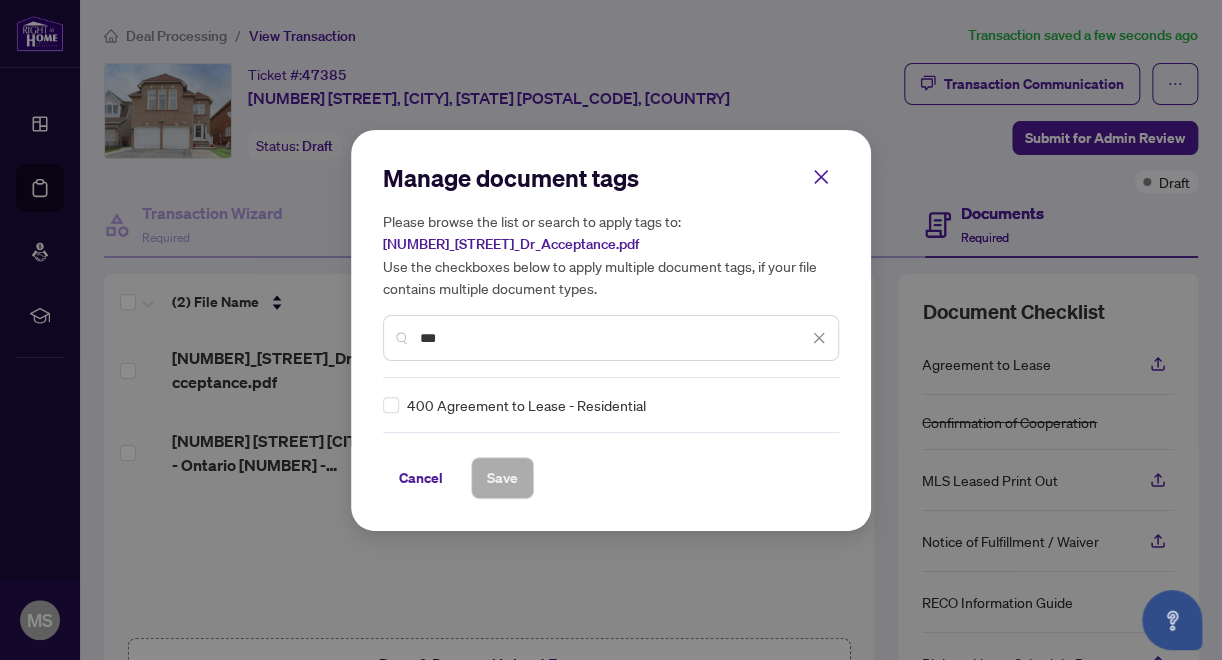 type on "***" 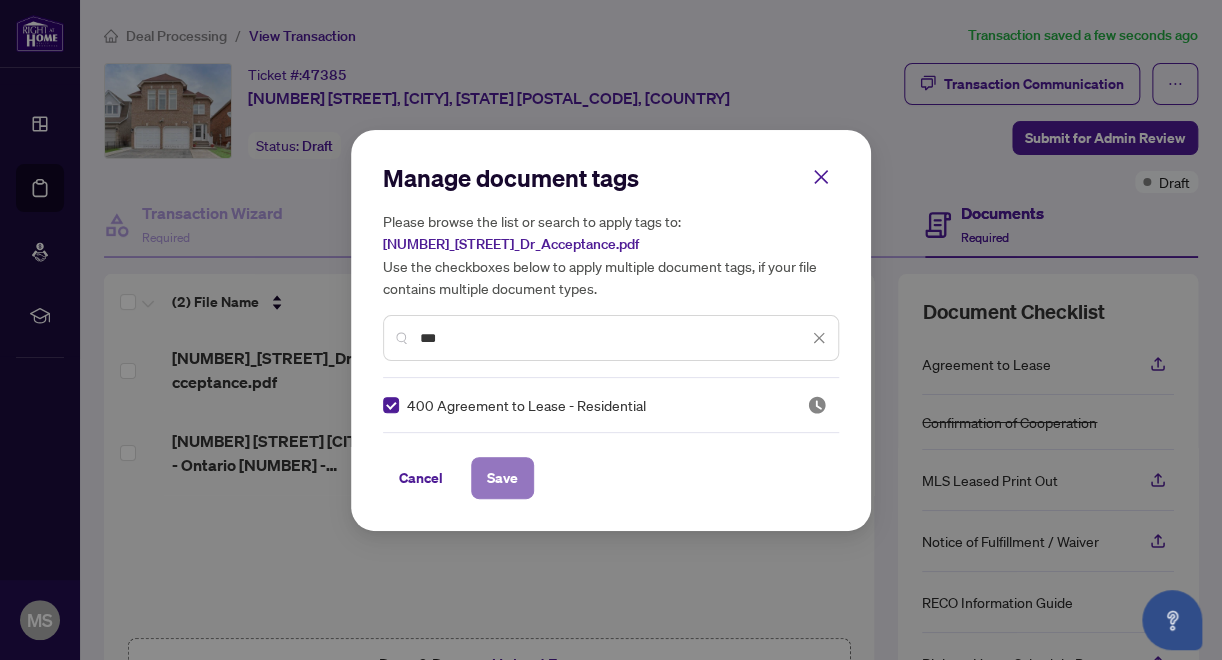 click on "Save" at bounding box center [502, 478] 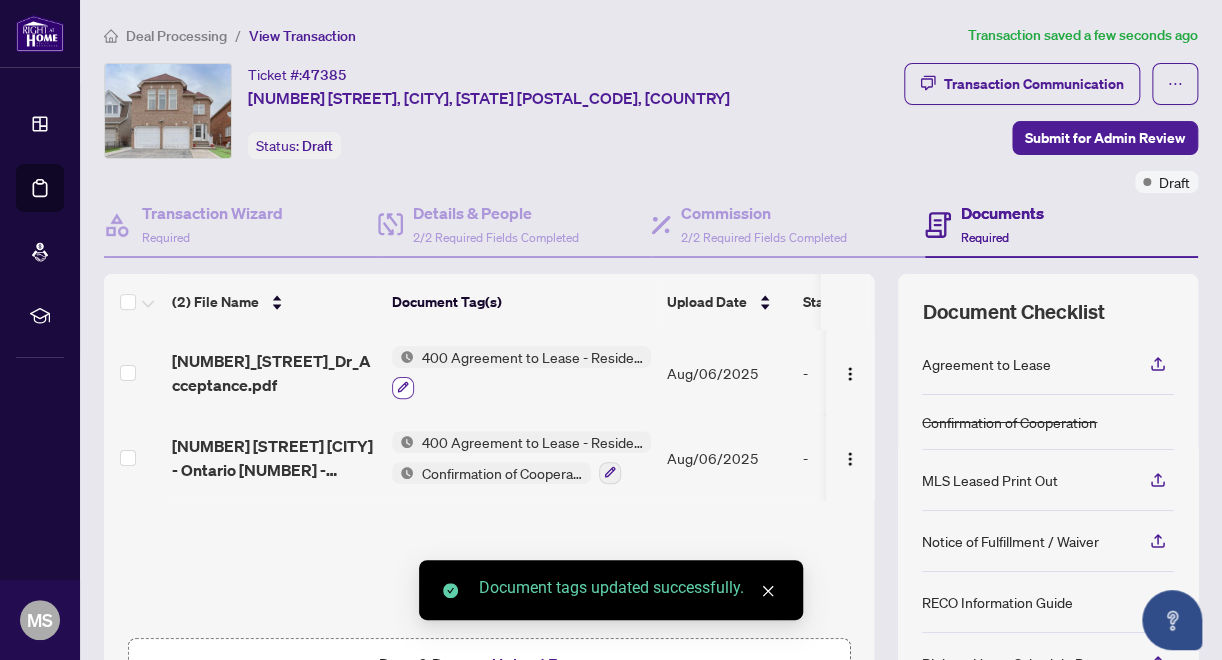 click 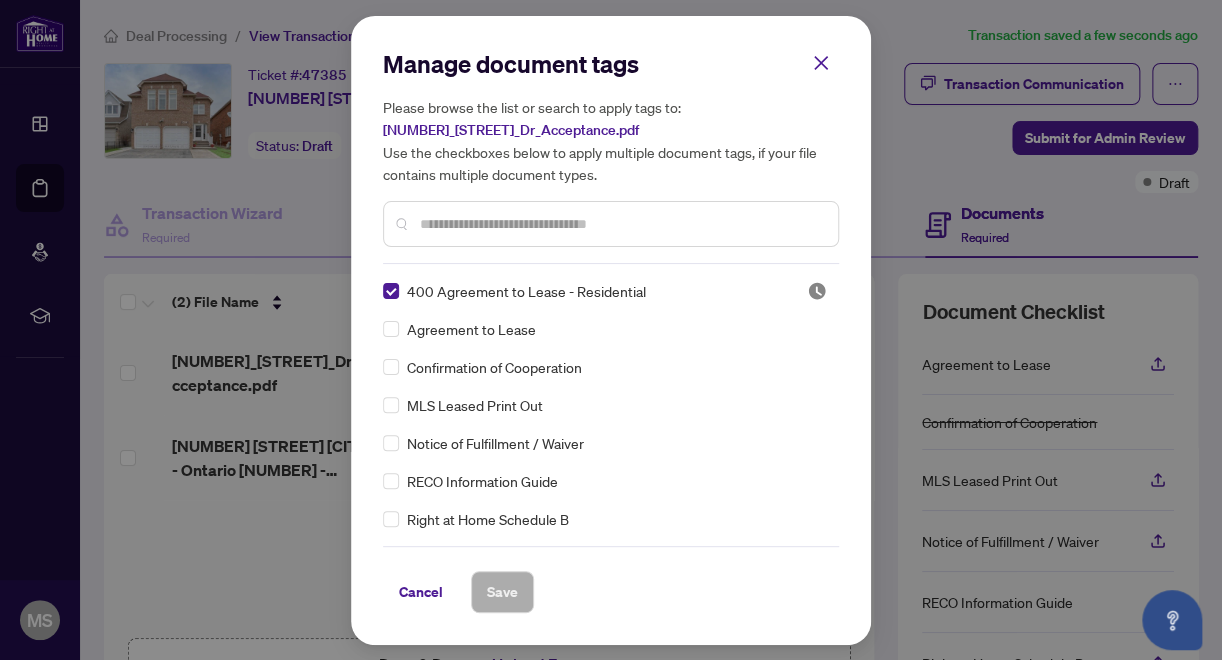 click on "Agreement to Lease" at bounding box center (471, 329) 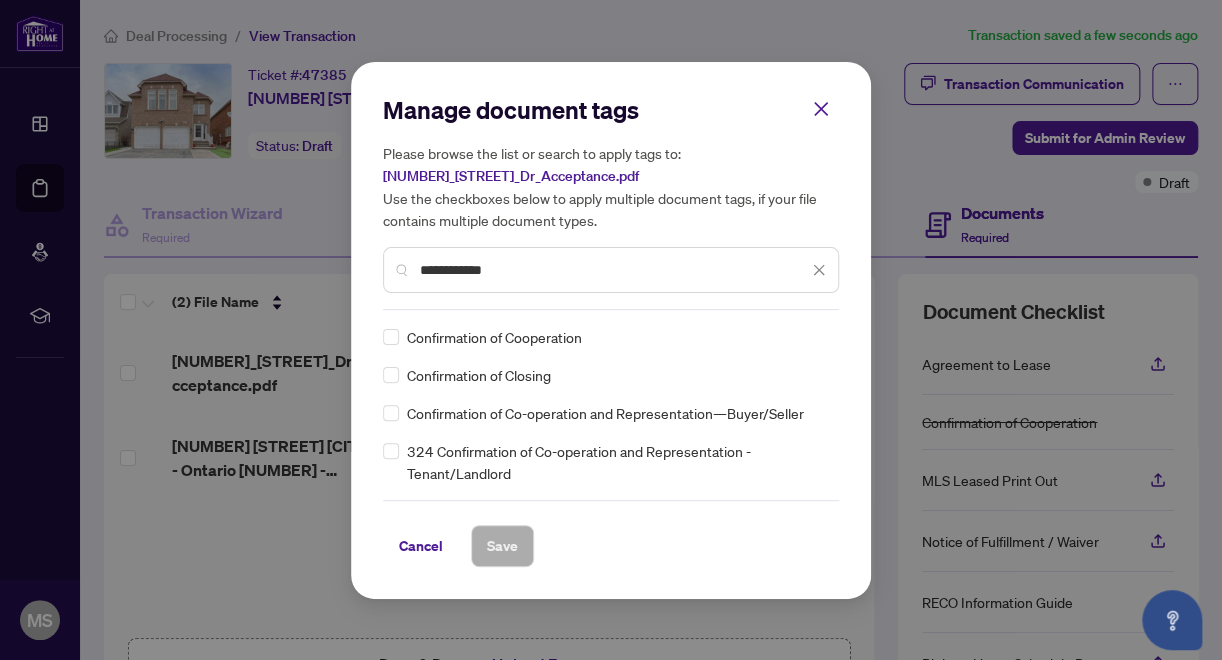 type on "**********" 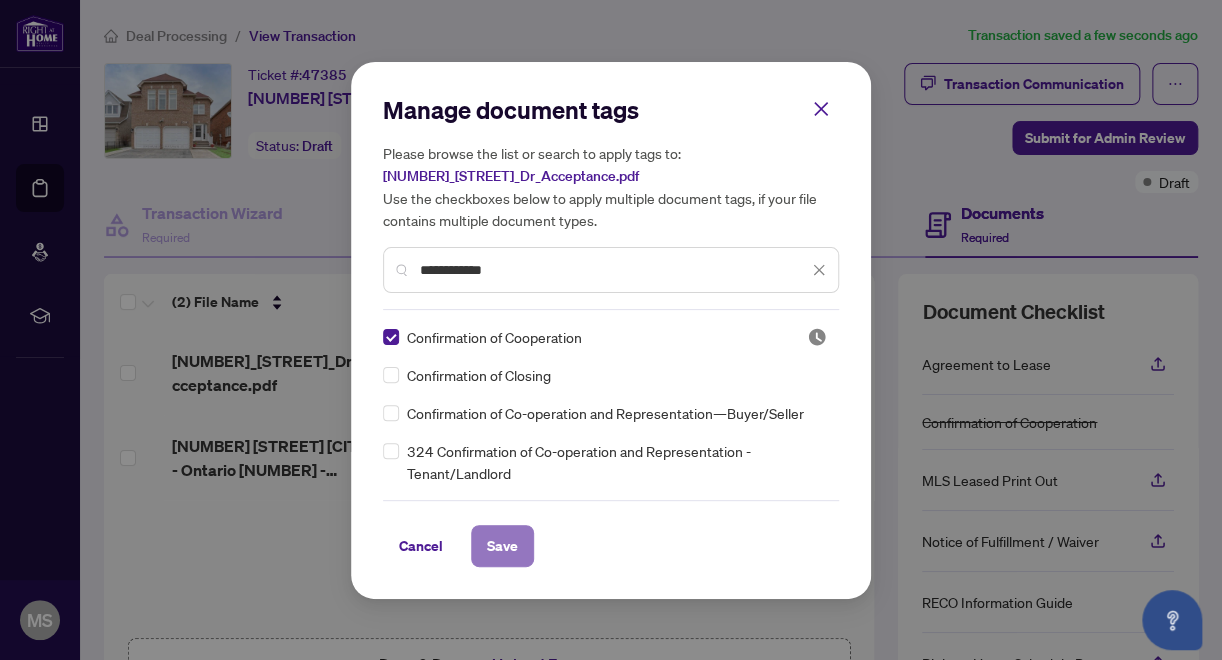 click on "Save" at bounding box center [502, 546] 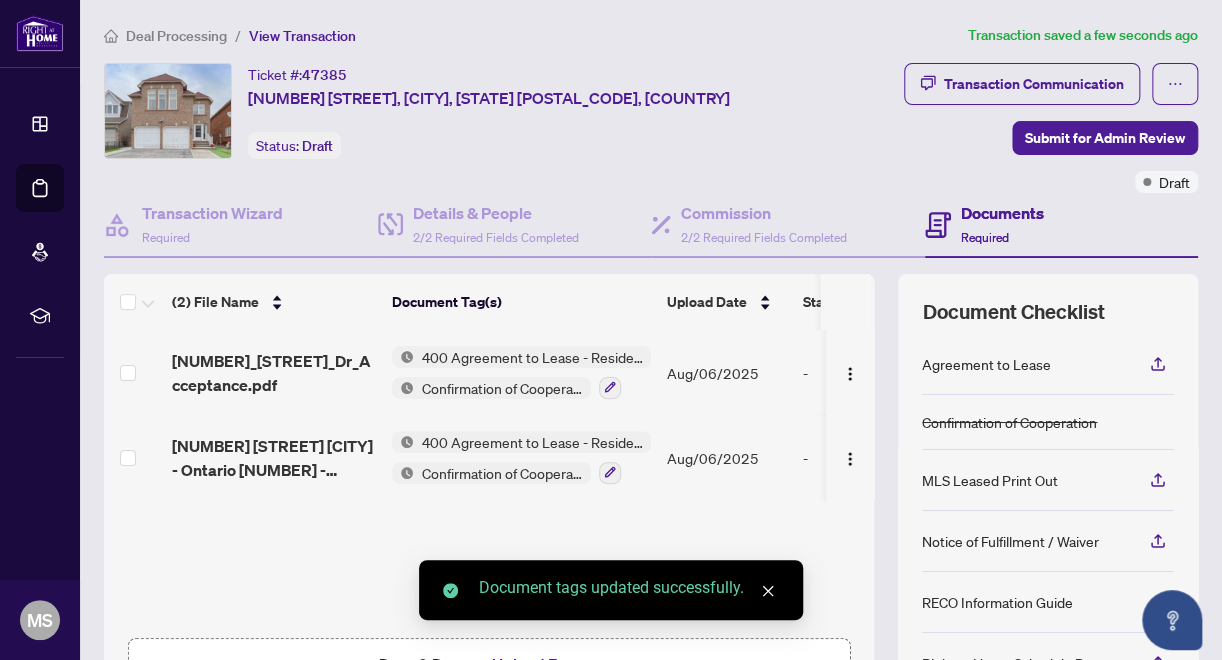 click on "400 Agreement to Lease - Residential" at bounding box center (532, 442) 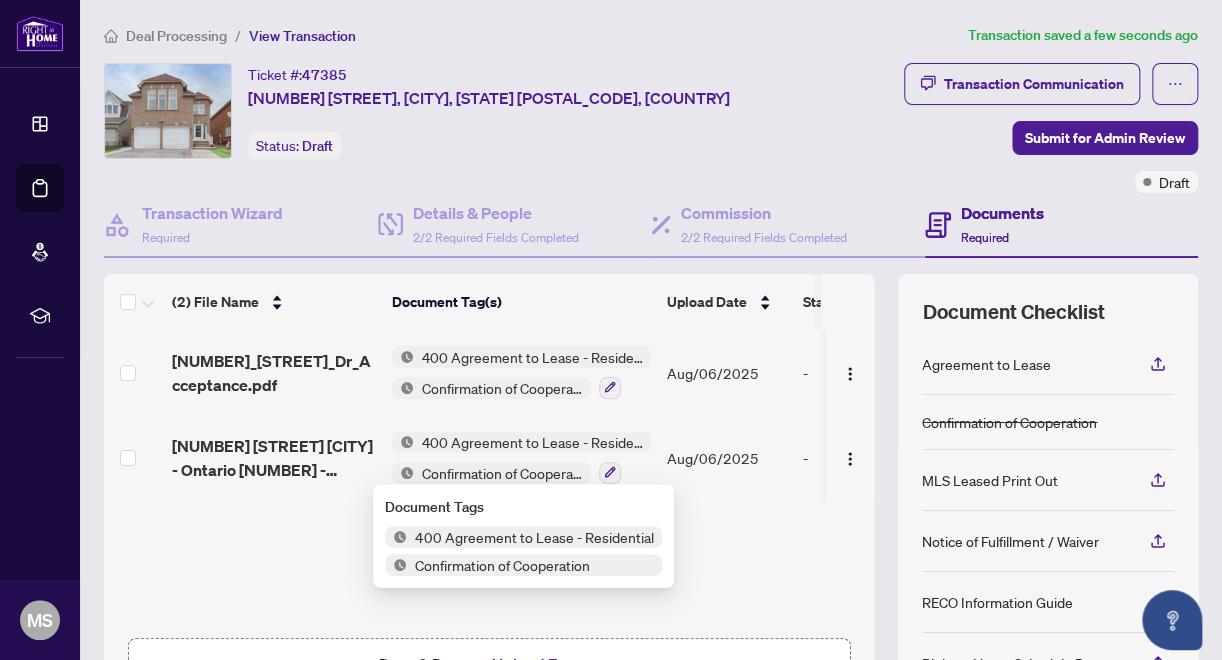 scroll, scrollTop: 0, scrollLeft: 0, axis: both 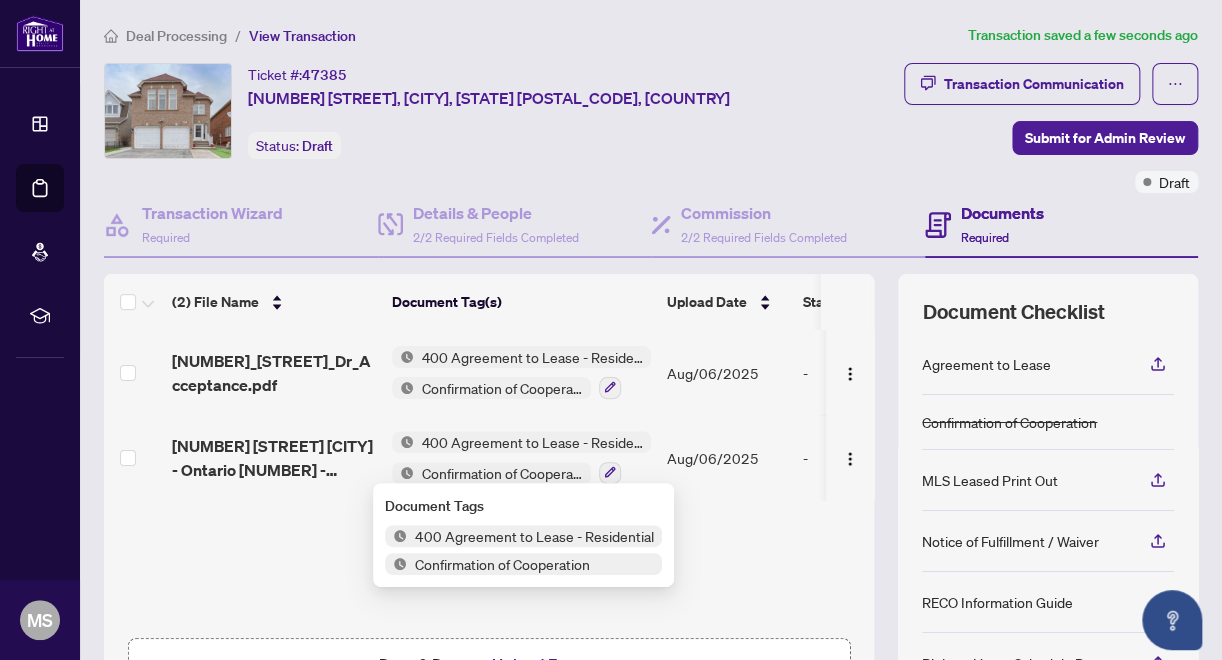 click on "400 Agreement to Lease - Residential" at bounding box center [532, 442] 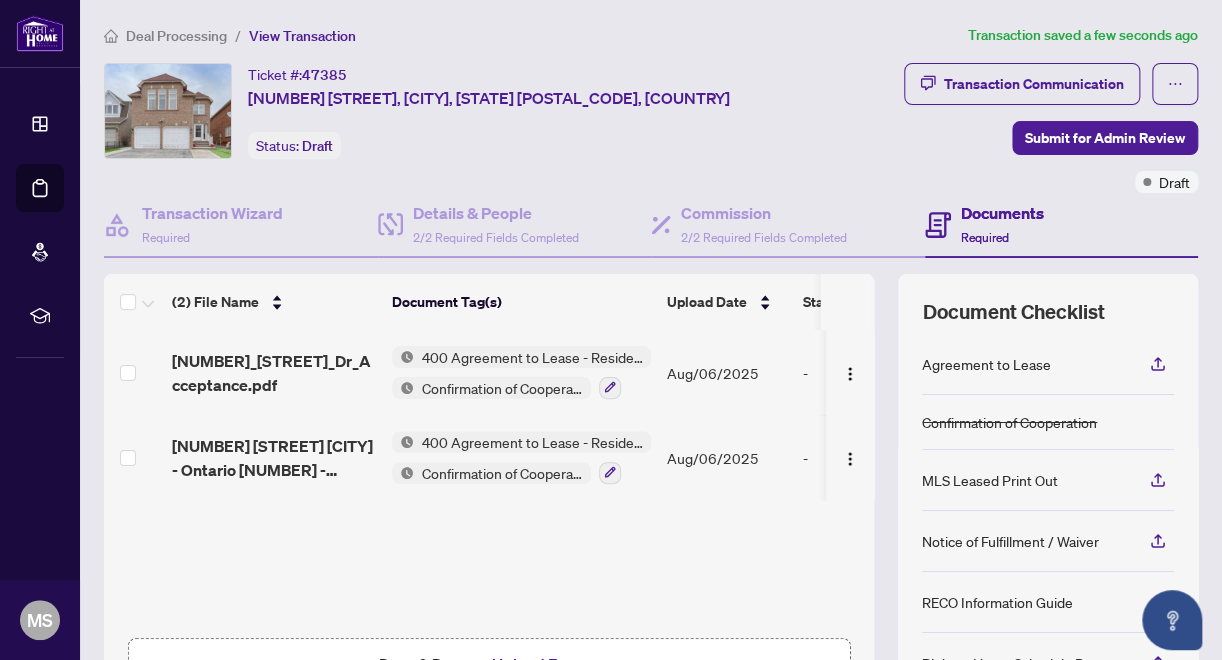 click on "Confirmation of Cooperation" at bounding box center [502, 473] 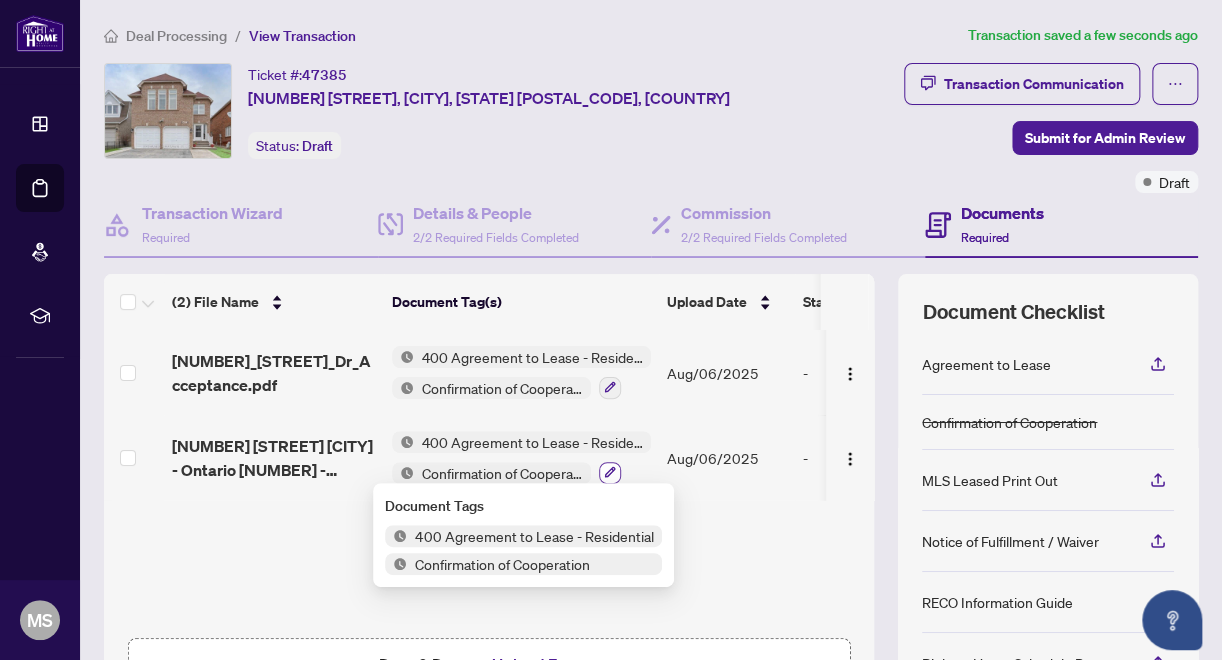 click 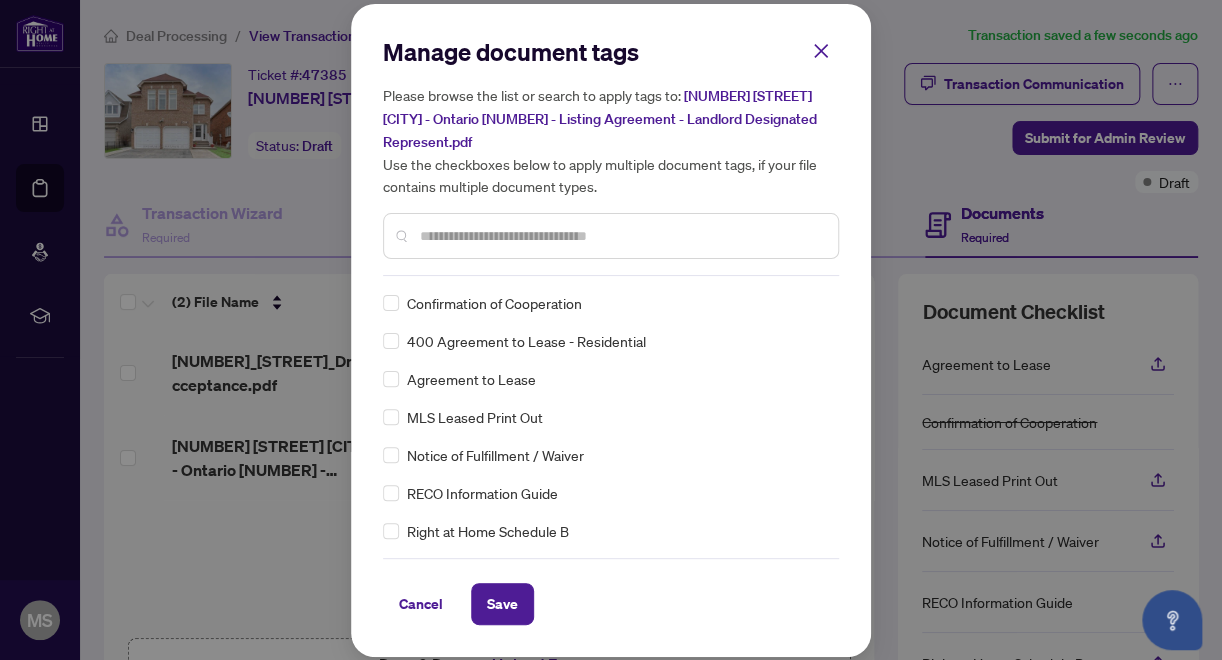 click at bounding box center [621, 236] 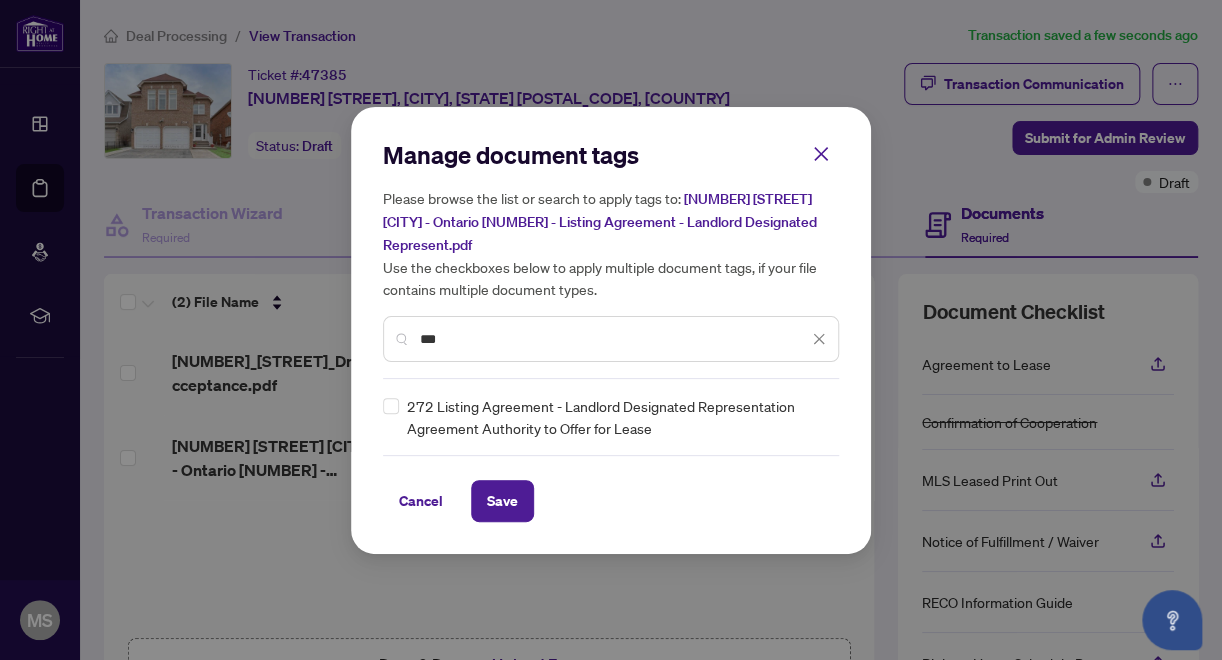 type on "***" 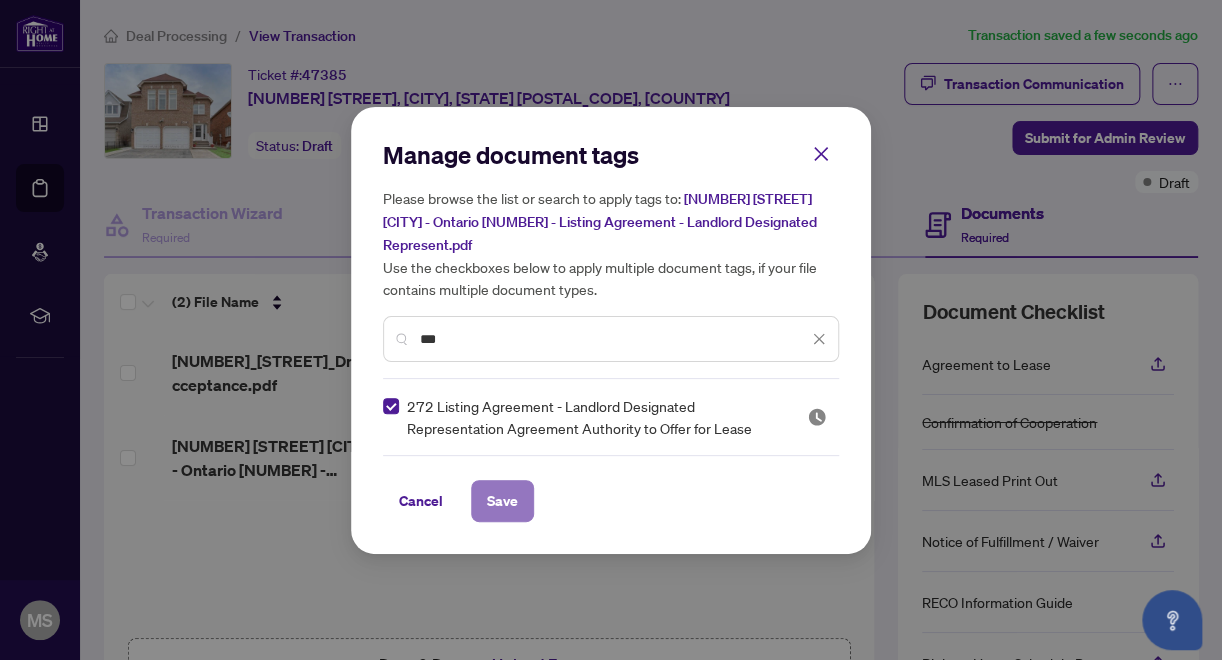 click on "Save" at bounding box center [502, 501] 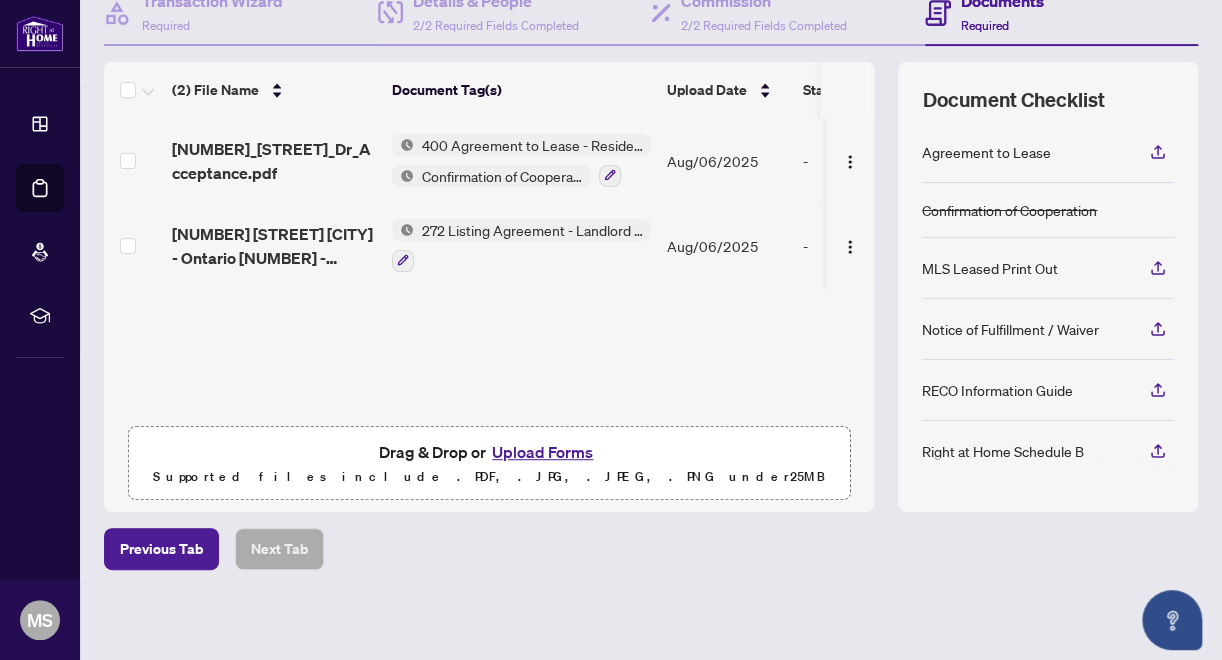 scroll, scrollTop: 0, scrollLeft: 0, axis: both 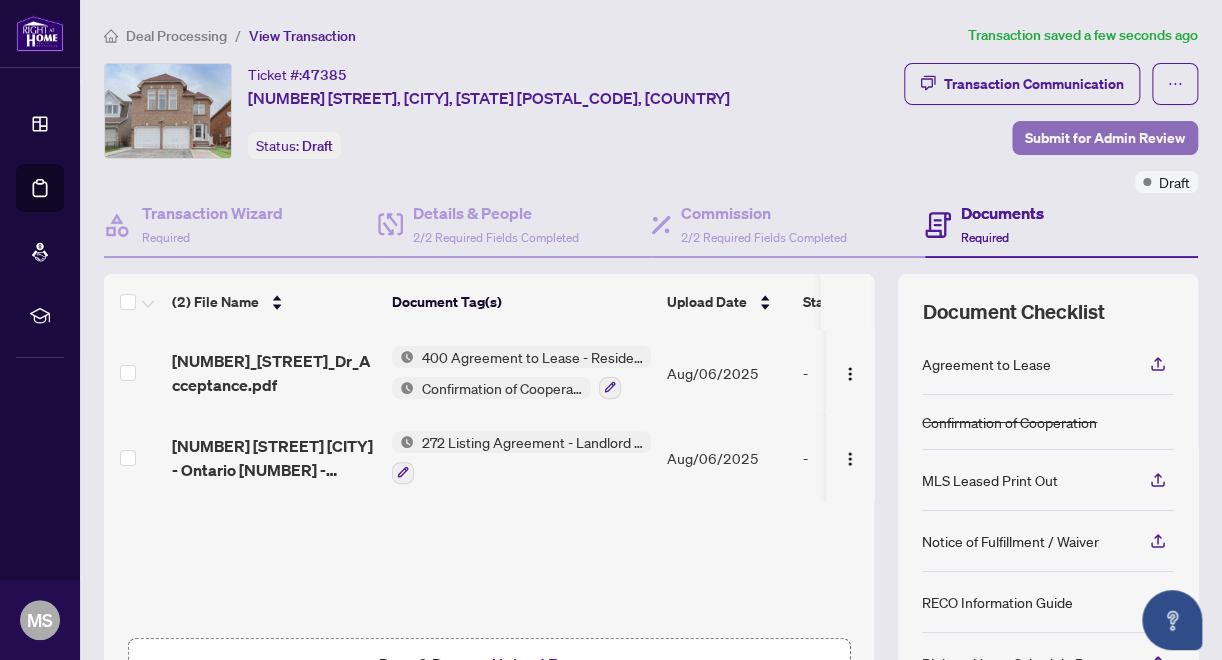 click on "Submit for Admin Review" at bounding box center (1105, 138) 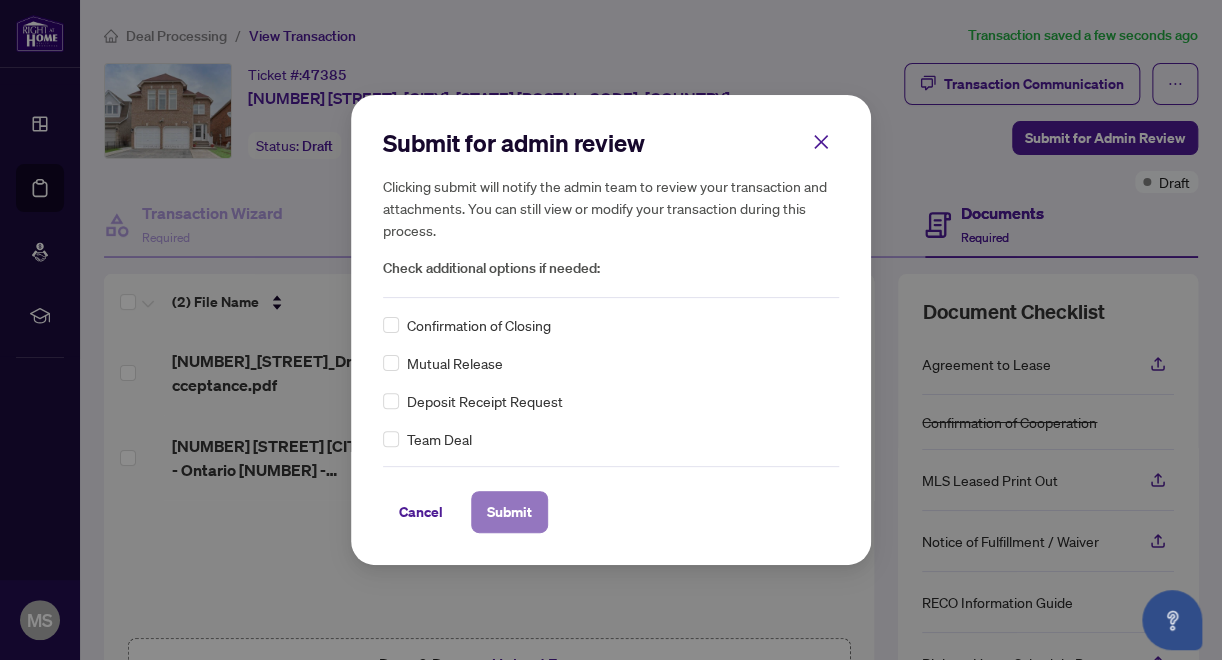 click on "Submit" at bounding box center [509, 512] 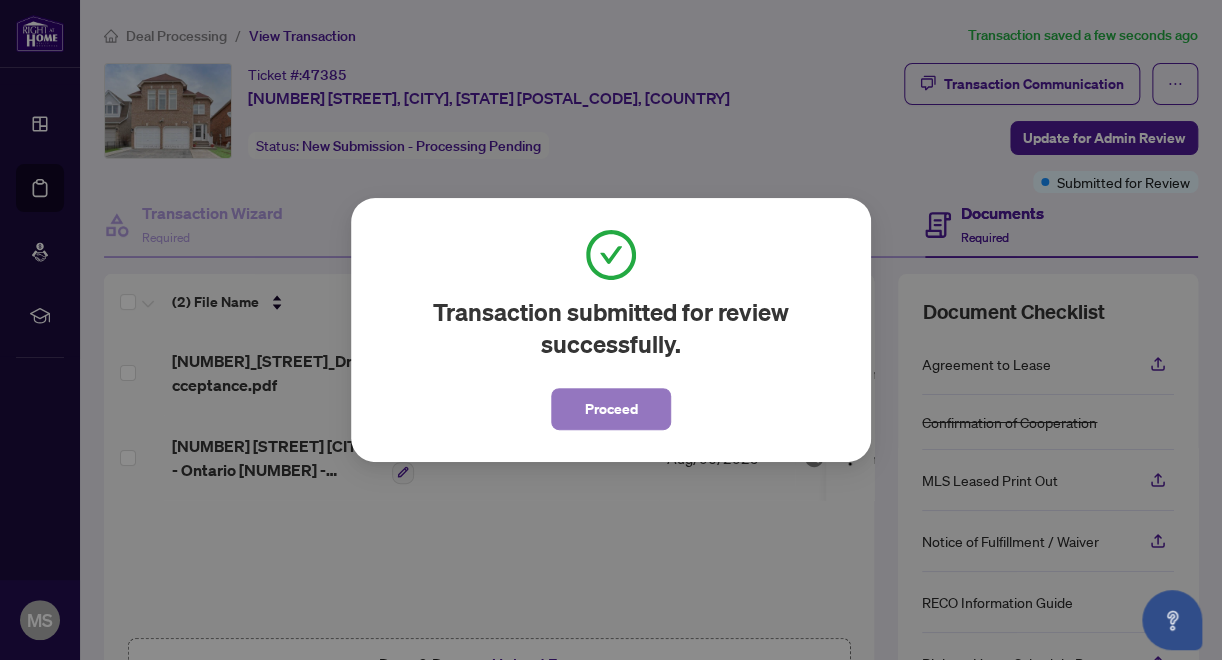 click on "Proceed" at bounding box center (611, 409) 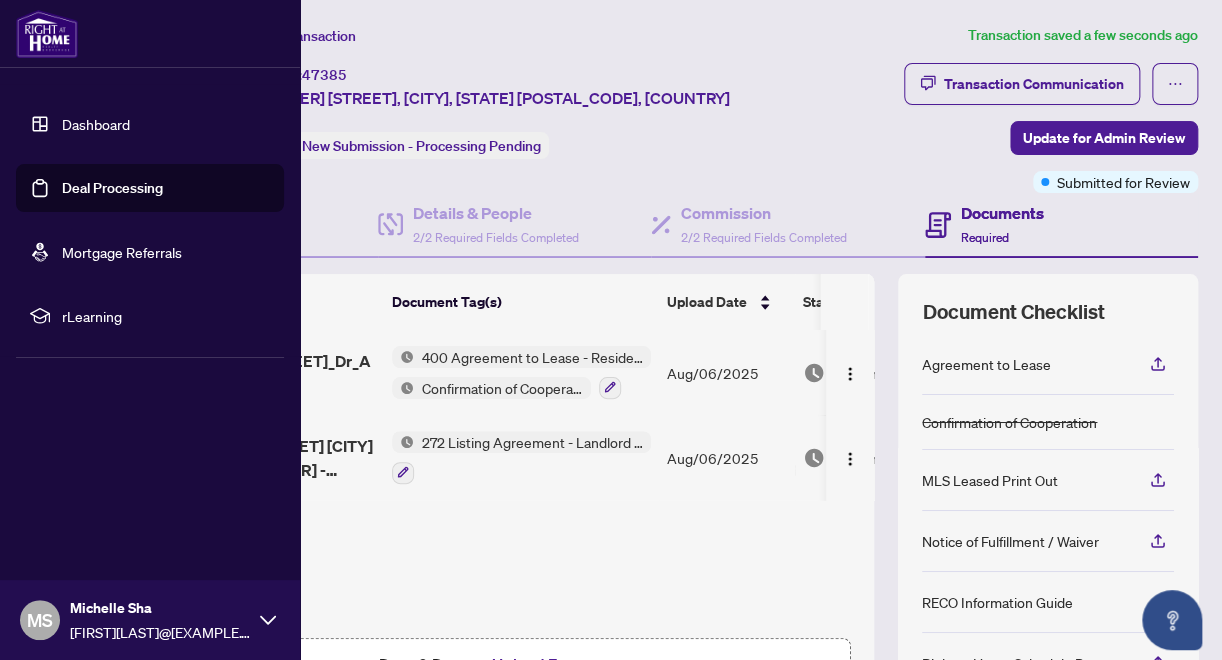 click on "Deal Processing" at bounding box center [112, 188] 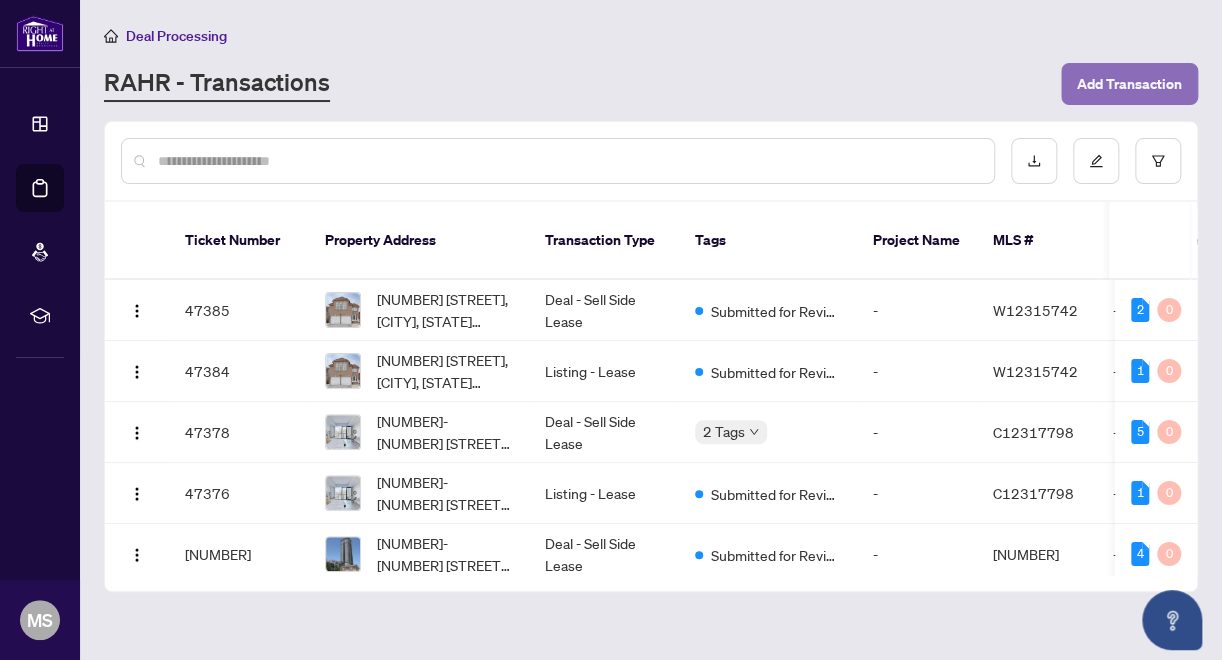 click on "Add Transaction" at bounding box center (1129, 84) 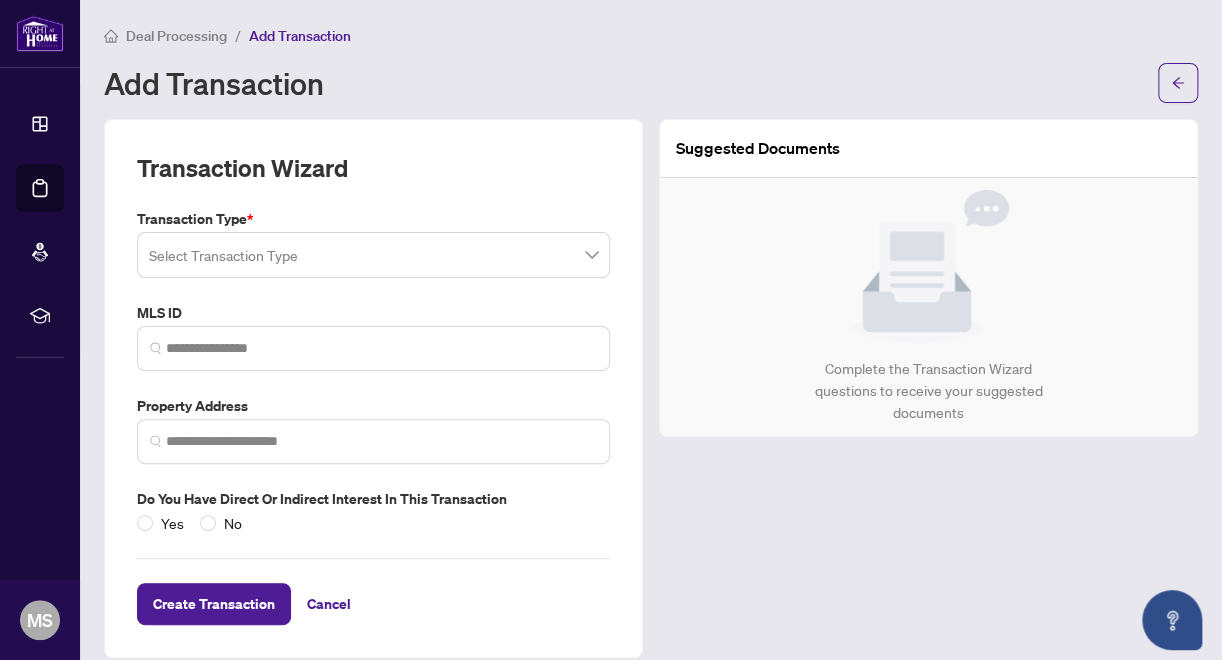 click at bounding box center [373, 255] 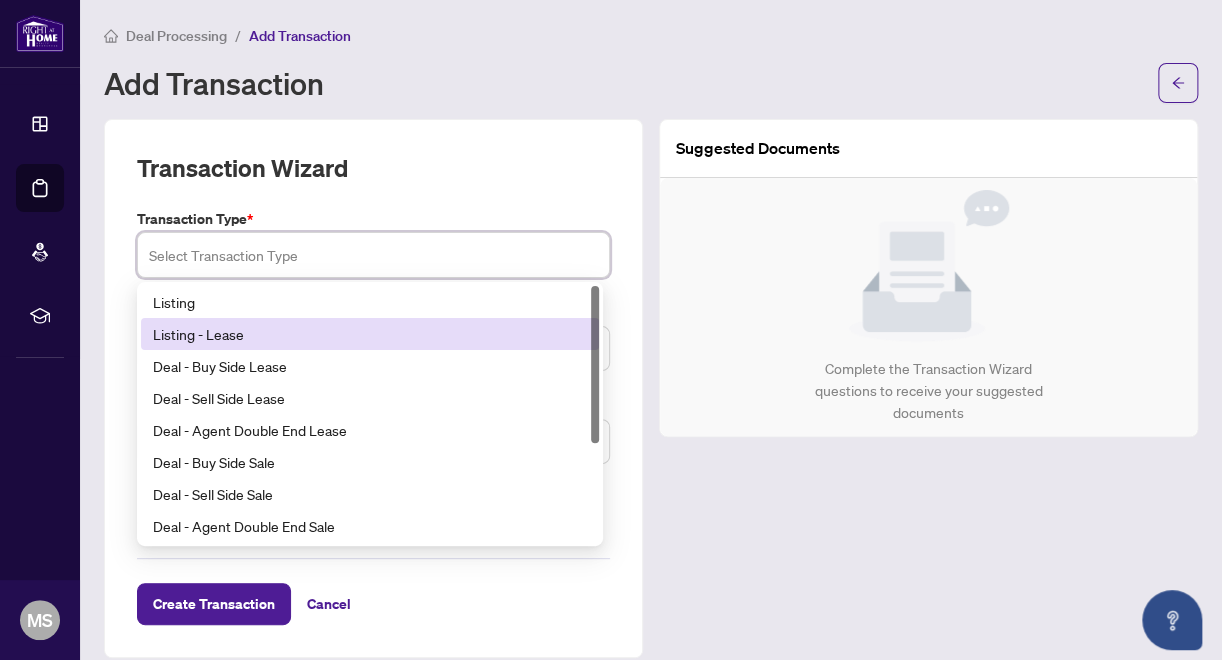 click on "Listing - Lease" at bounding box center (370, 334) 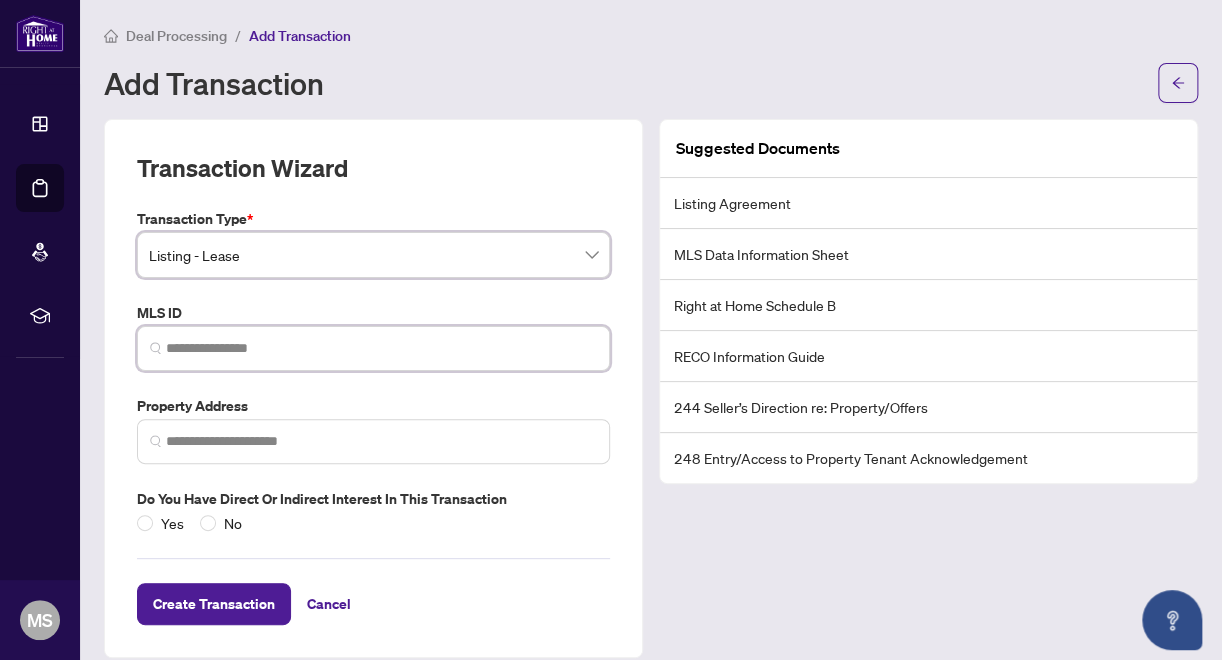 click at bounding box center (381, 348) 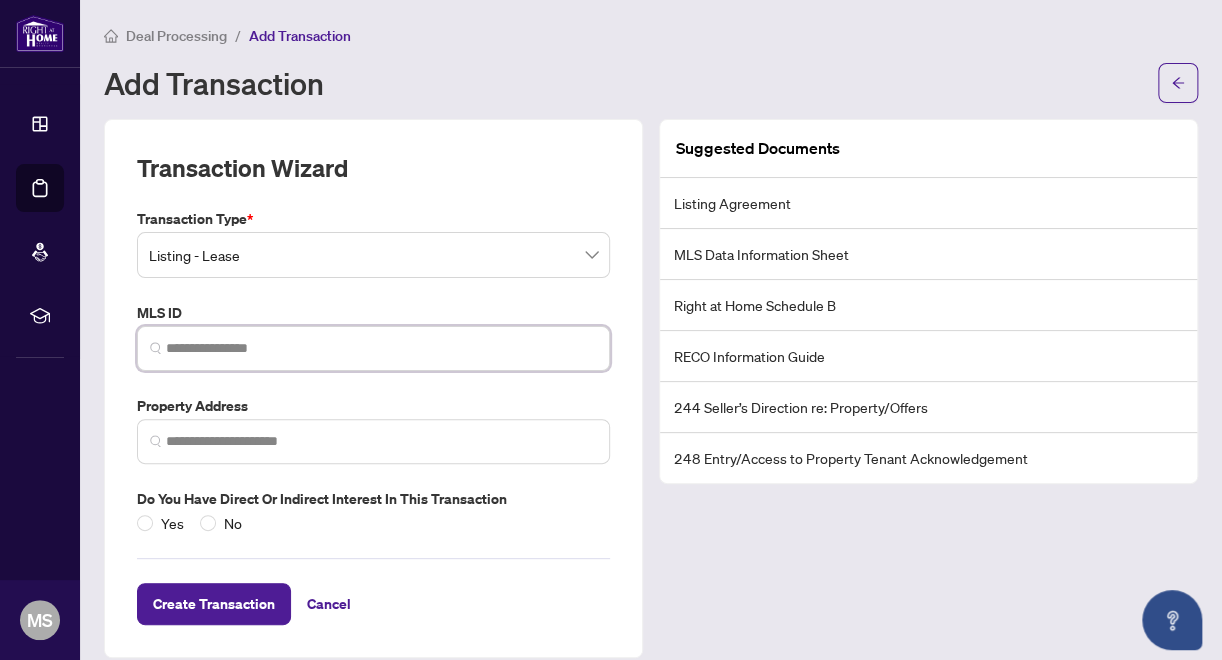 paste on "*********" 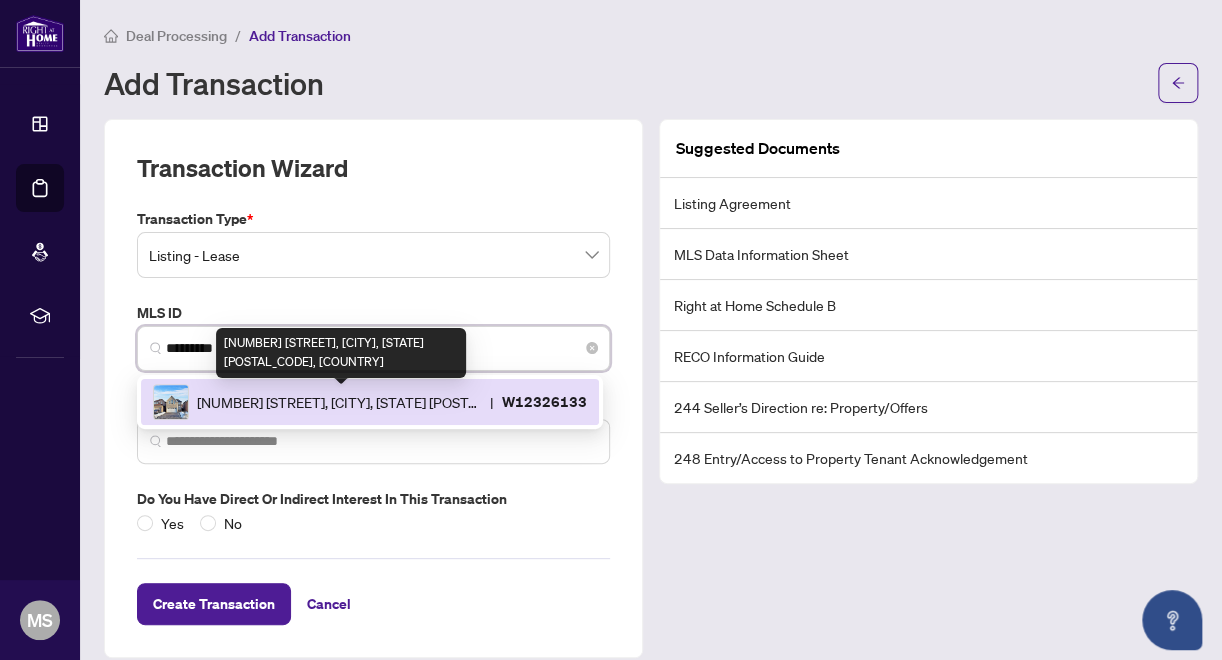 click on "[NUMBER] [STREET], [CITY], [STATE] [POSTAL_CODE], [COUNTRY]" at bounding box center [339, 402] 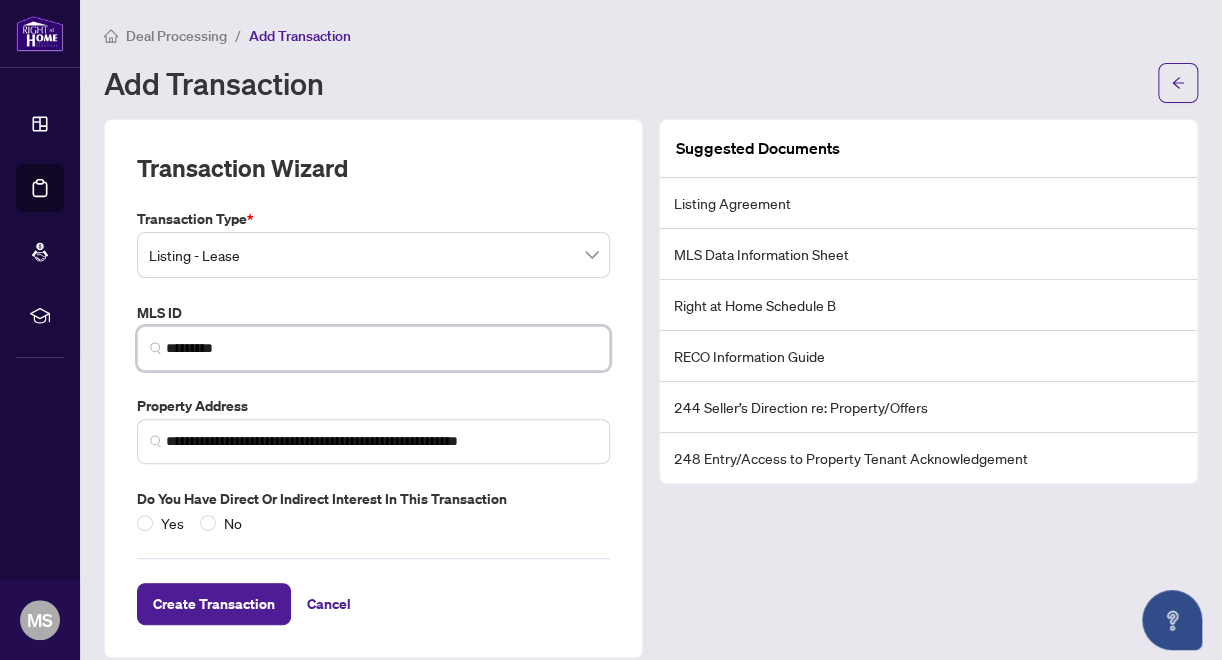 scroll, scrollTop: 19, scrollLeft: 0, axis: vertical 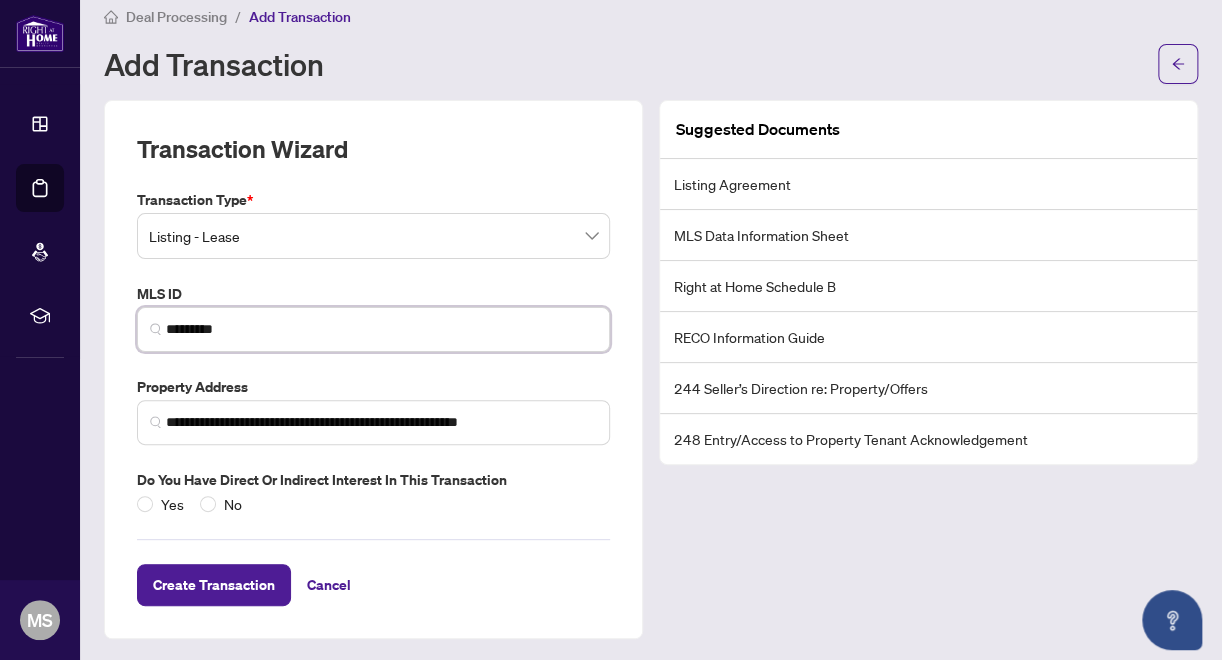 type on "*********" 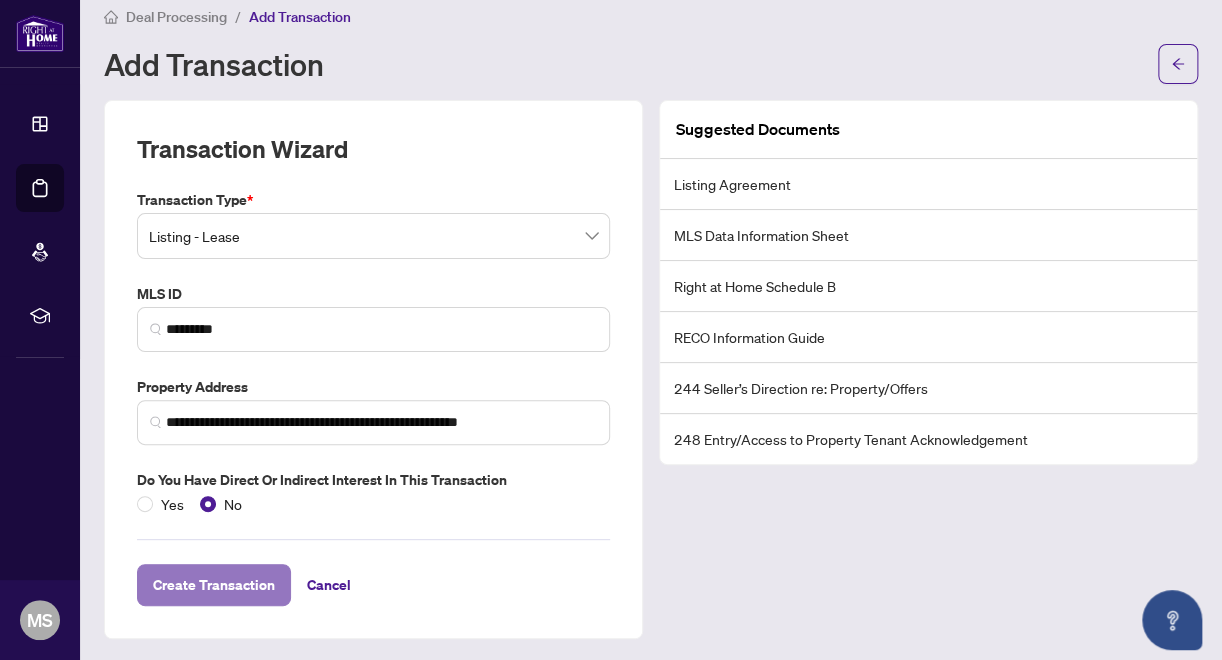 click on "Create Transaction" at bounding box center (214, 585) 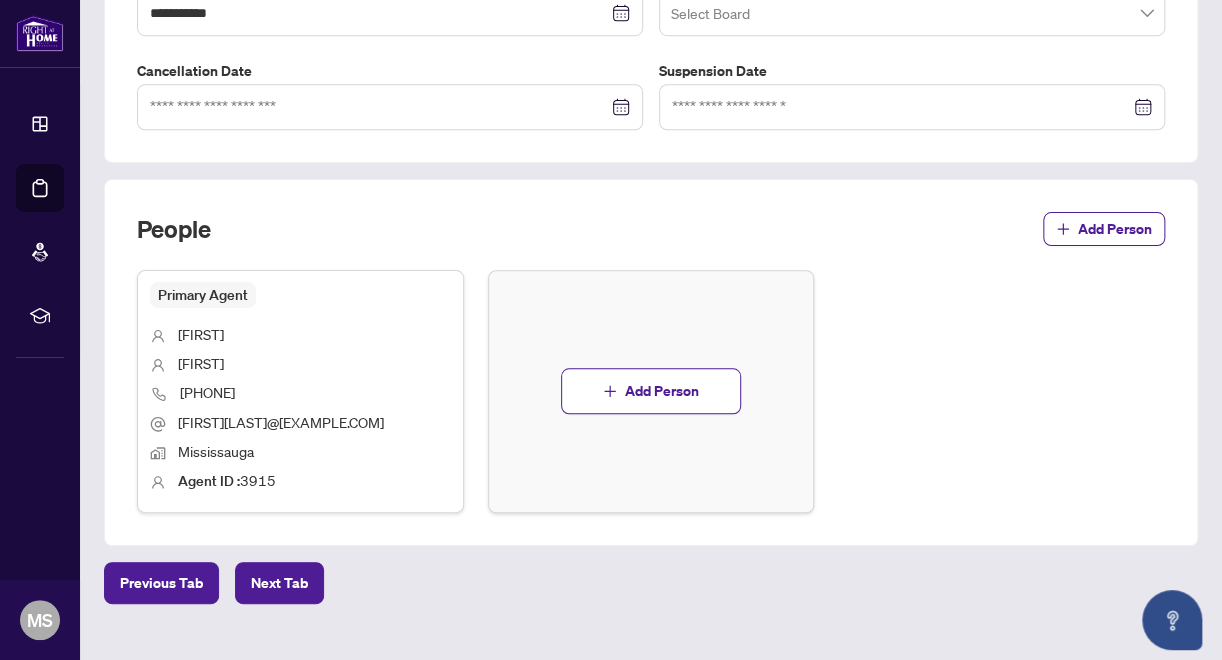 scroll, scrollTop: 616, scrollLeft: 0, axis: vertical 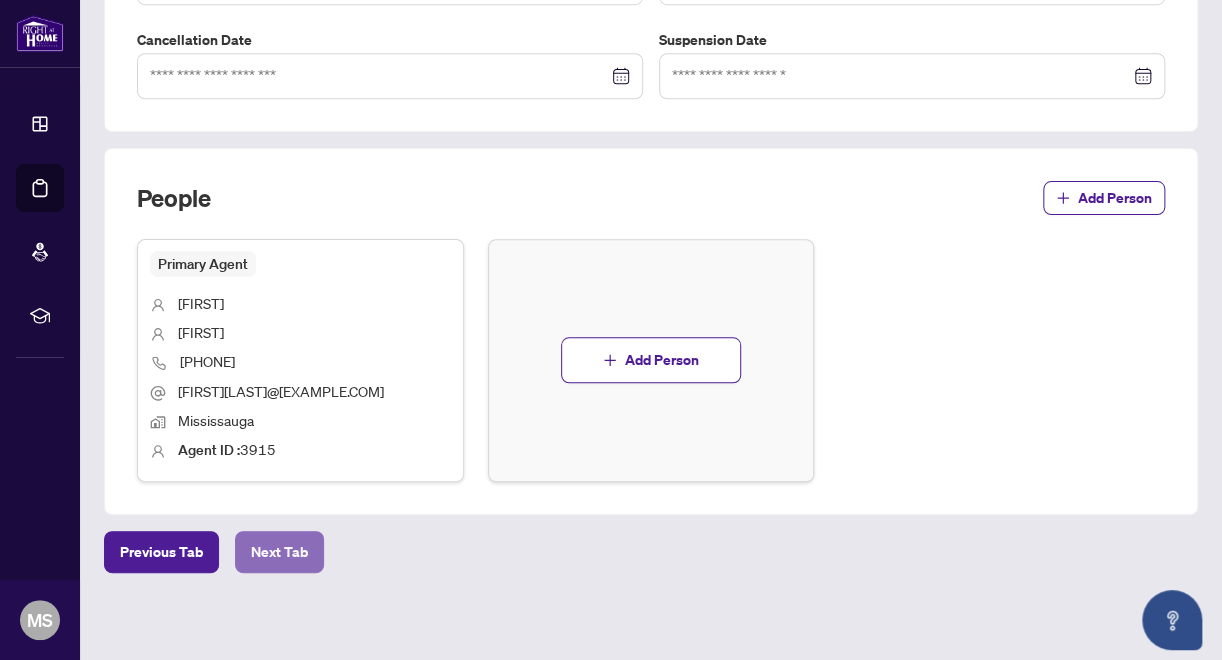 click on "Next Tab" at bounding box center (279, 552) 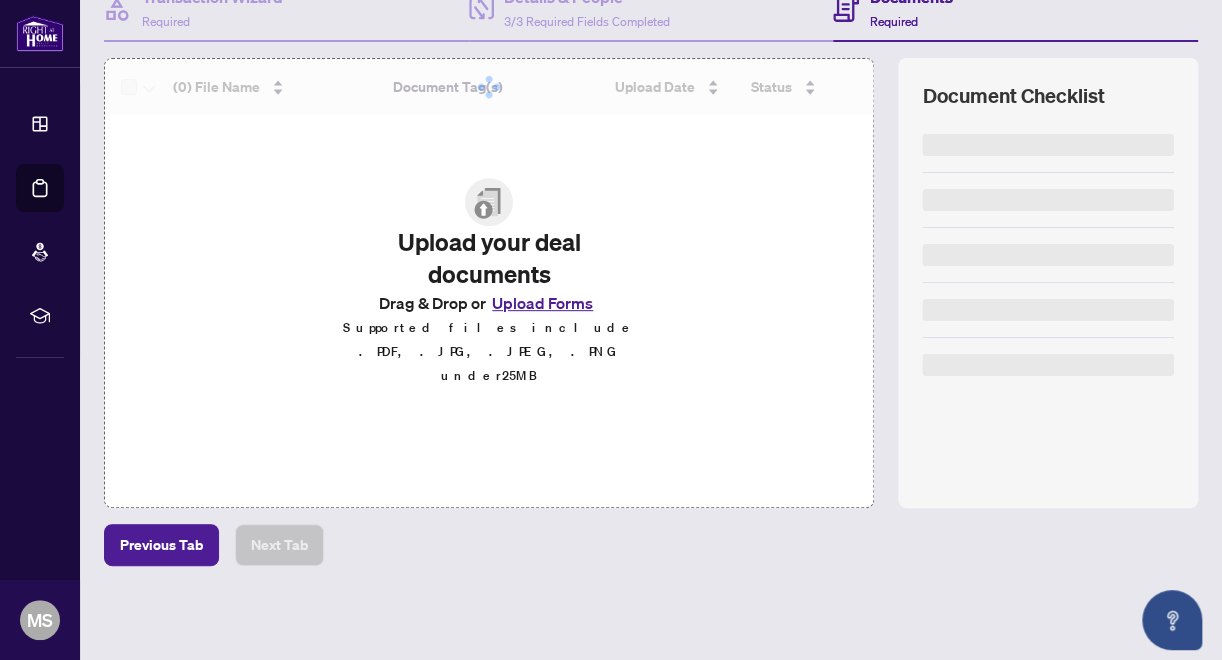 scroll, scrollTop: 0, scrollLeft: 0, axis: both 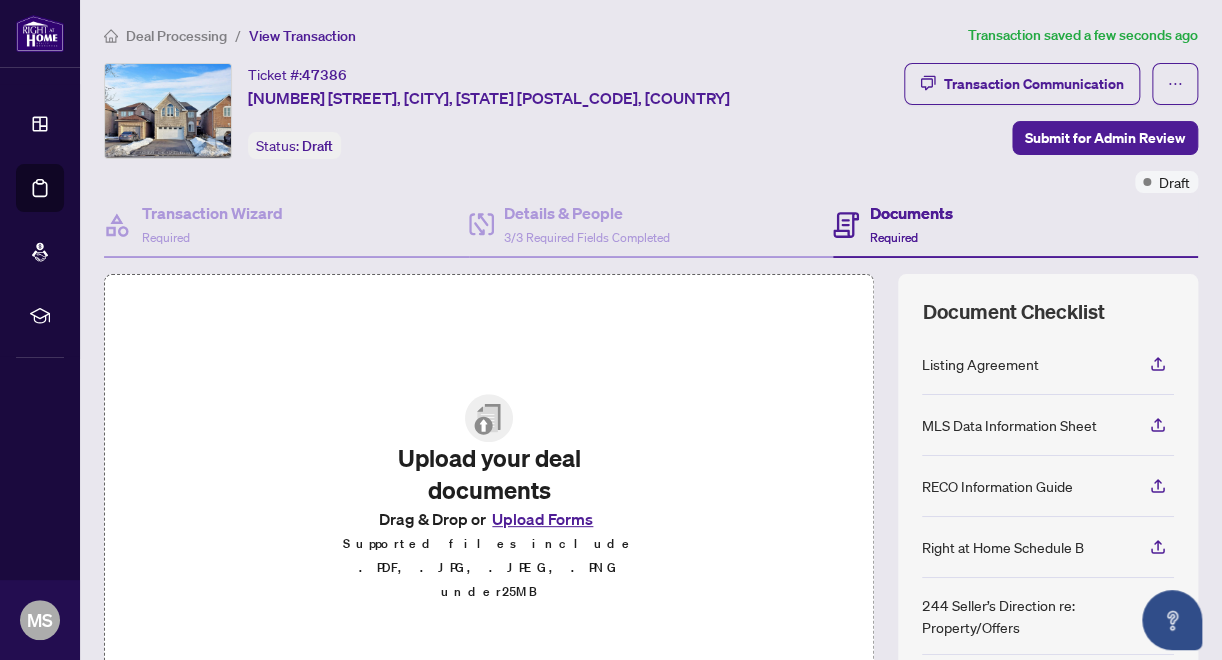 click on "Upload Forms" at bounding box center (542, 519) 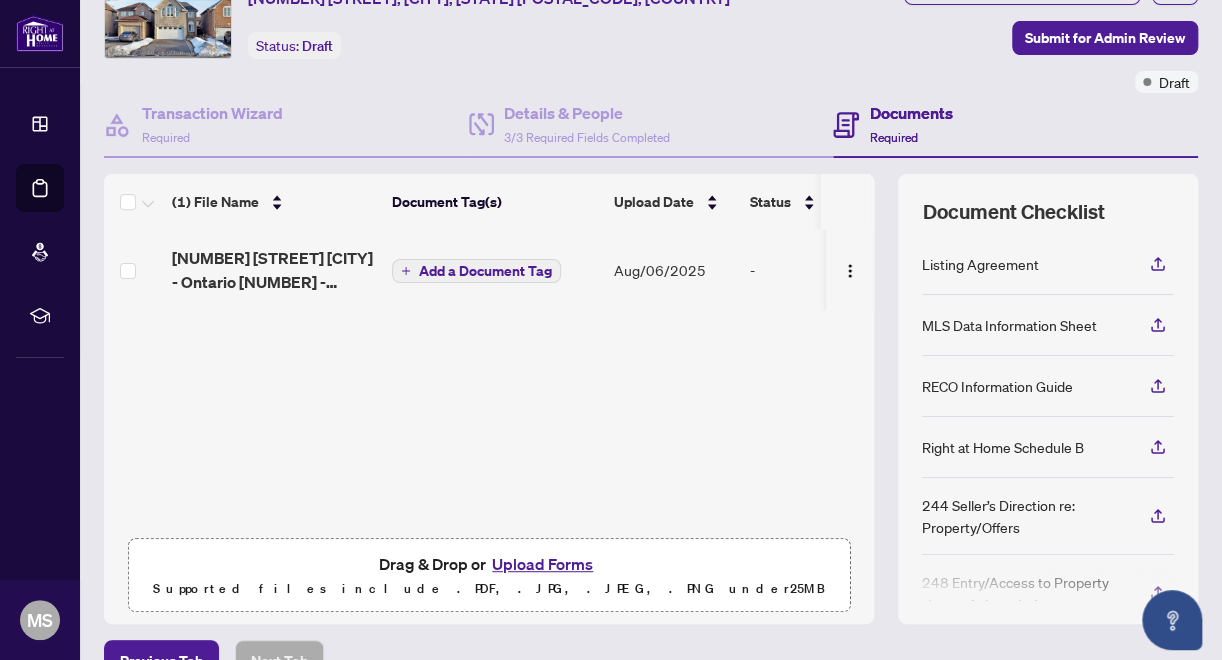 scroll, scrollTop: 212, scrollLeft: 0, axis: vertical 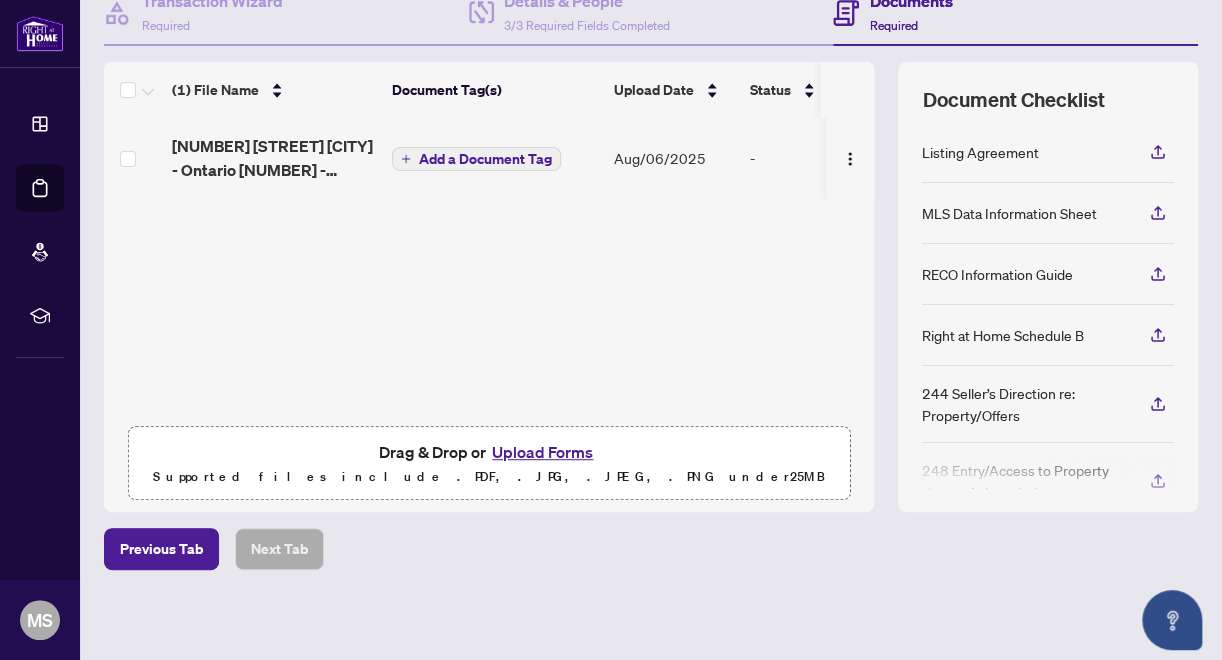 click on "Upload Forms" at bounding box center [542, 452] 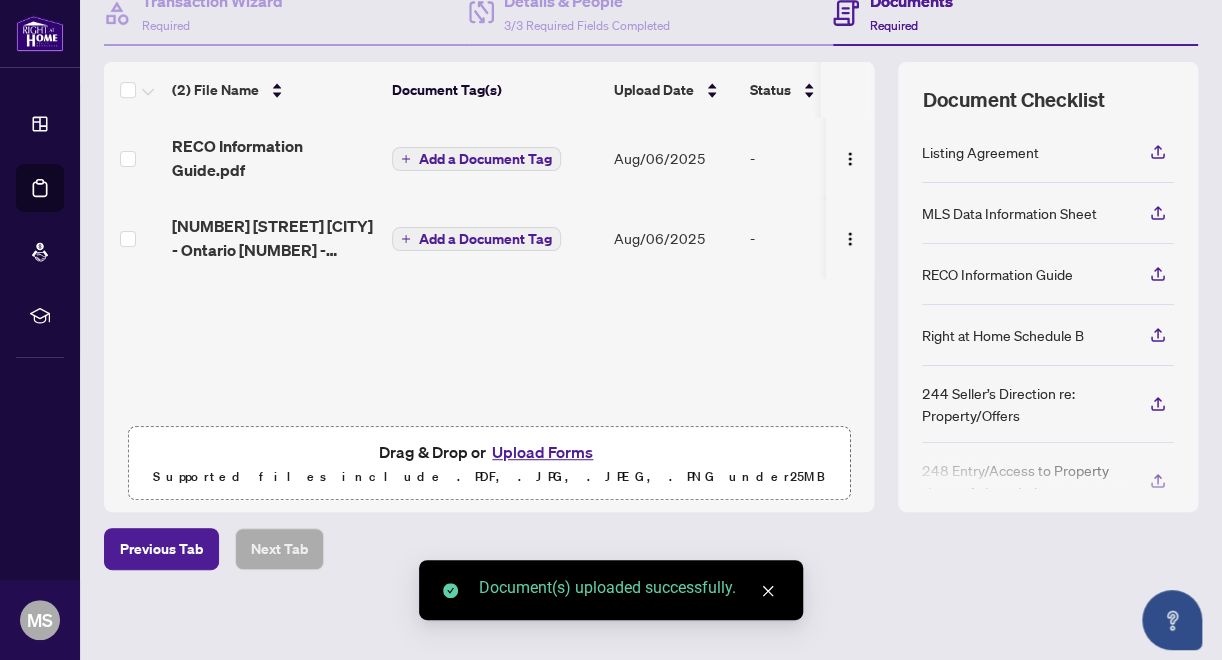 scroll, scrollTop: 0, scrollLeft: 0, axis: both 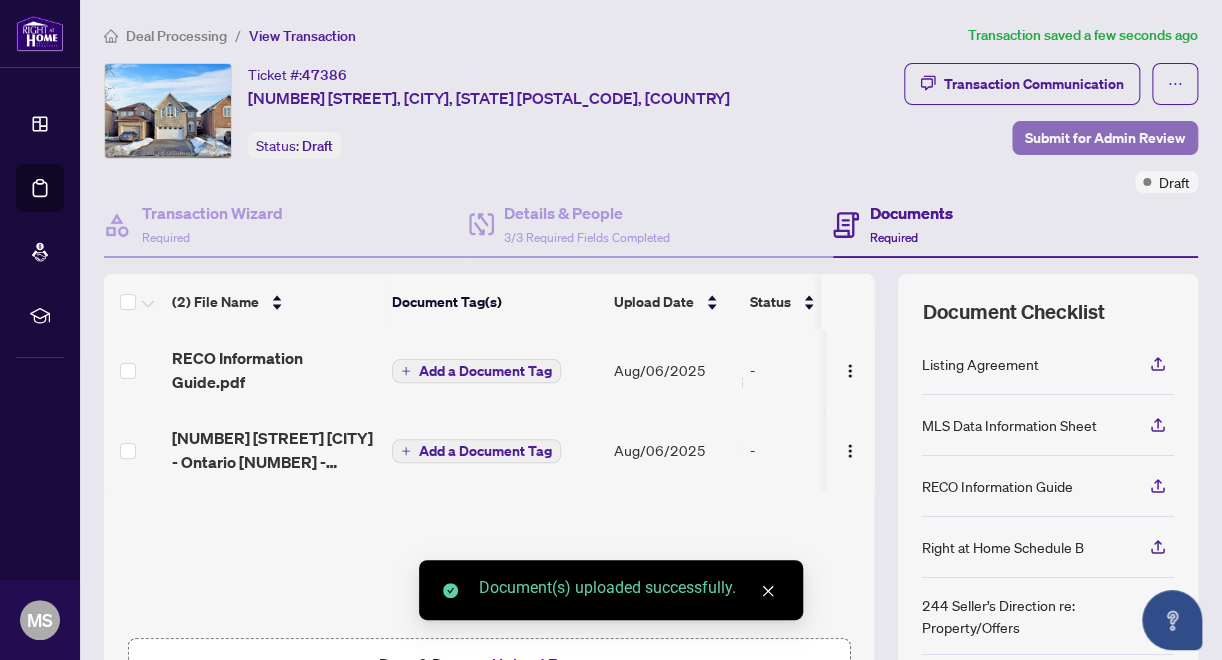 click on "Submit for Admin Review" at bounding box center [1105, 138] 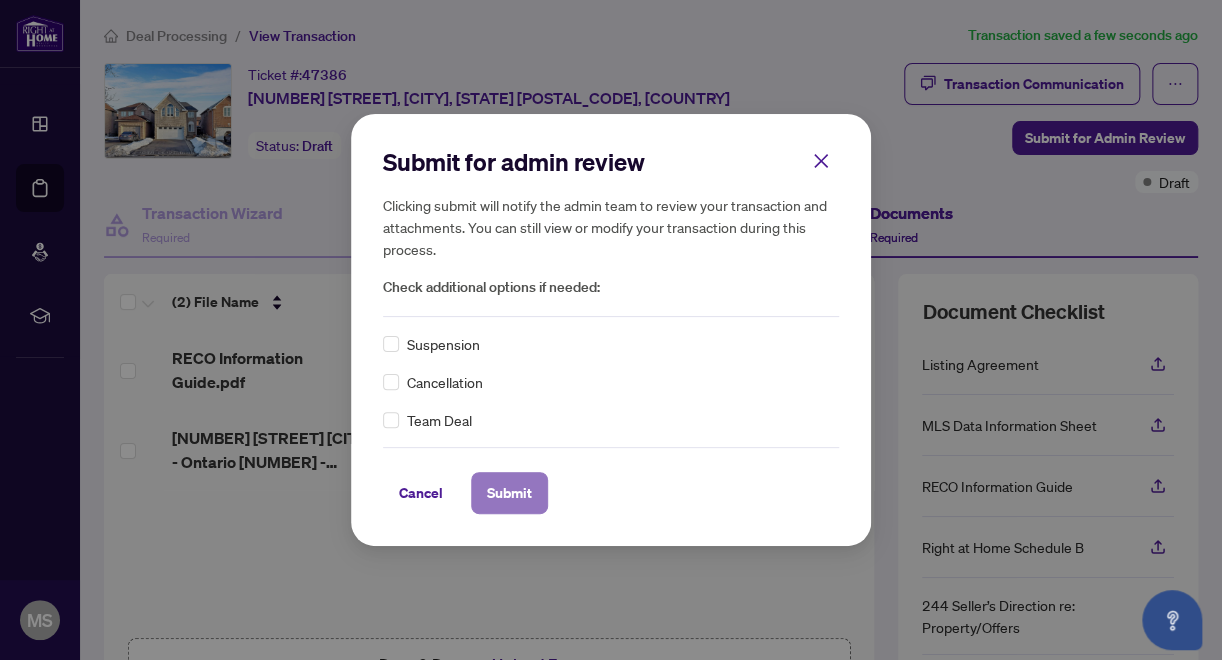 click on "Submit" at bounding box center (509, 493) 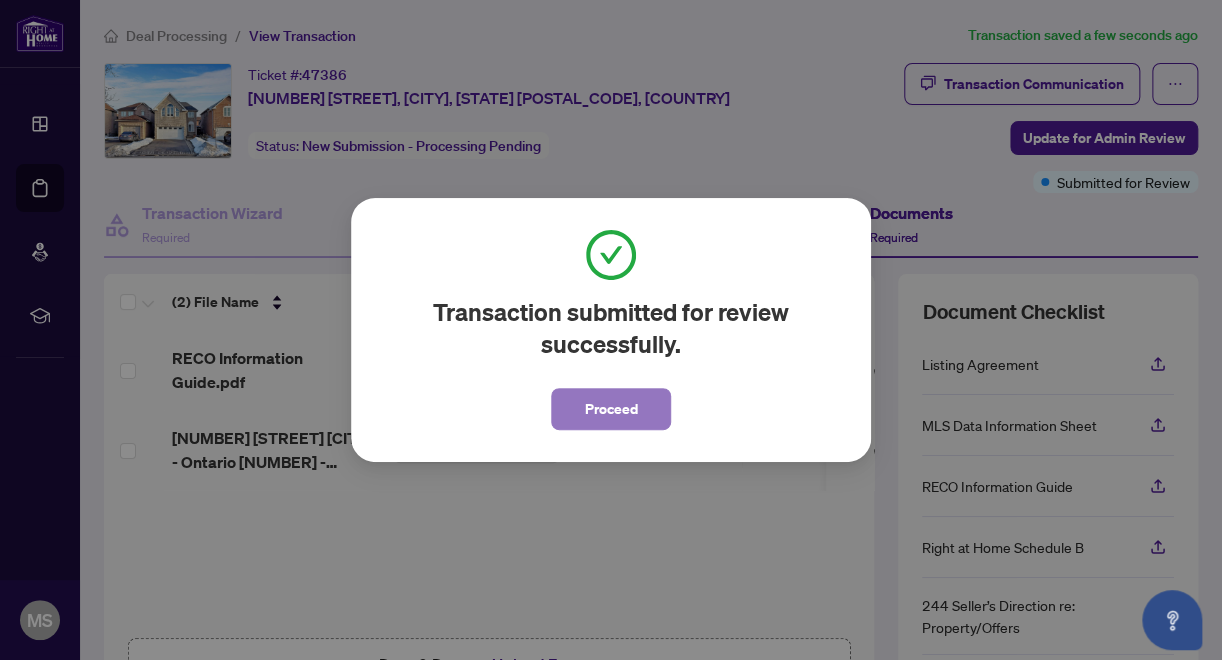 click on "Proceed" at bounding box center [611, 409] 